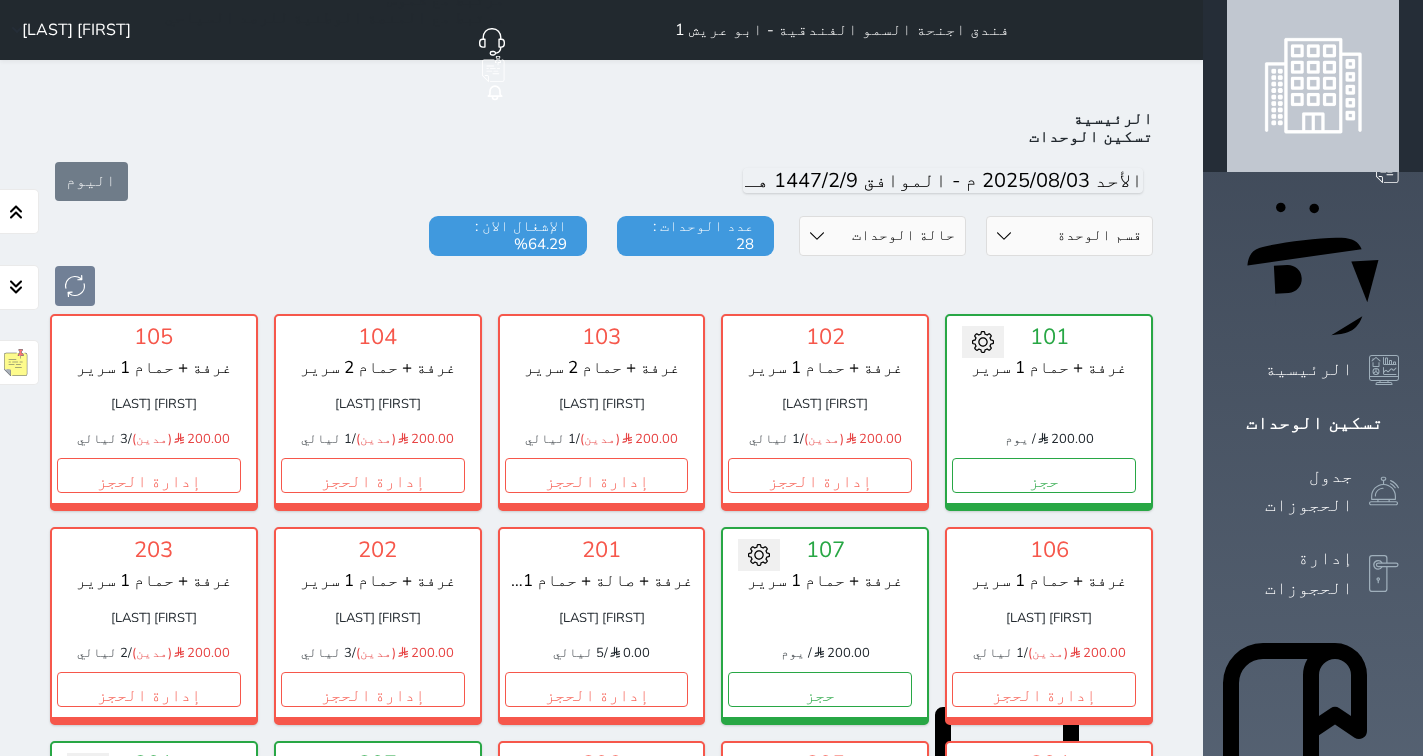 scroll, scrollTop: 77, scrollLeft: 0, axis: vertical 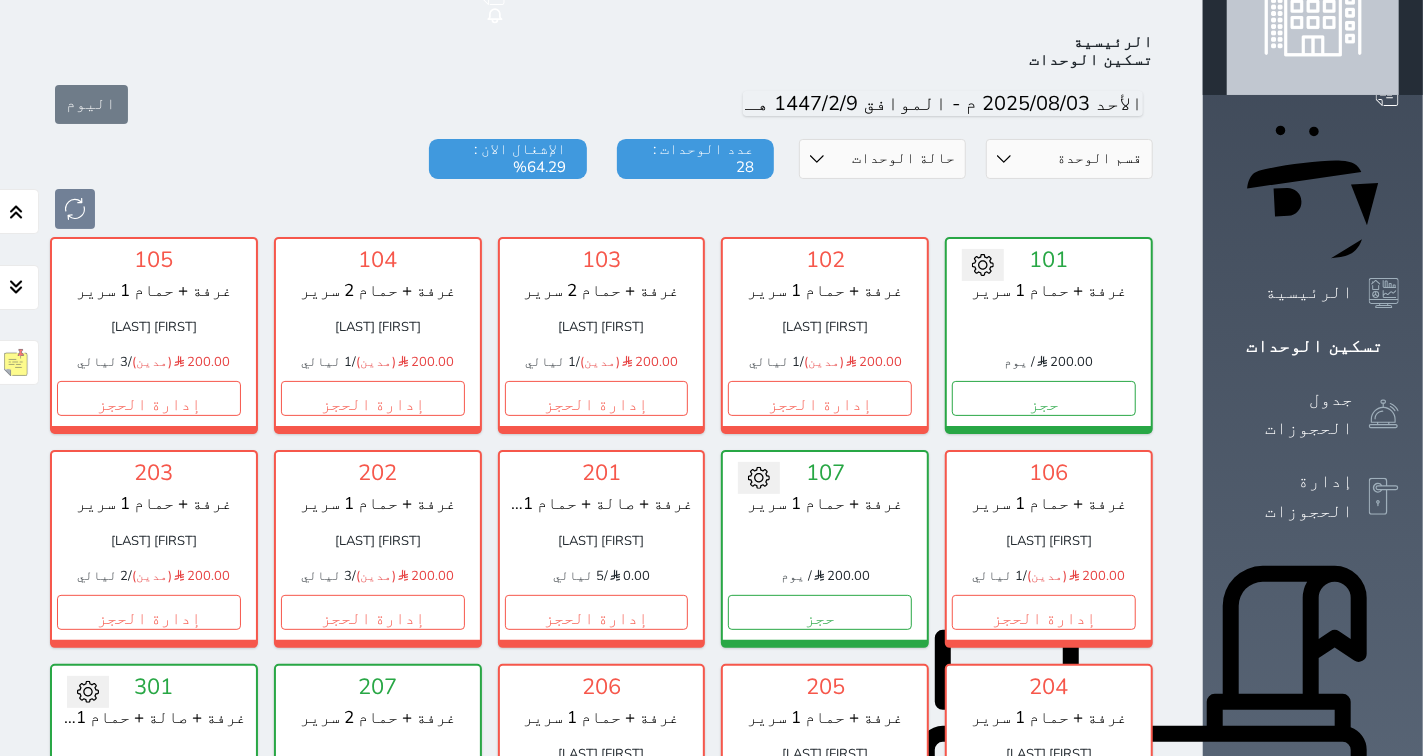 click on "اليوم" at bounding box center (601, 104) 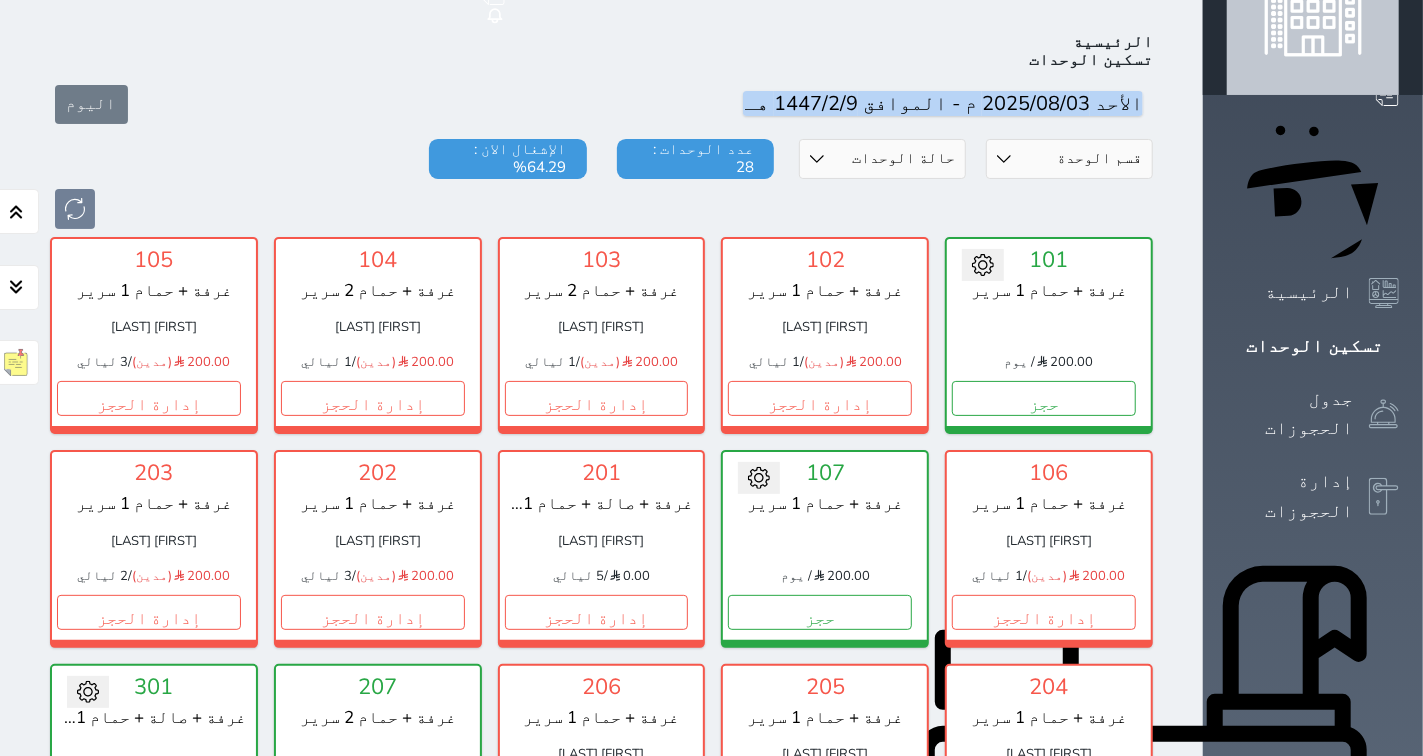 click on "اليوم" at bounding box center [601, 104] 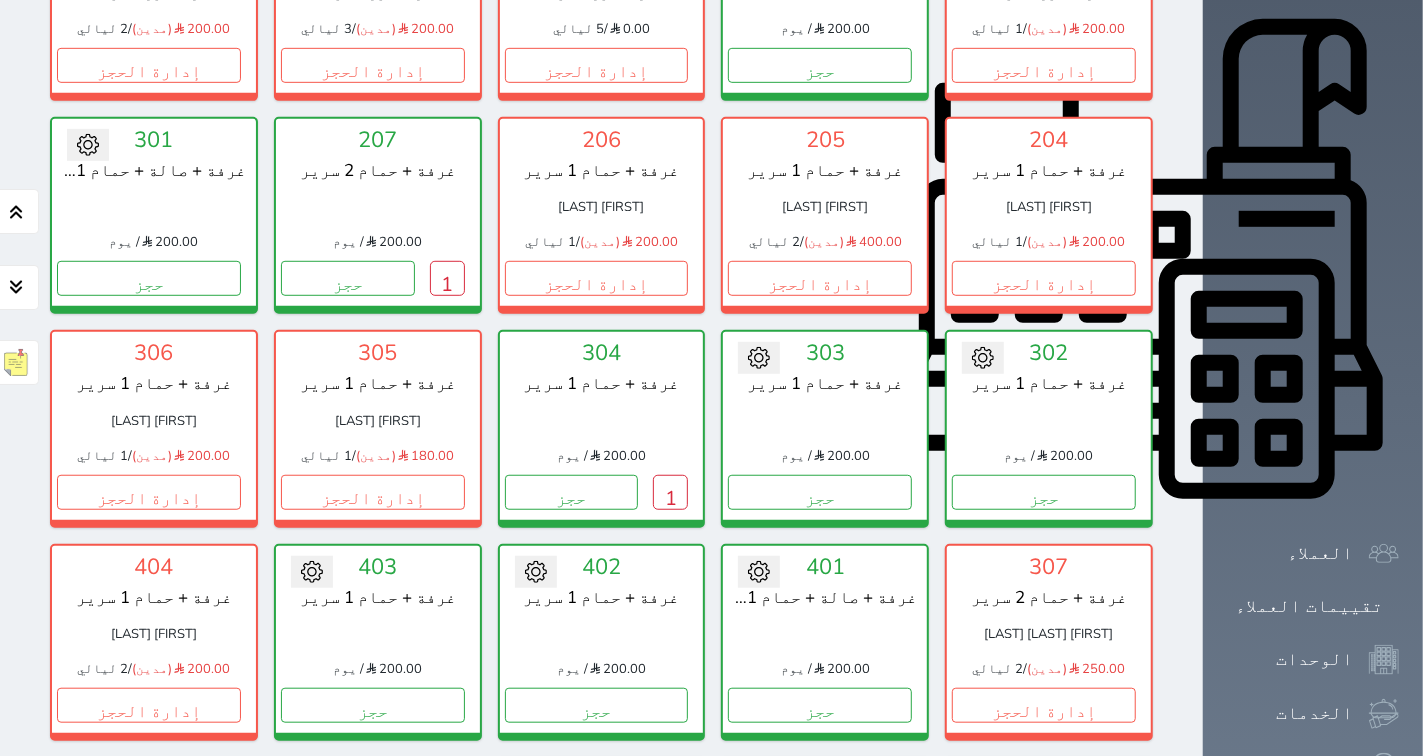 scroll, scrollTop: 633, scrollLeft: 0, axis: vertical 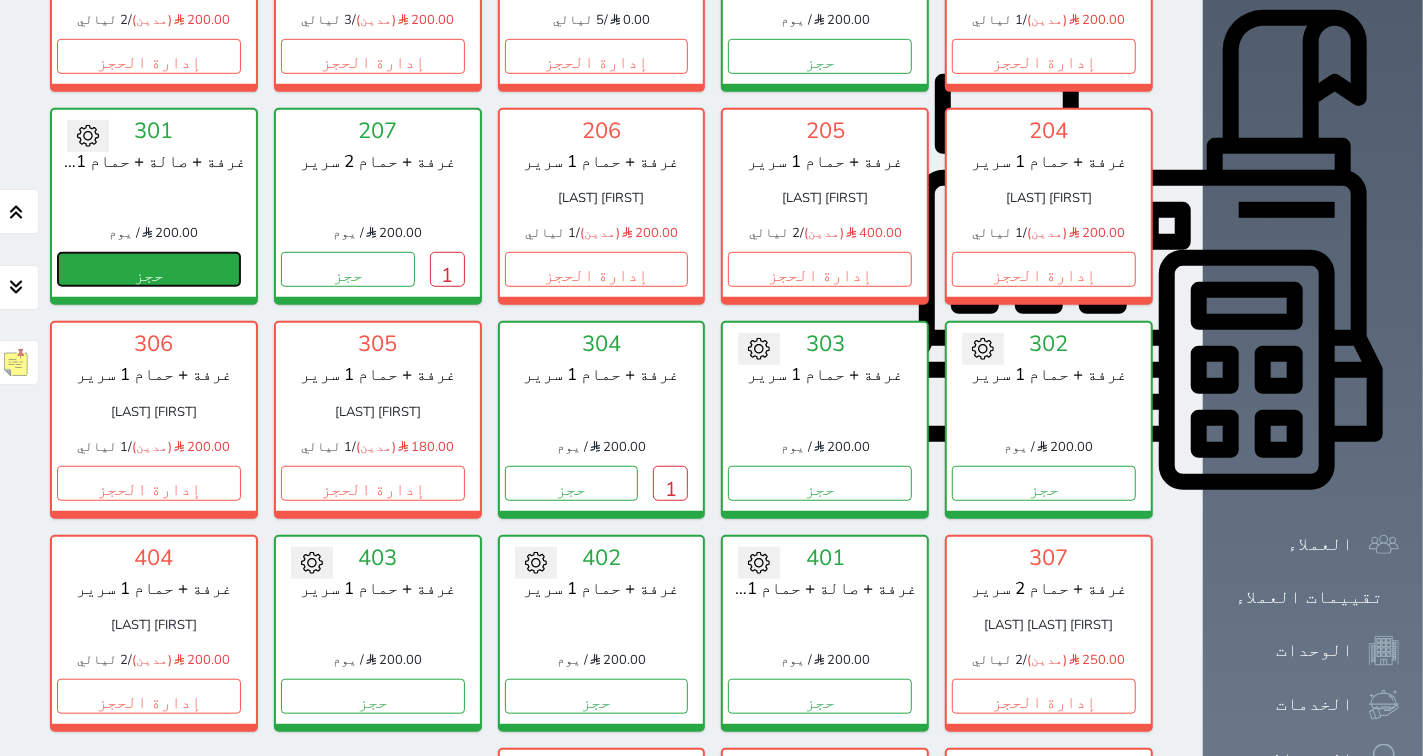 click on "حجز" at bounding box center (149, 269) 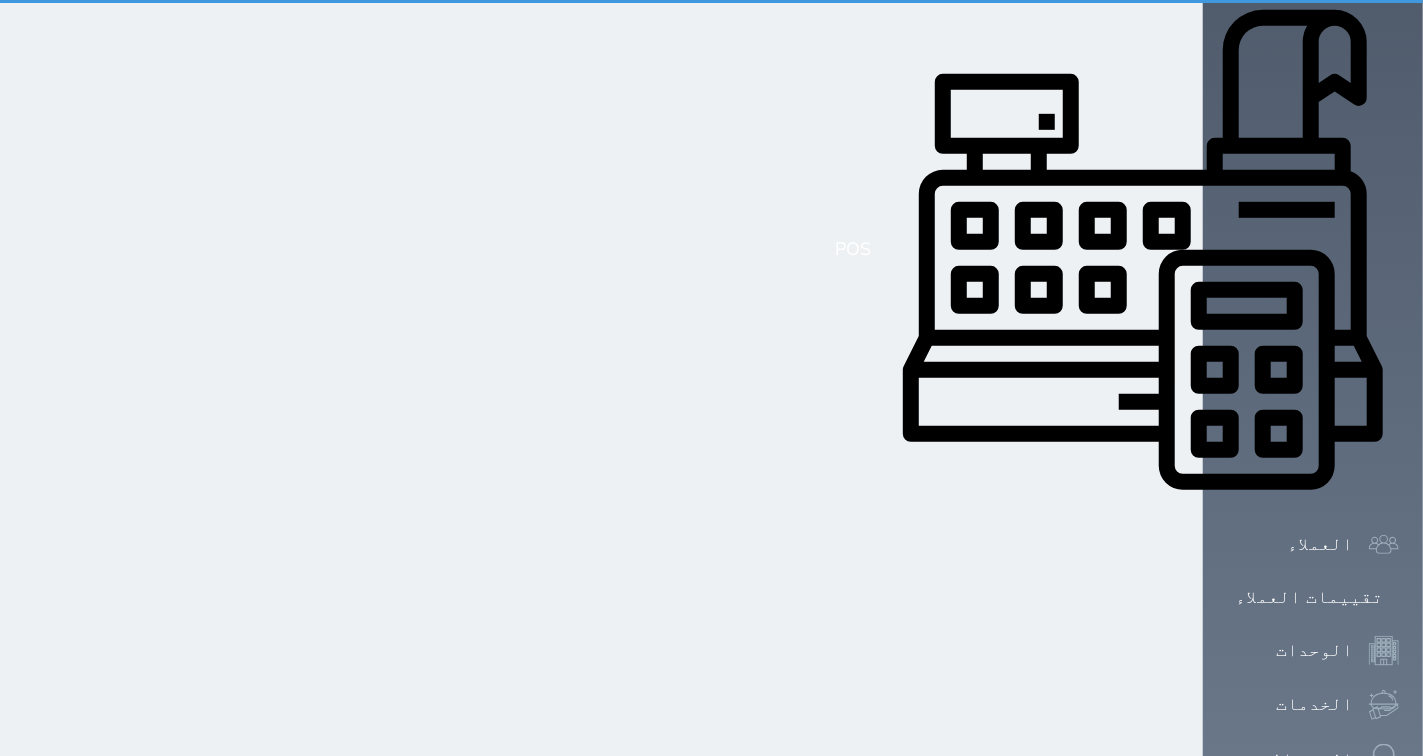 scroll, scrollTop: 2, scrollLeft: 0, axis: vertical 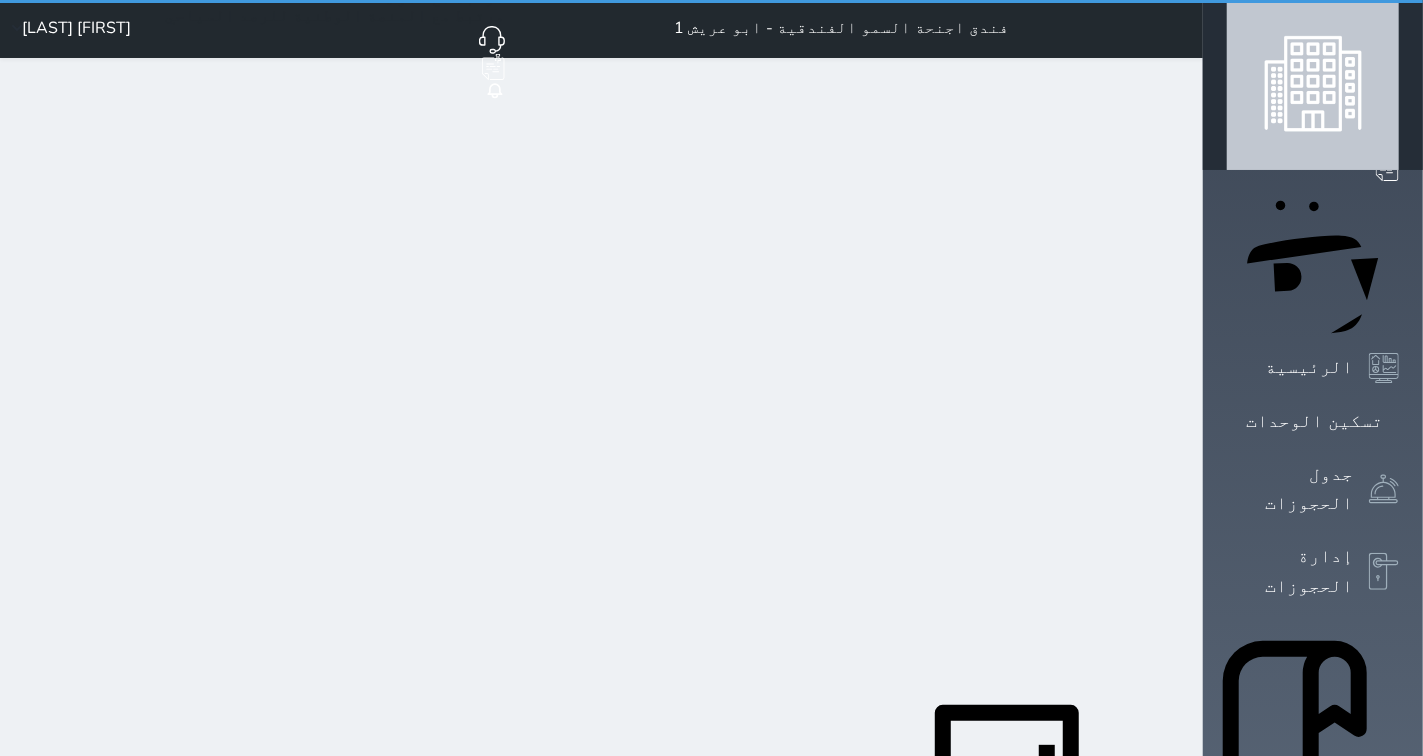 select on "1" 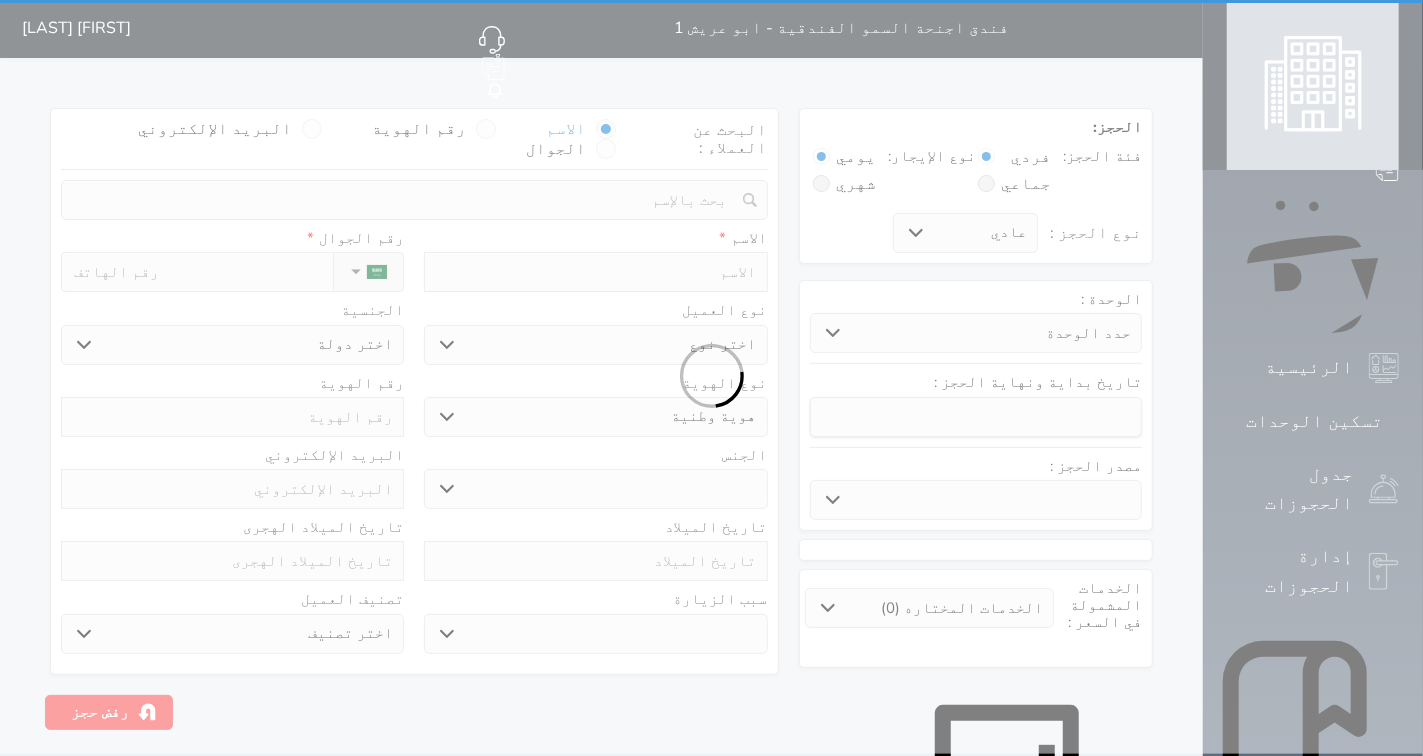 scroll, scrollTop: 0, scrollLeft: 0, axis: both 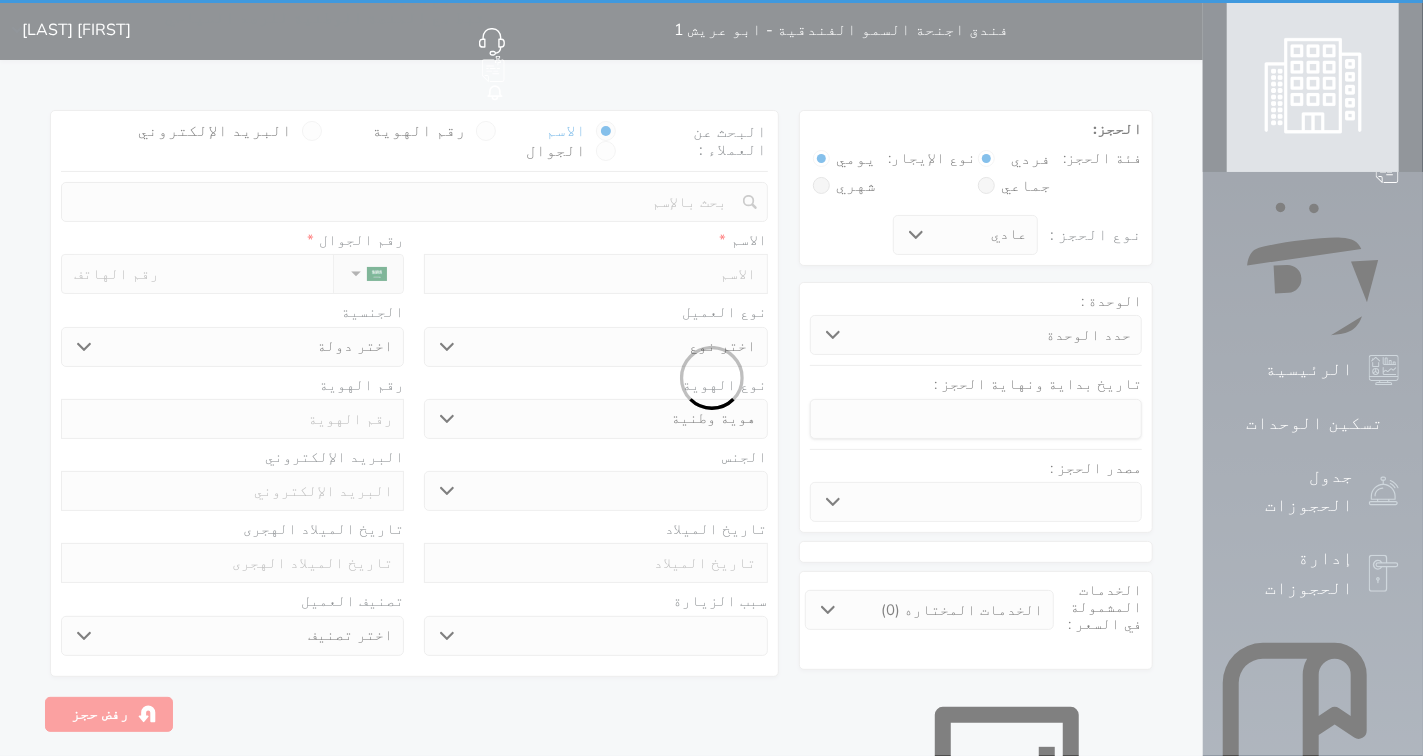 select 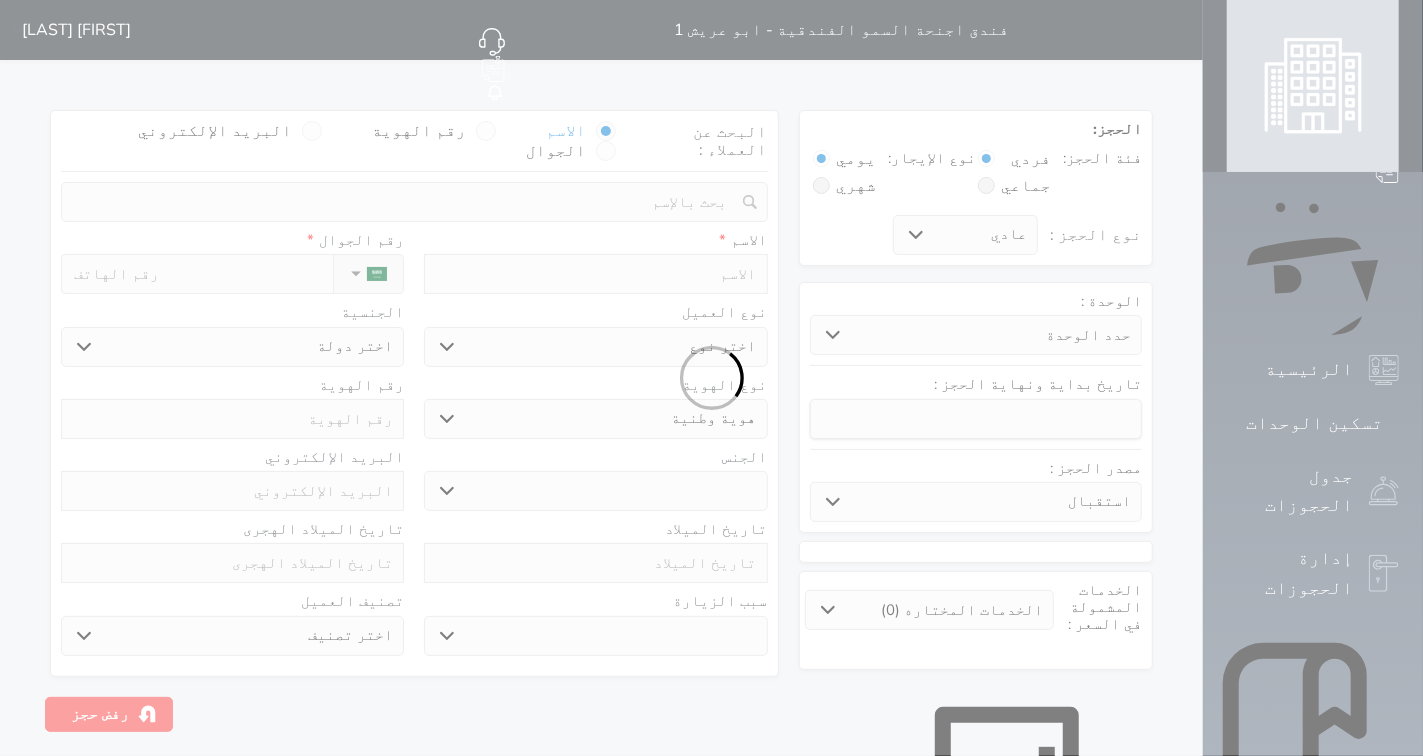 select 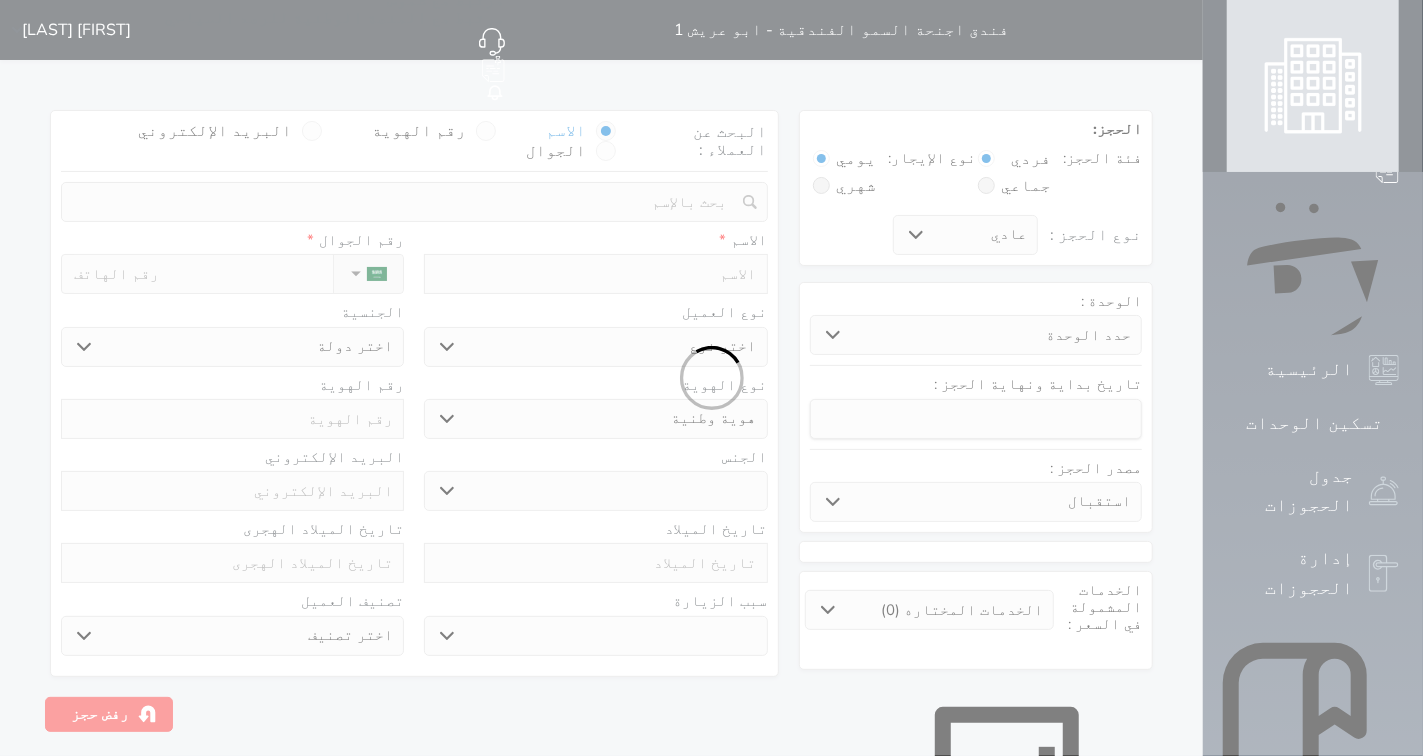 select 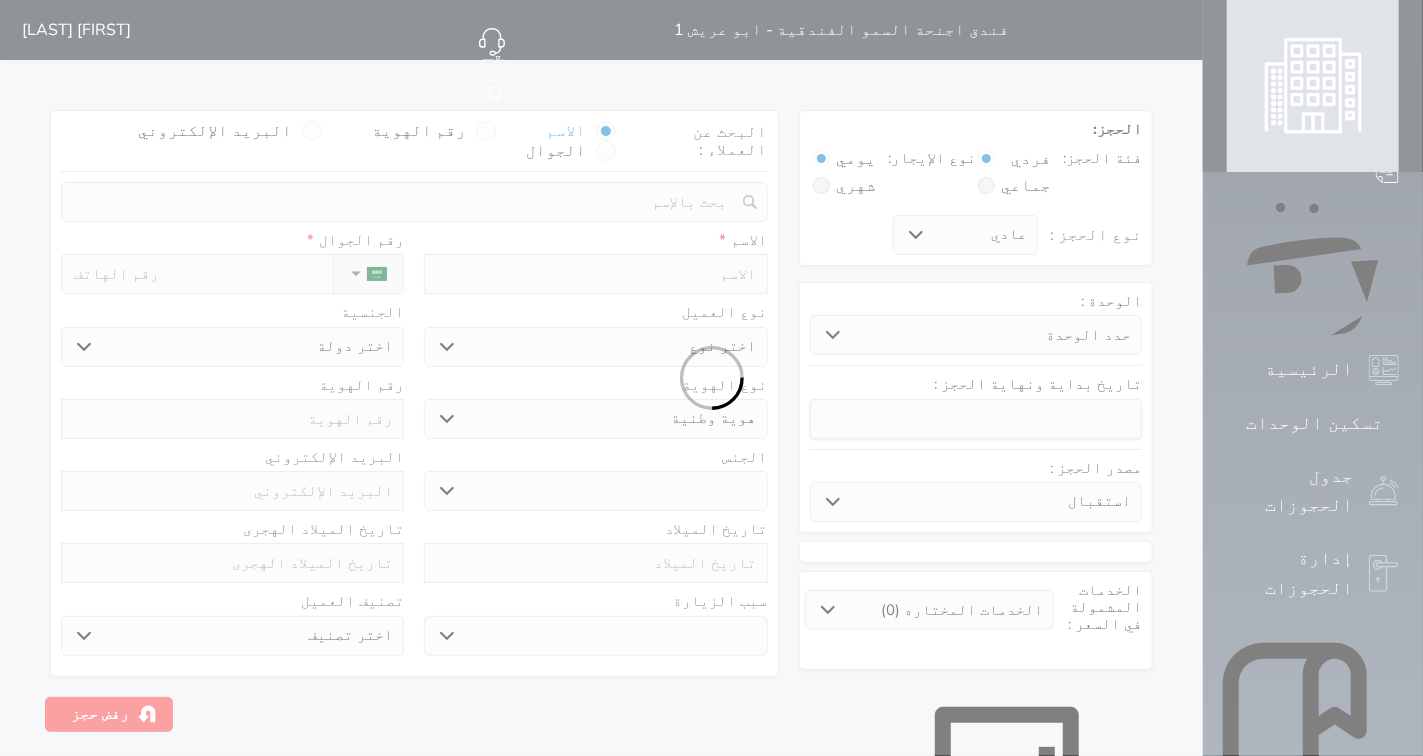 select 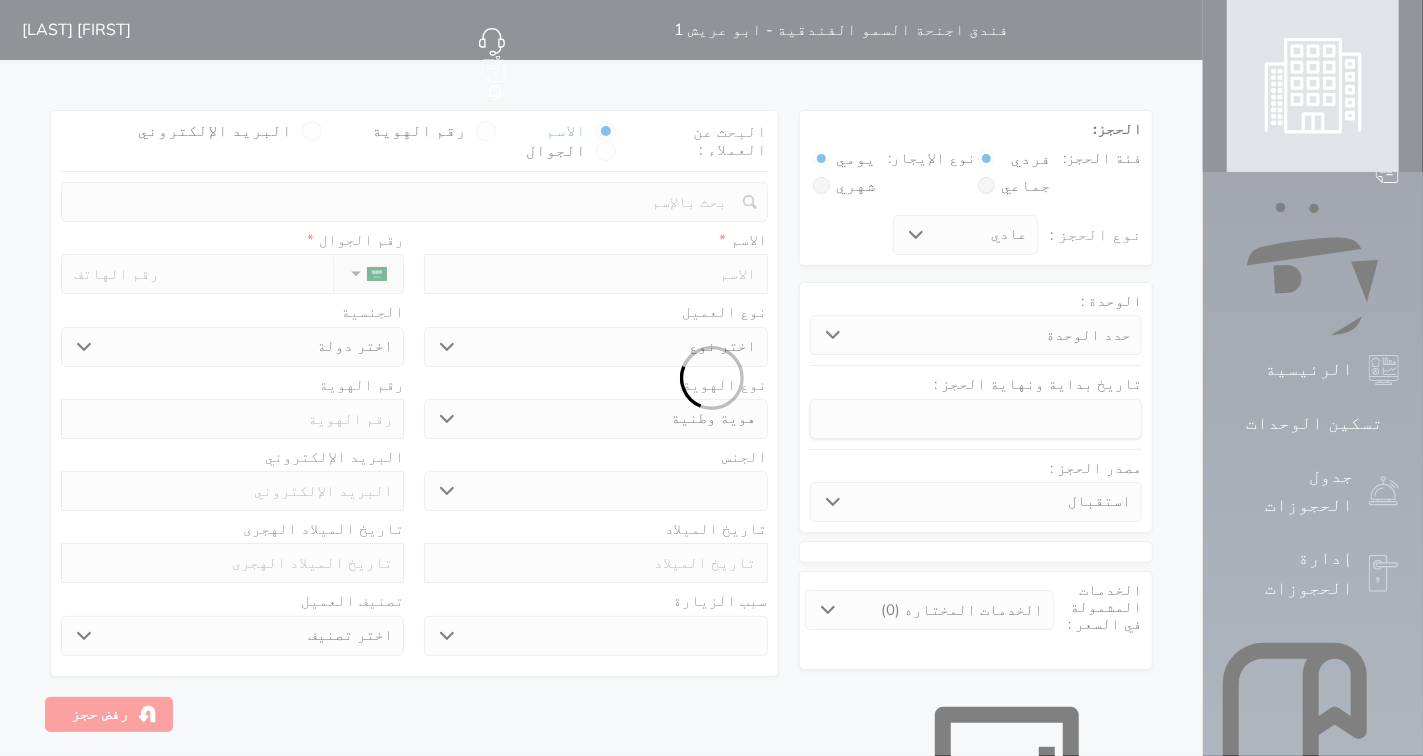 select on "113" 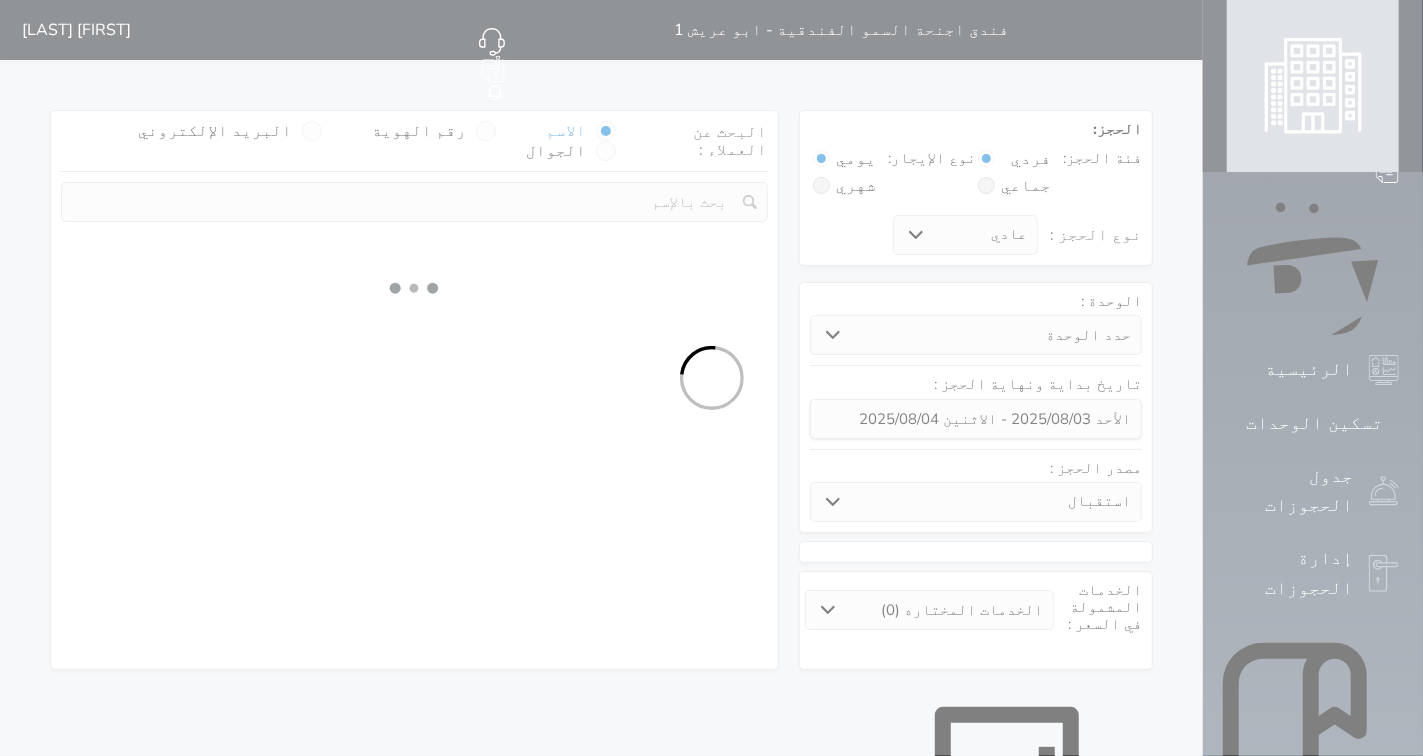select 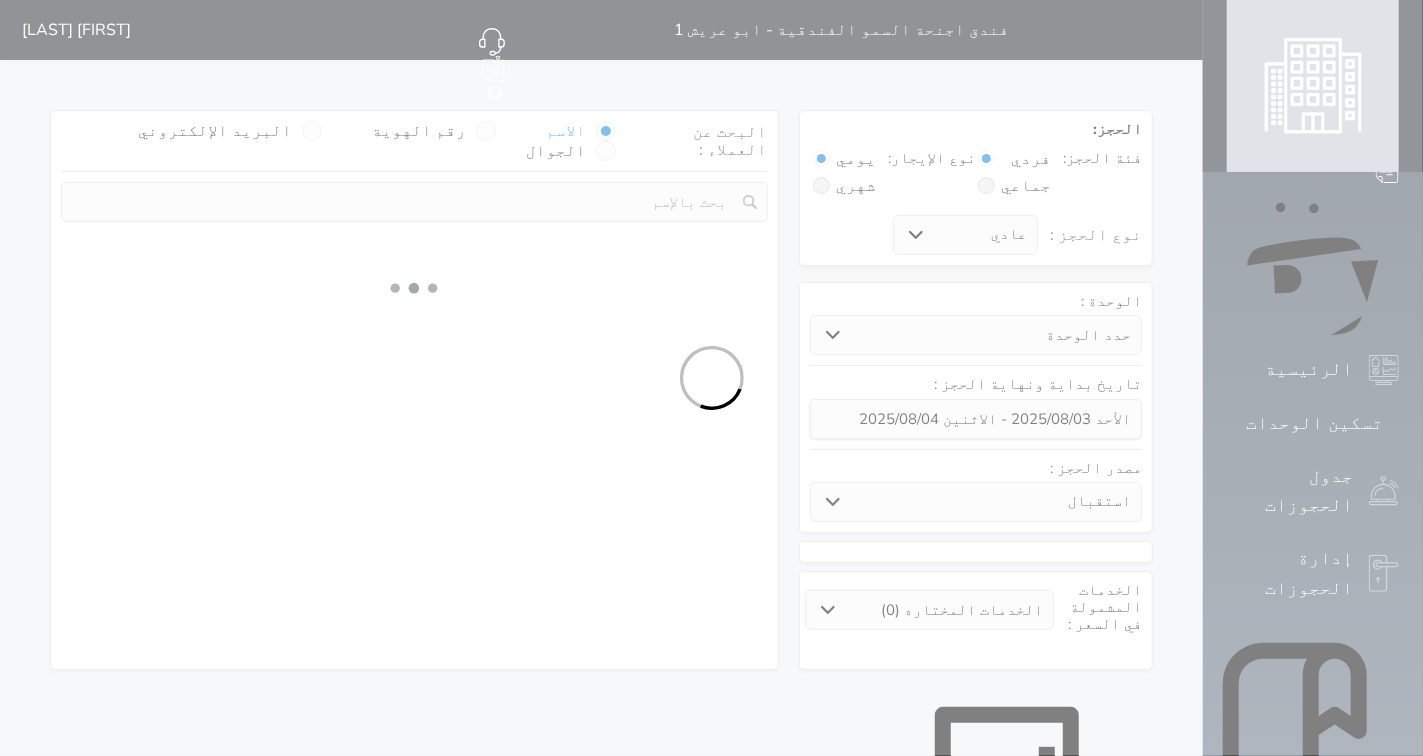 select on "1" 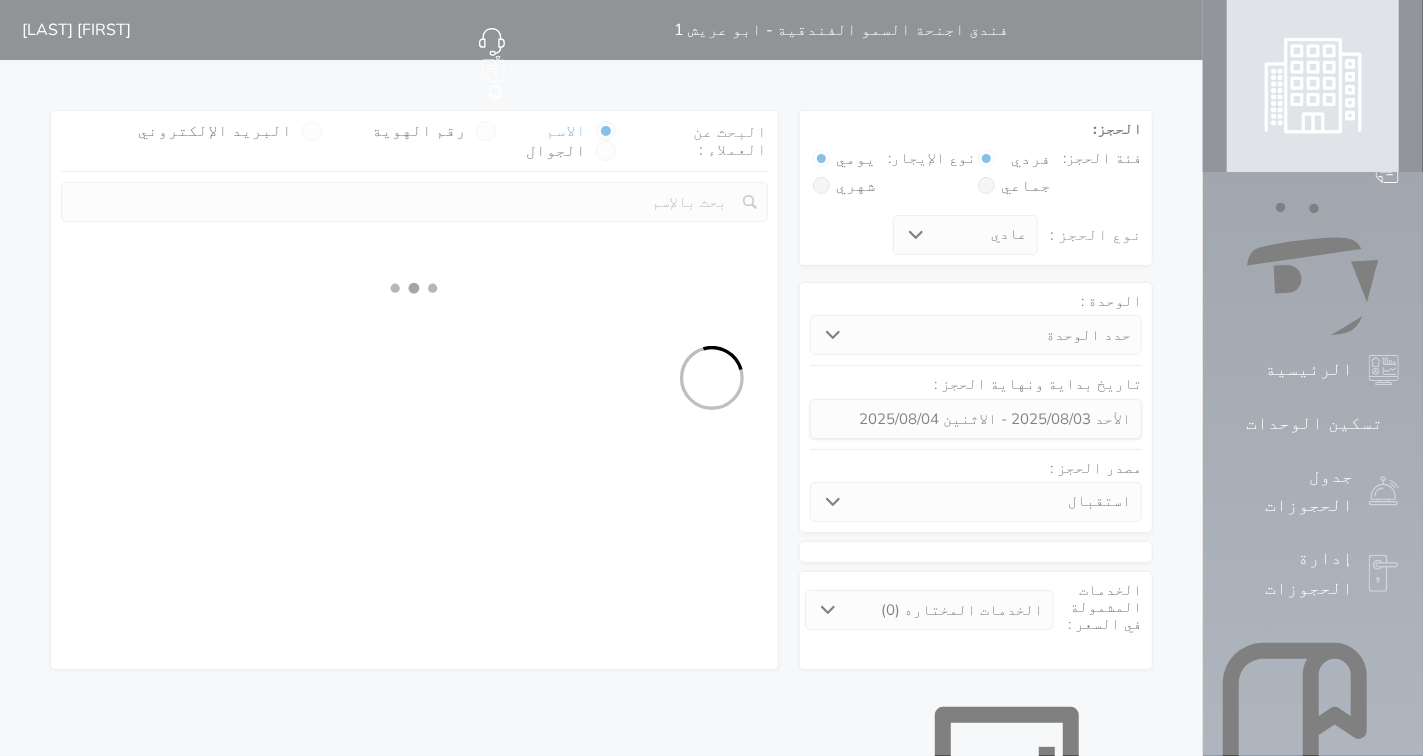select on "113" 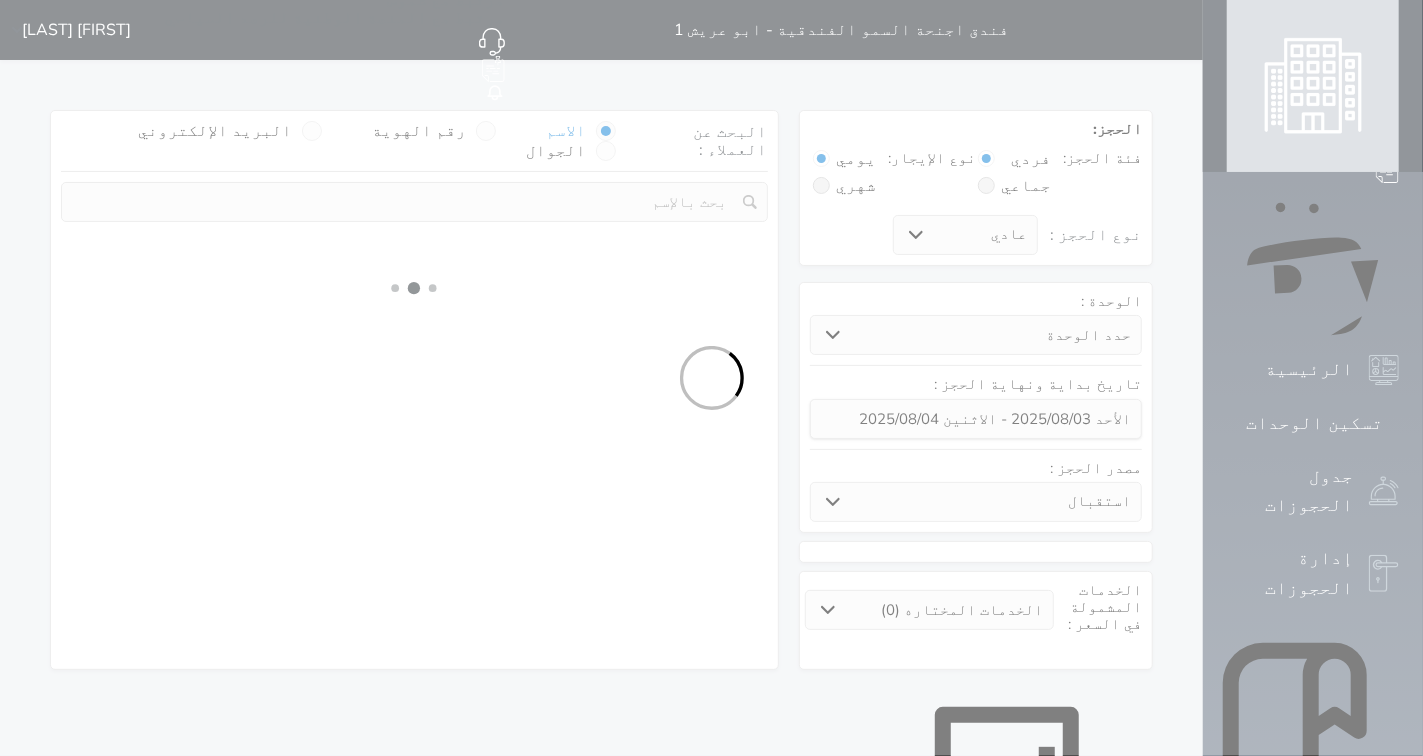 select on "1" 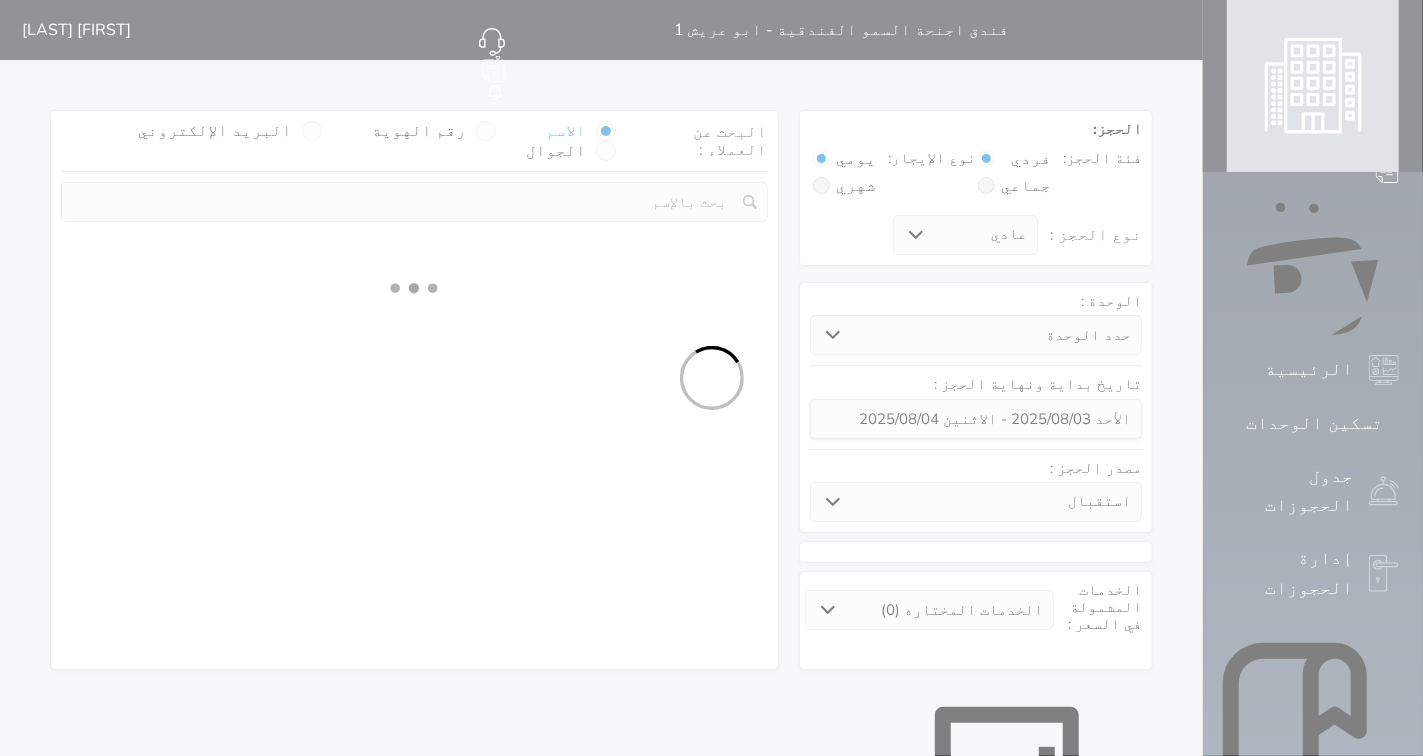 select 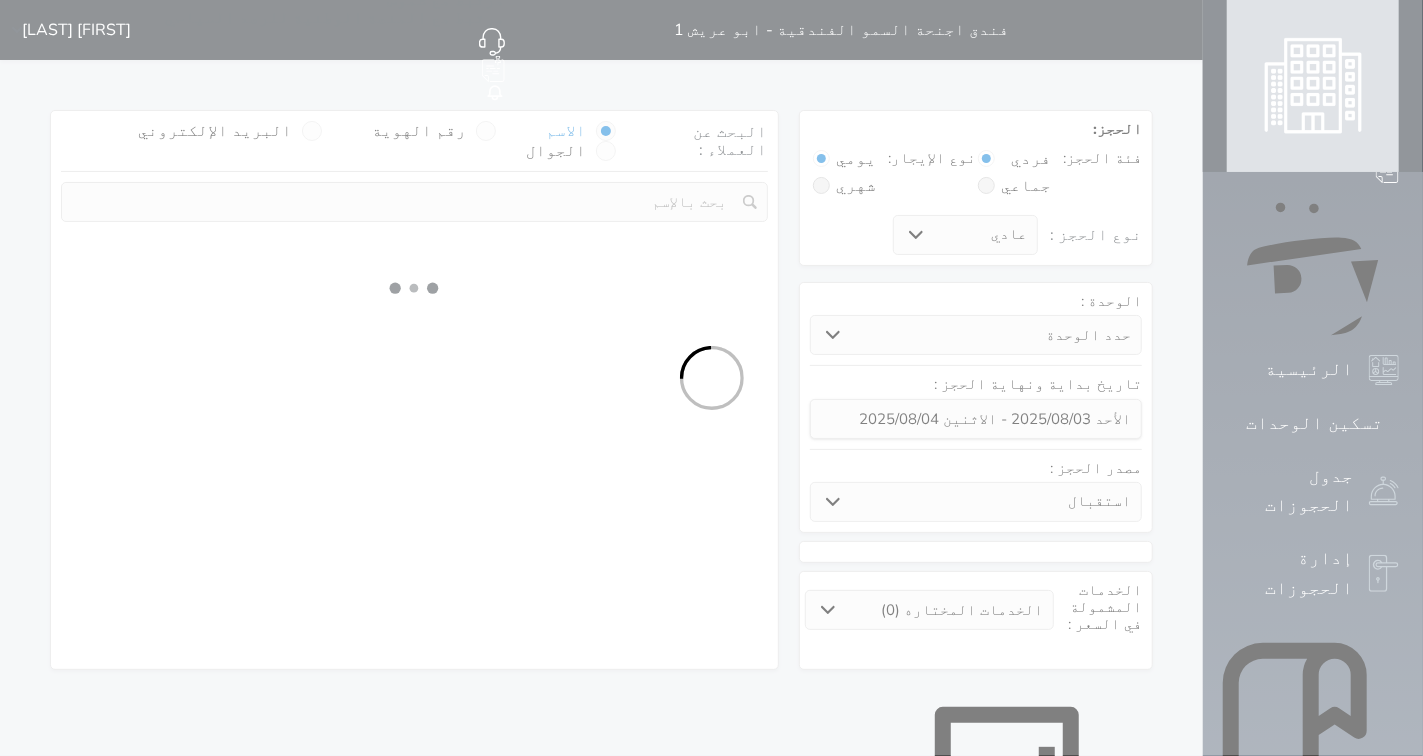 select on "7" 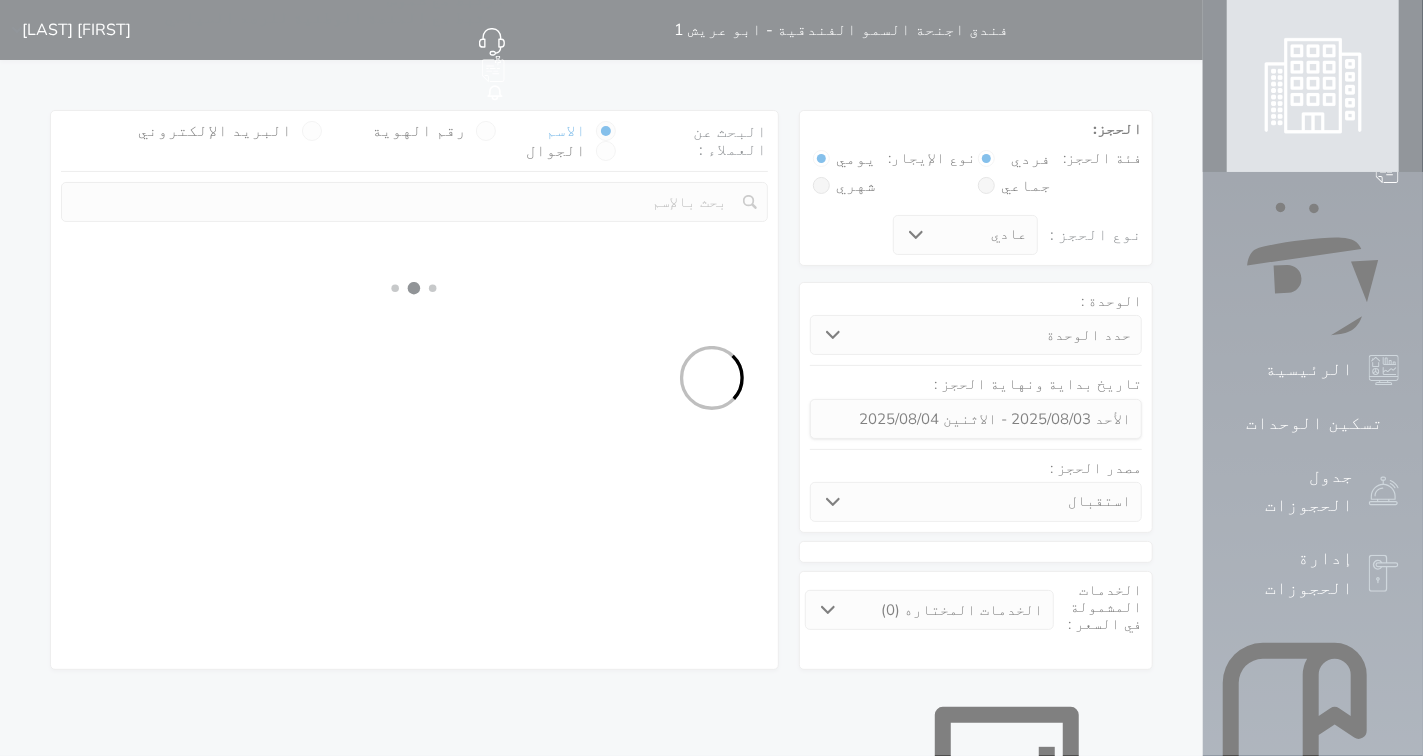 select 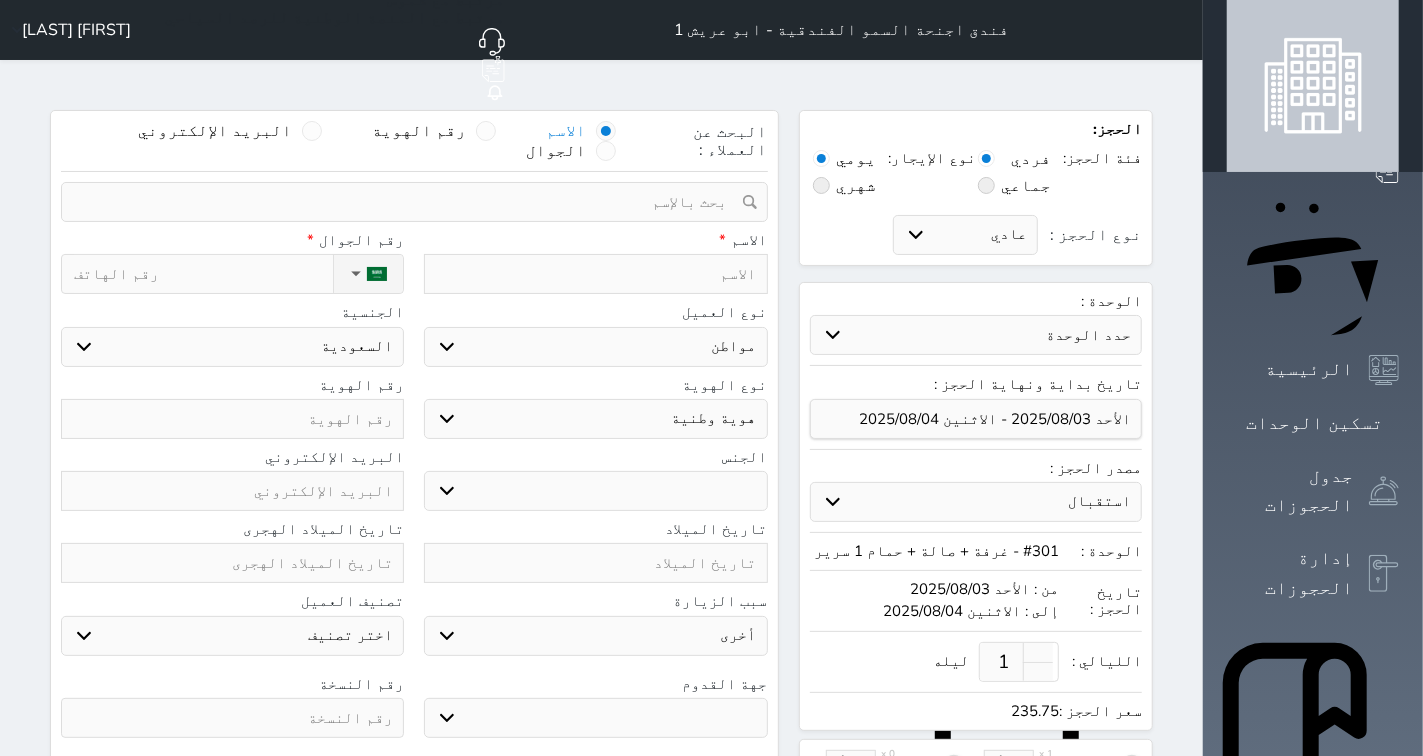 select 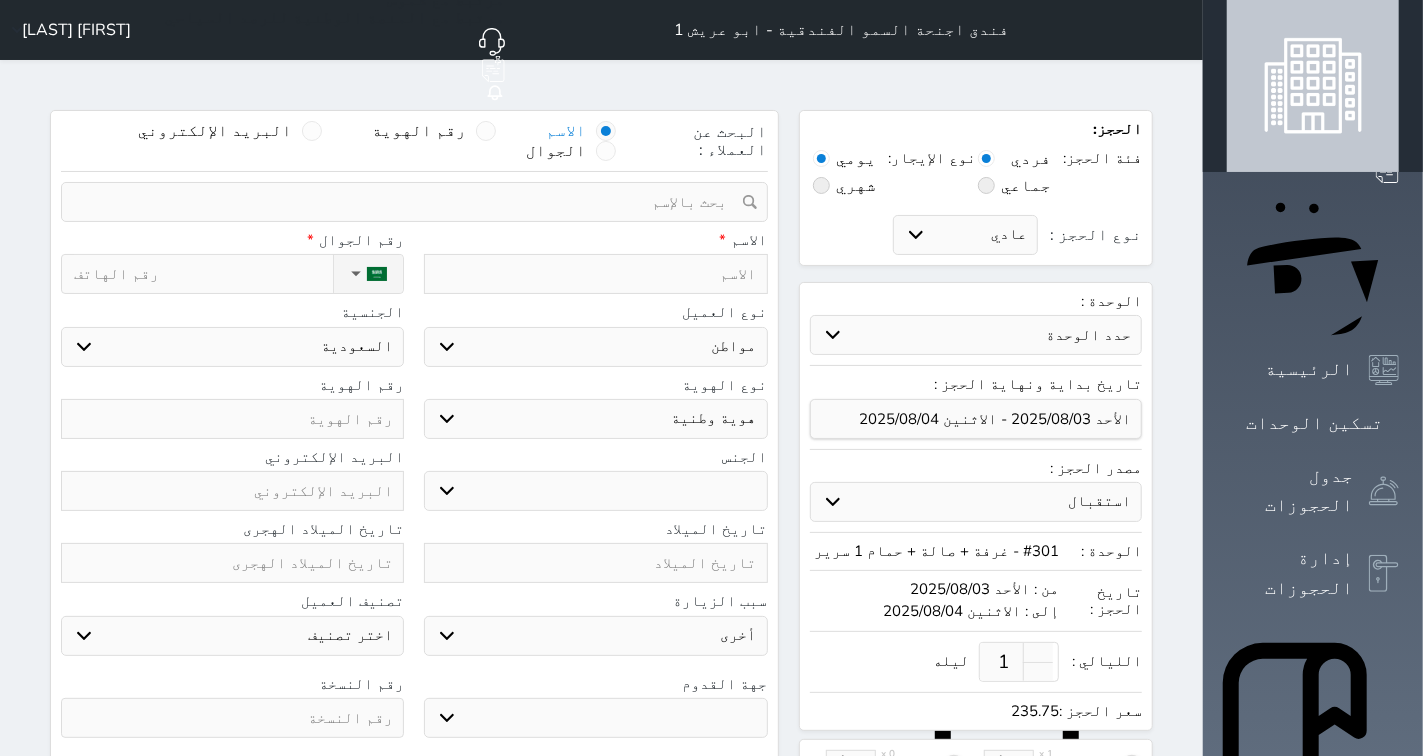 select 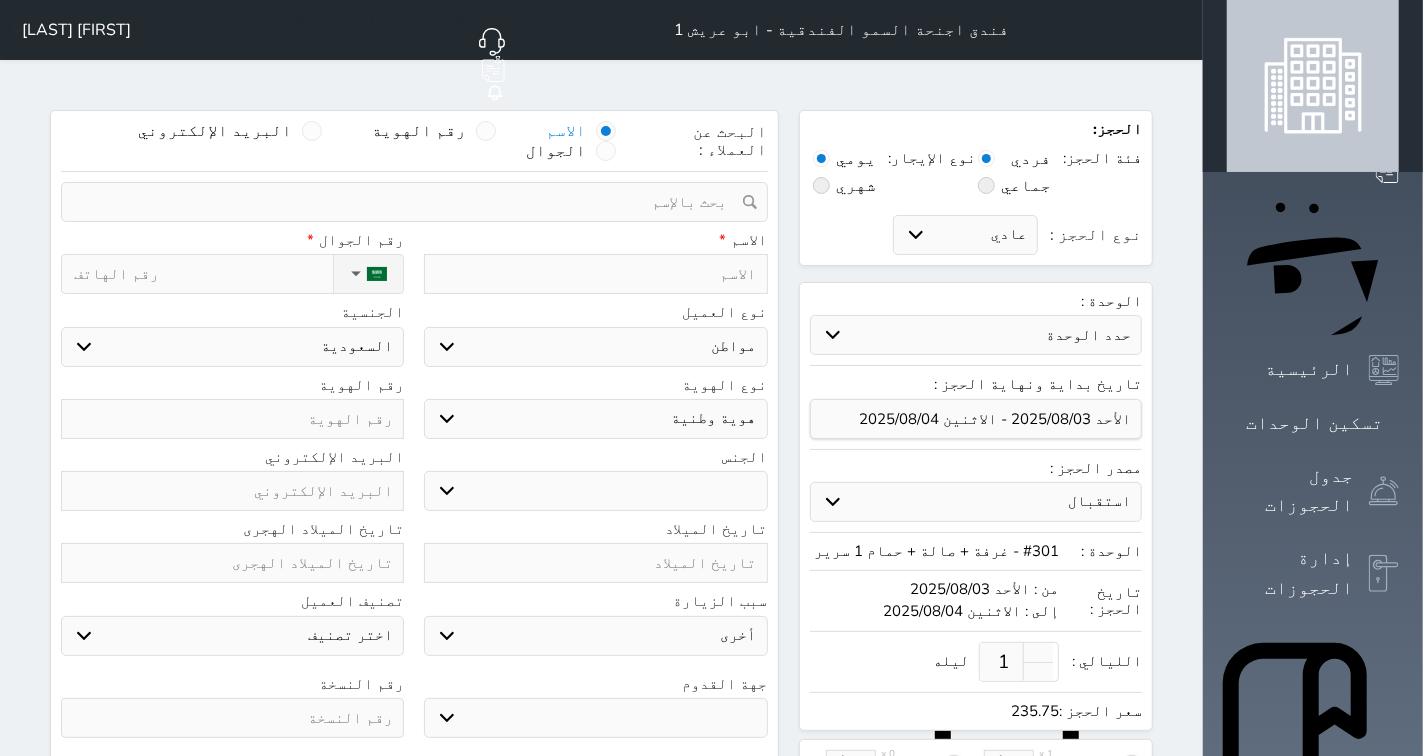select 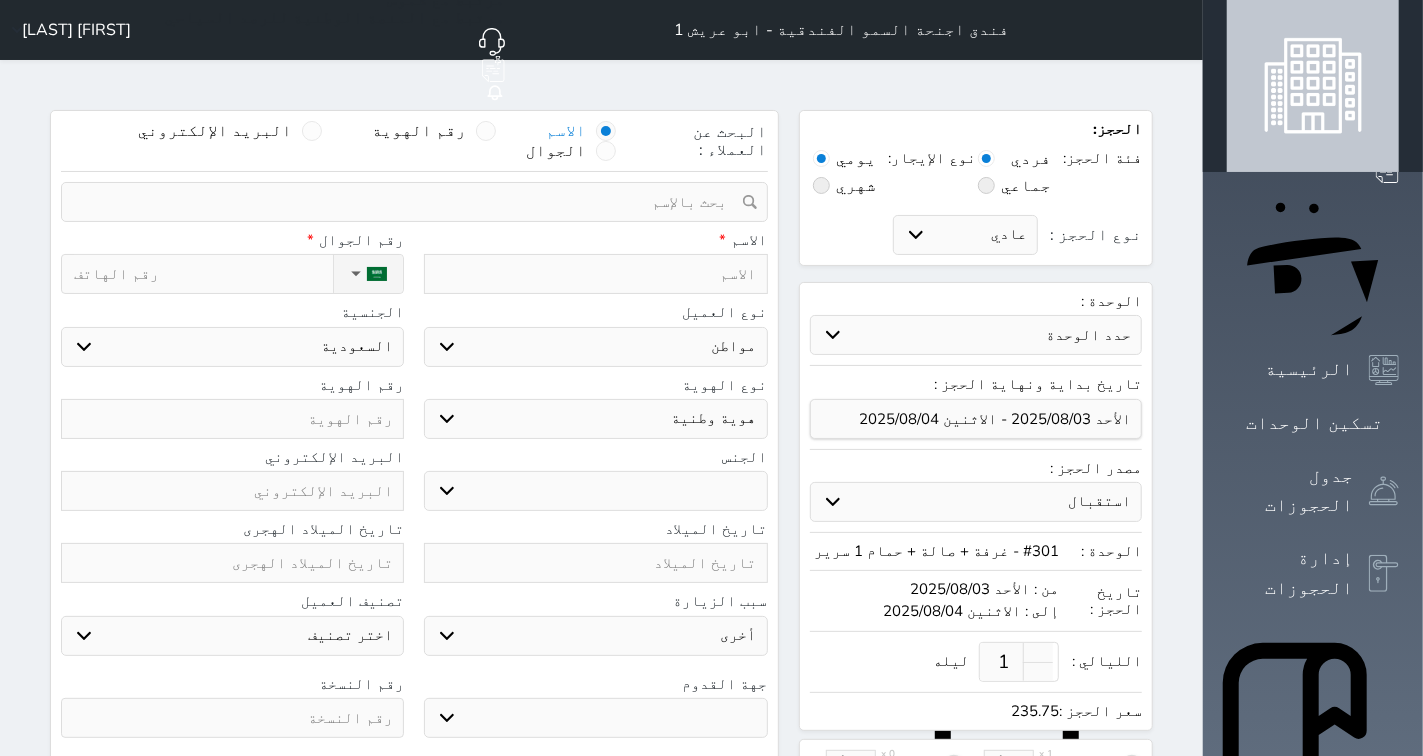 select 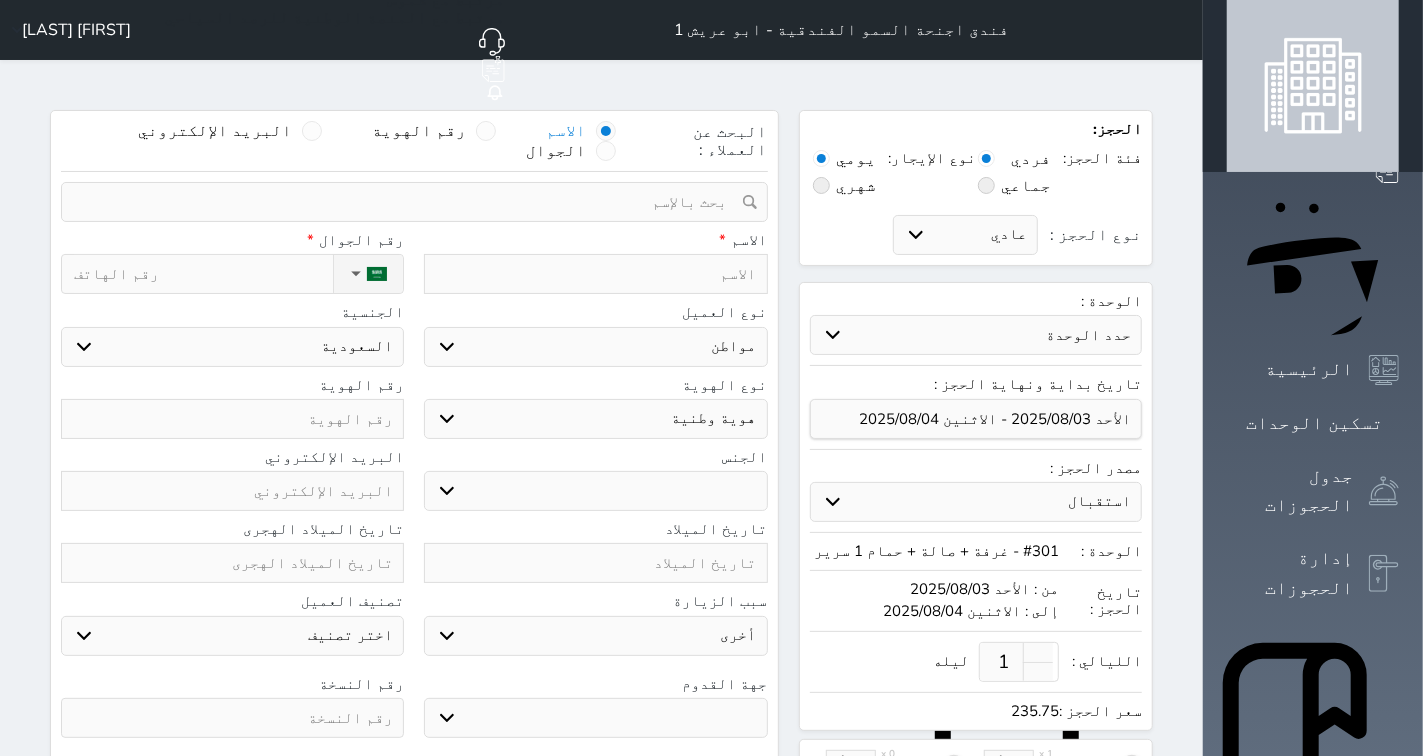 select 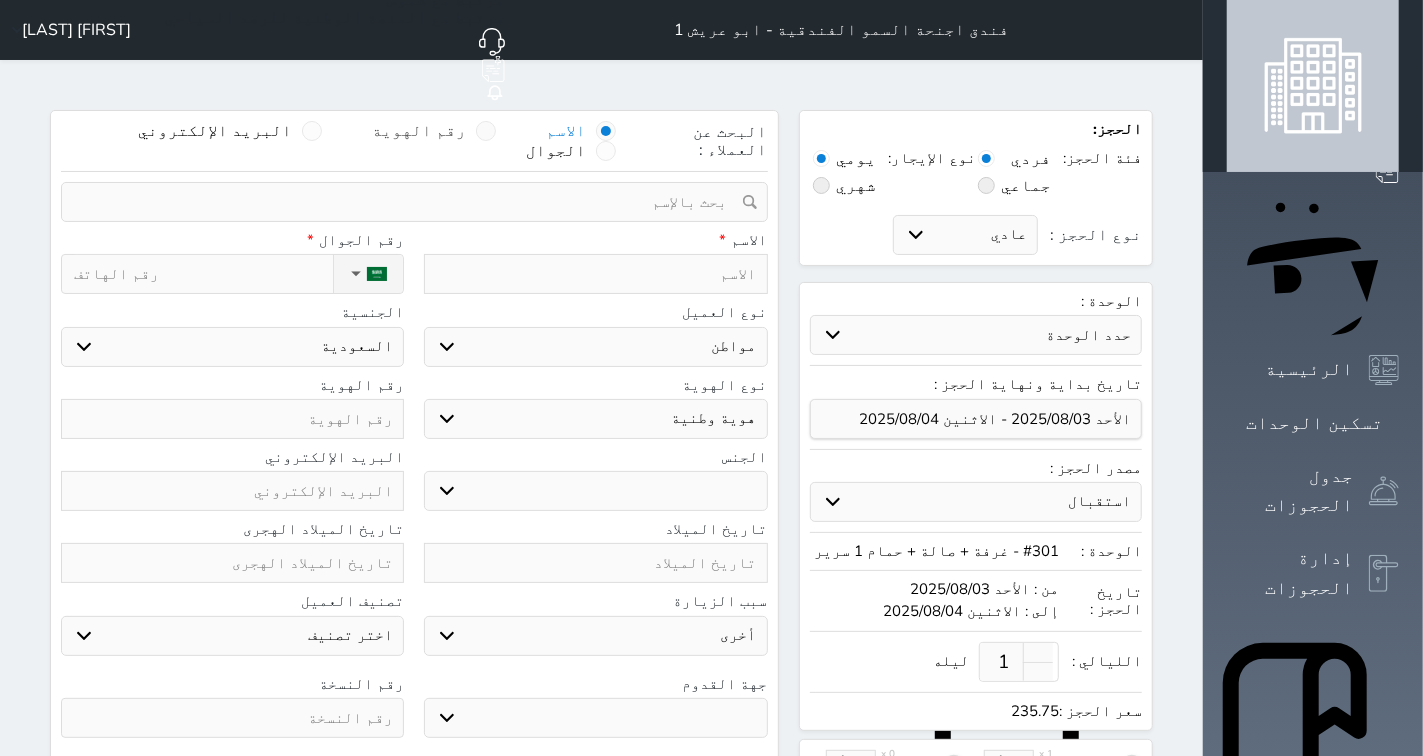 click at bounding box center (486, 131) 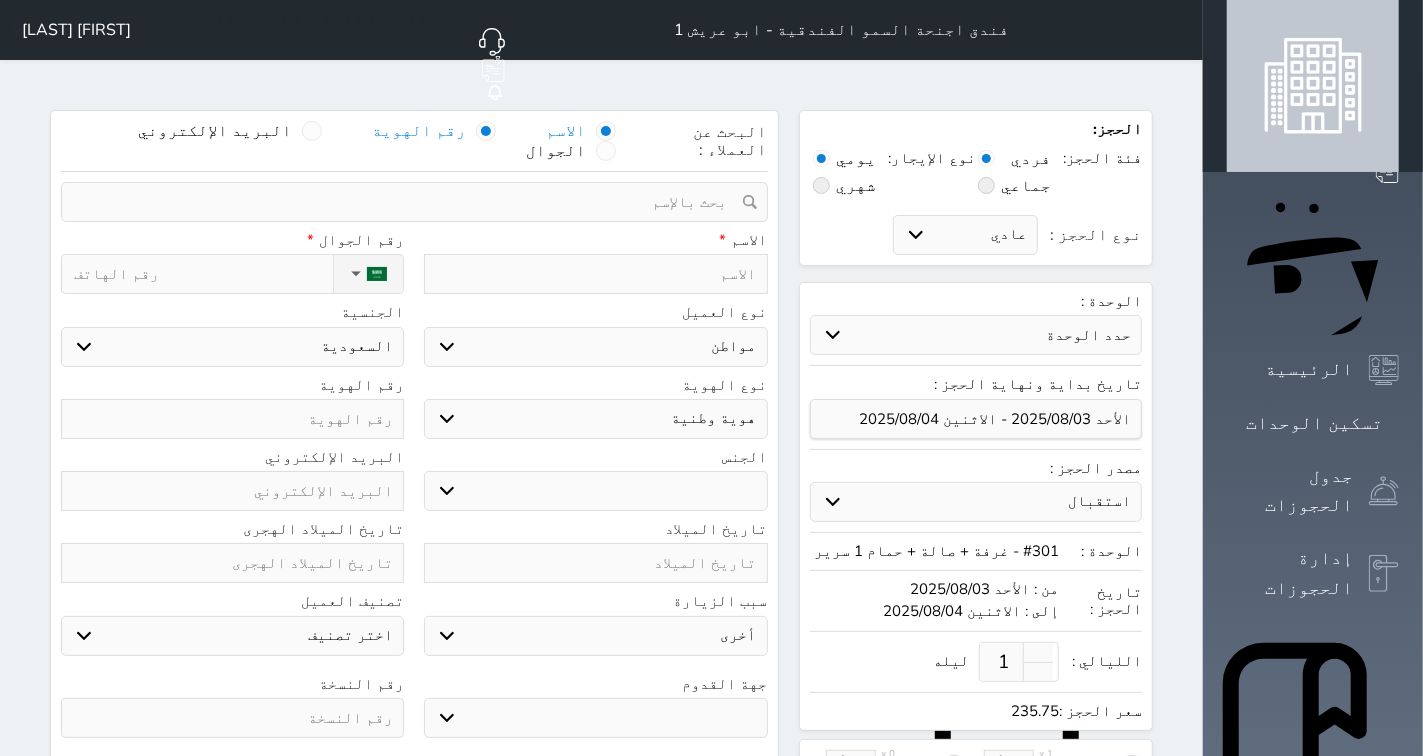select 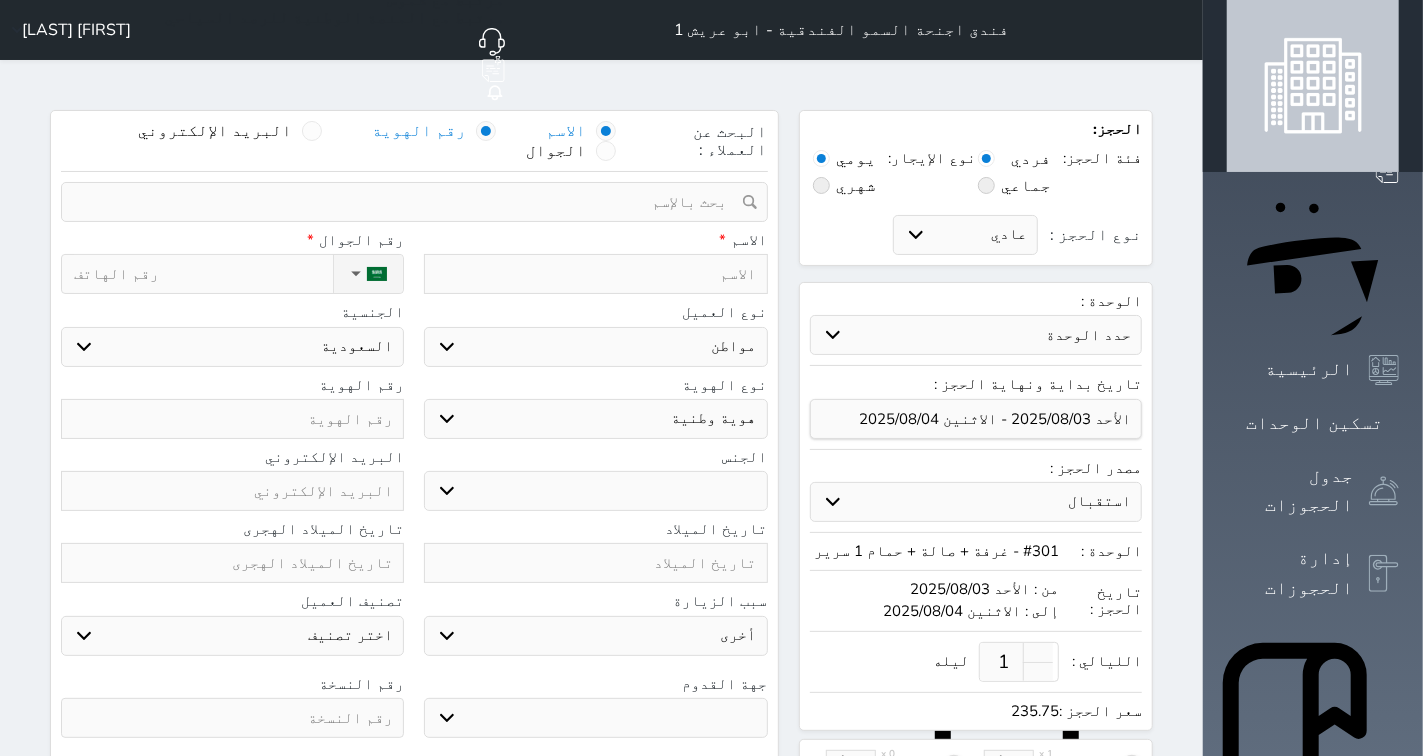 select 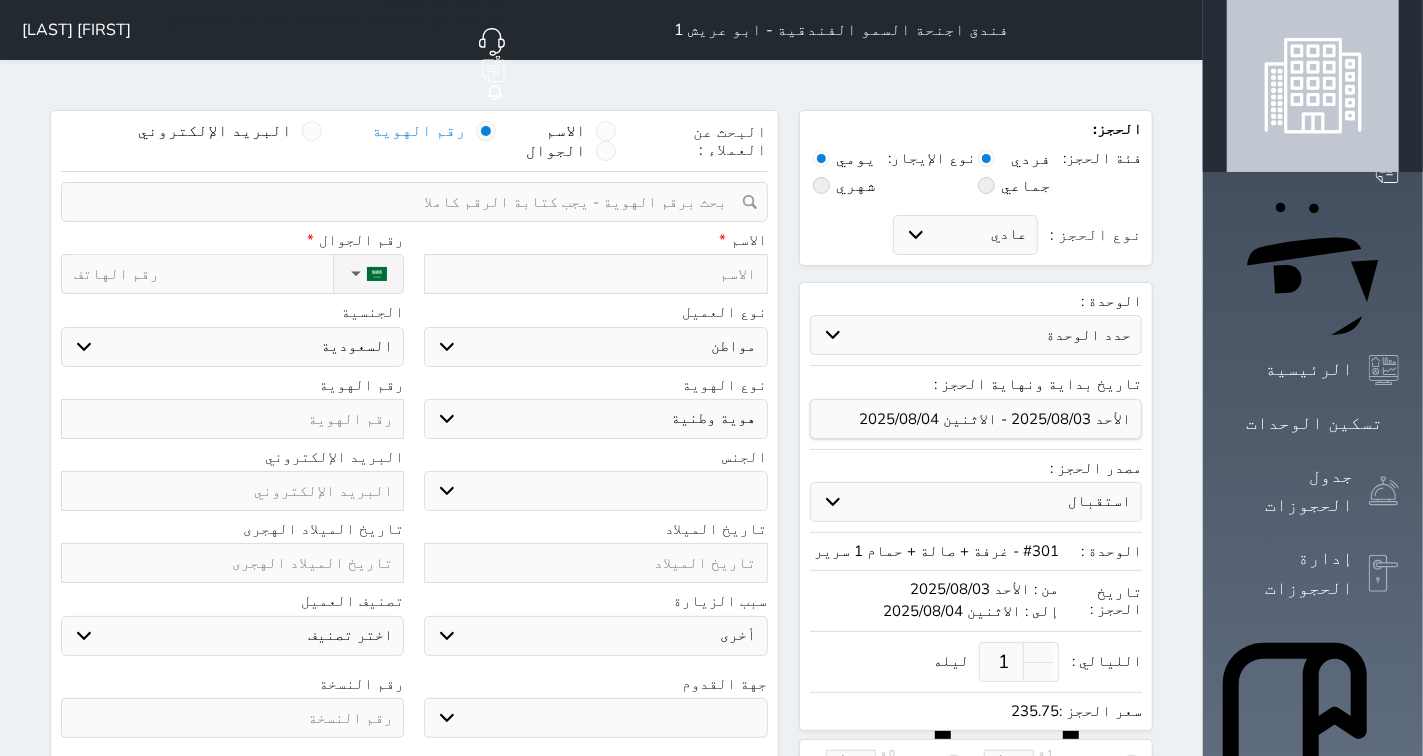 click at bounding box center (407, 202) 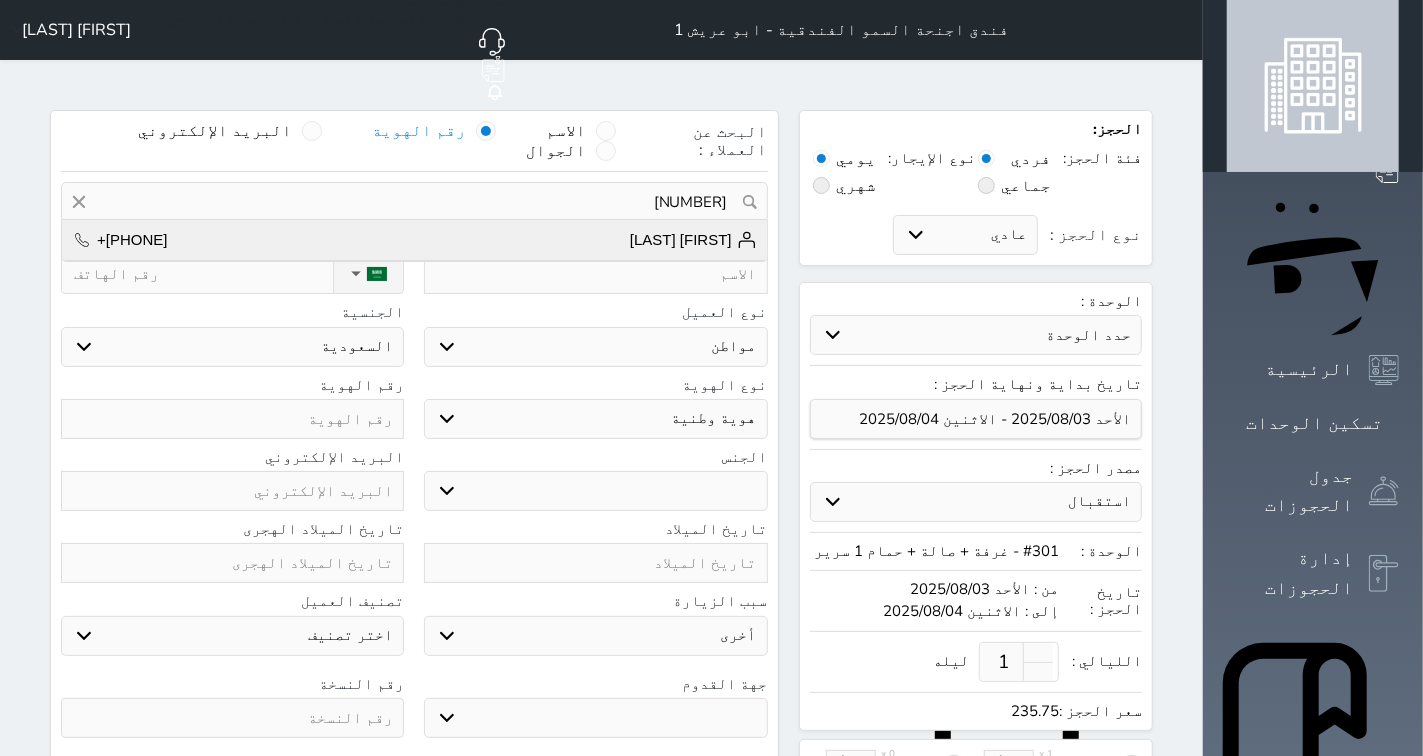 click on "[FIRST] [LAST]" at bounding box center (693, 240) 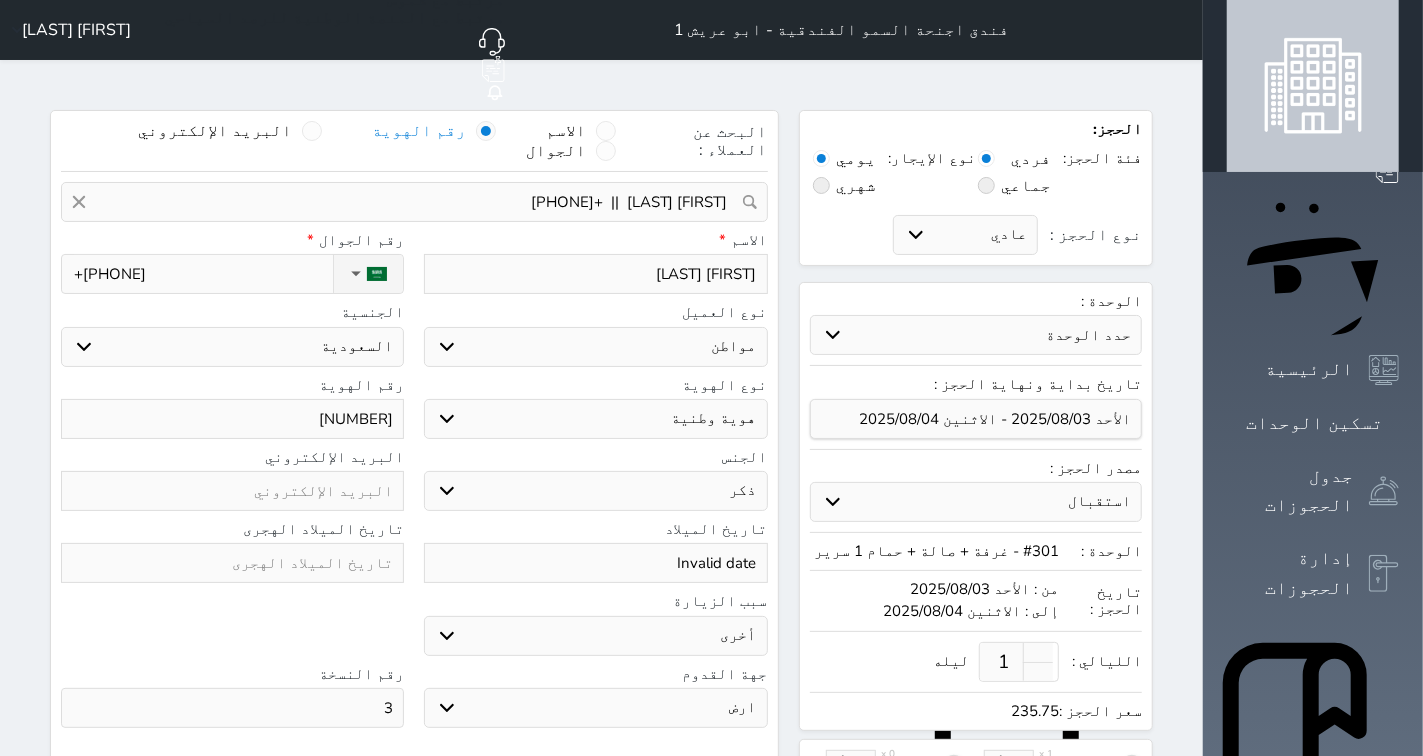 click on "Invalid date" at bounding box center [595, 563] 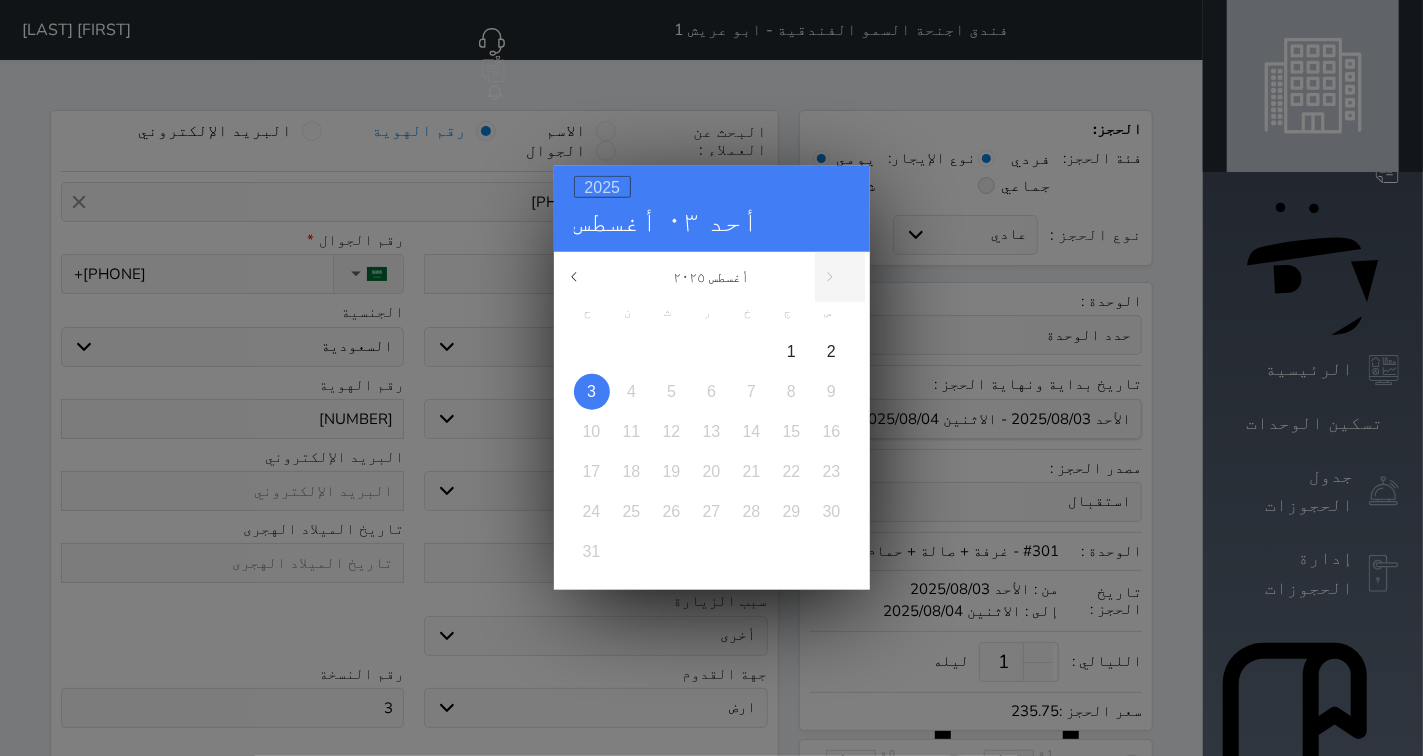 click on "2025" at bounding box center [603, 187] 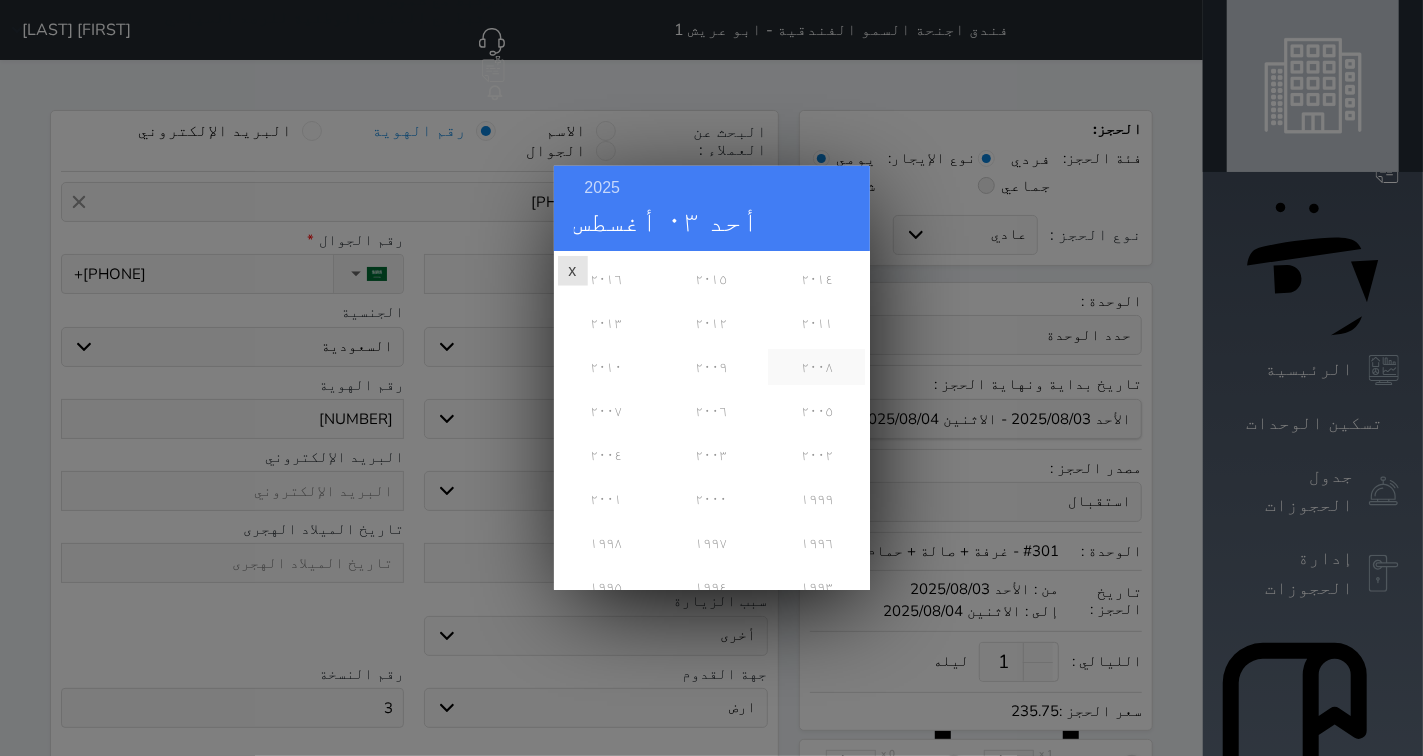 scroll, scrollTop: 222, scrollLeft: 0, axis: vertical 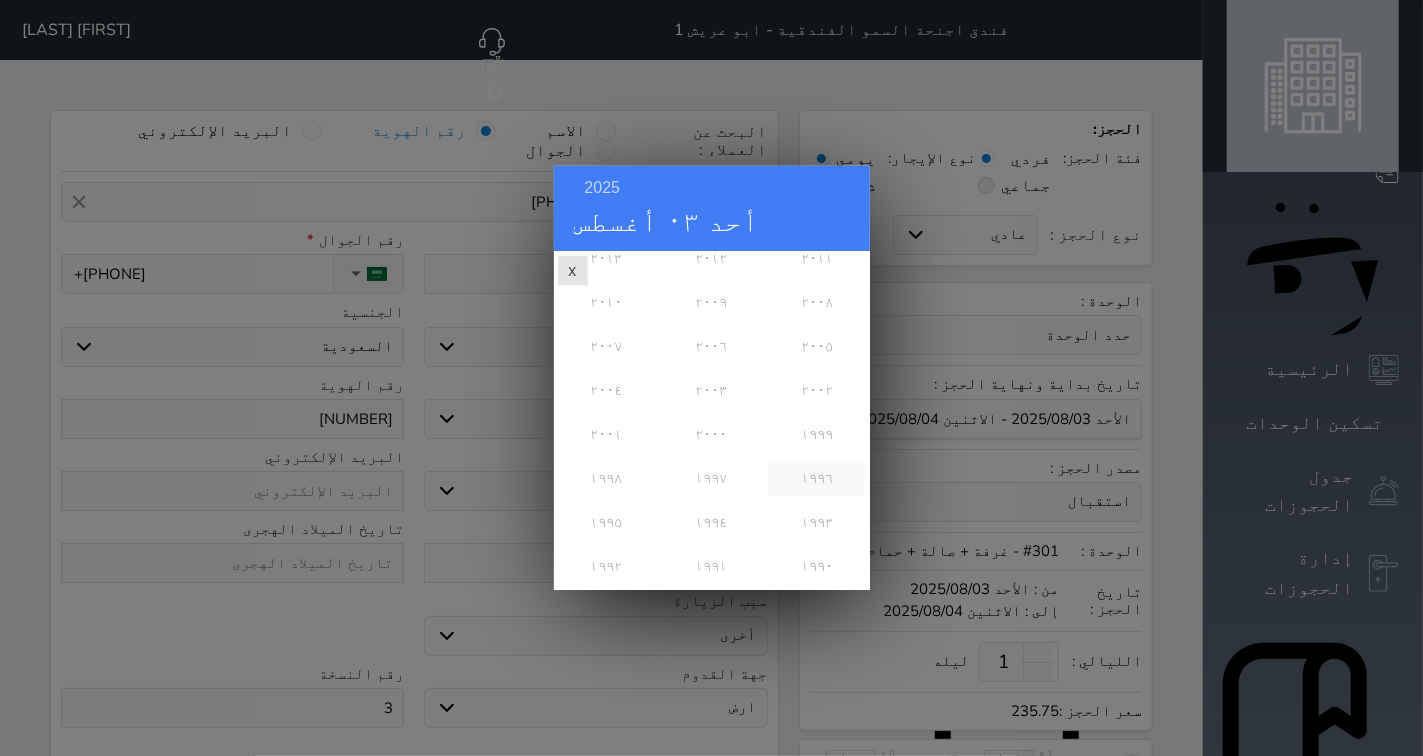 click on "١٩٩٦" at bounding box center [816, 478] 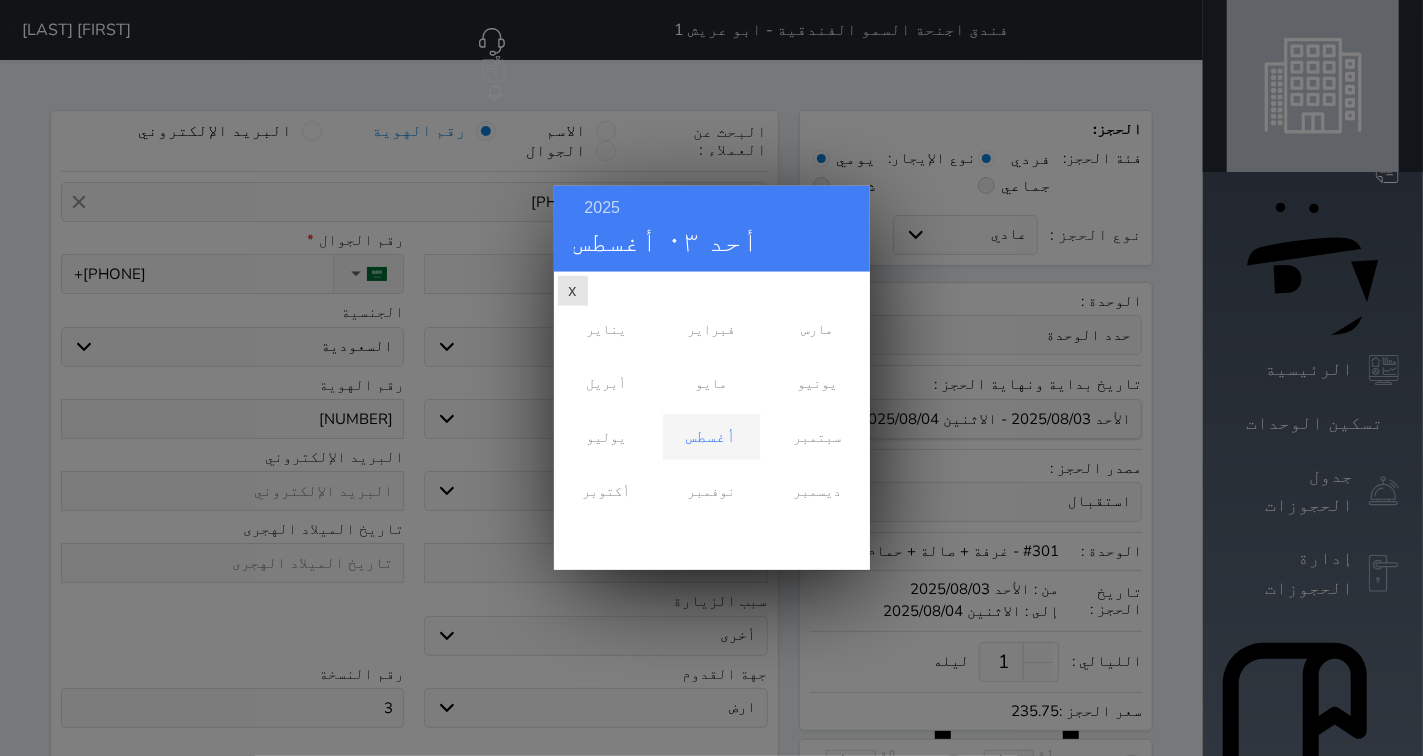 scroll, scrollTop: 0, scrollLeft: 0, axis: both 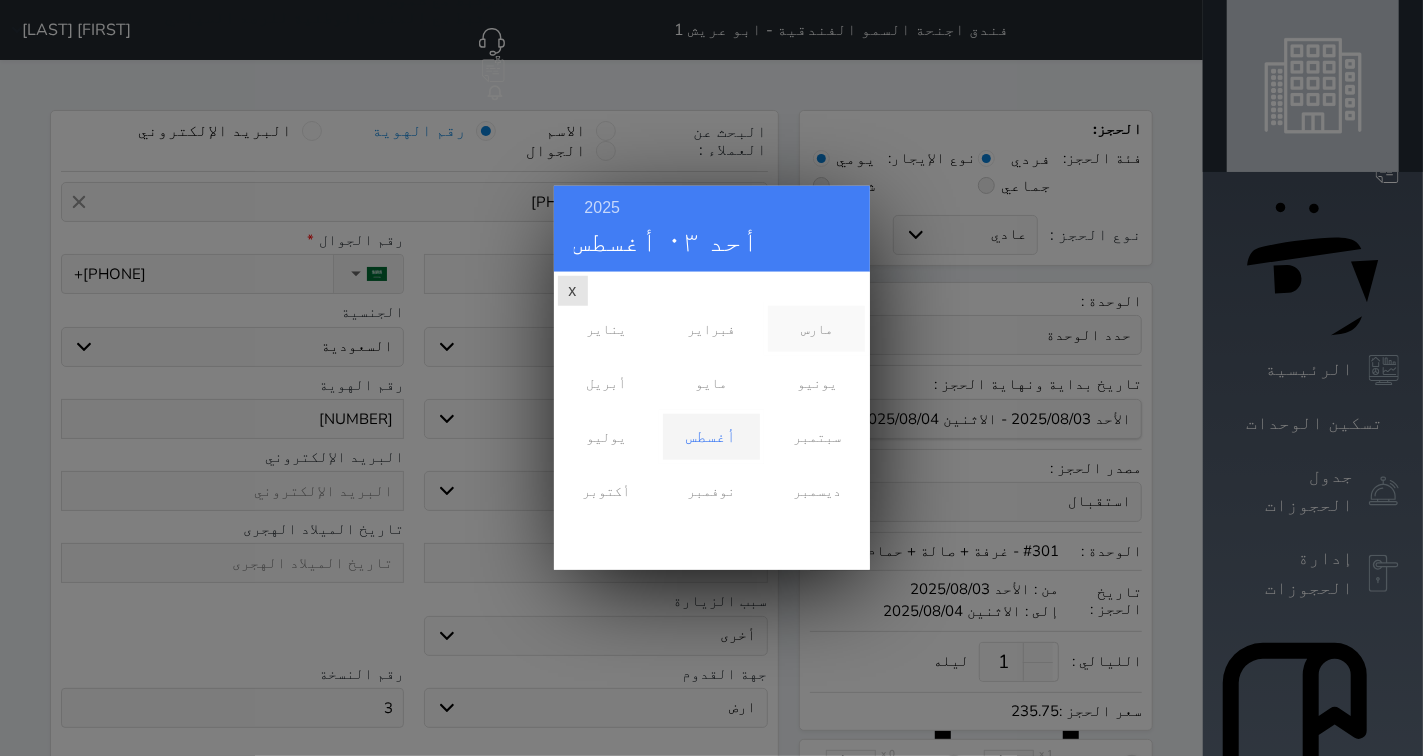 click on "مارس" at bounding box center [816, 329] 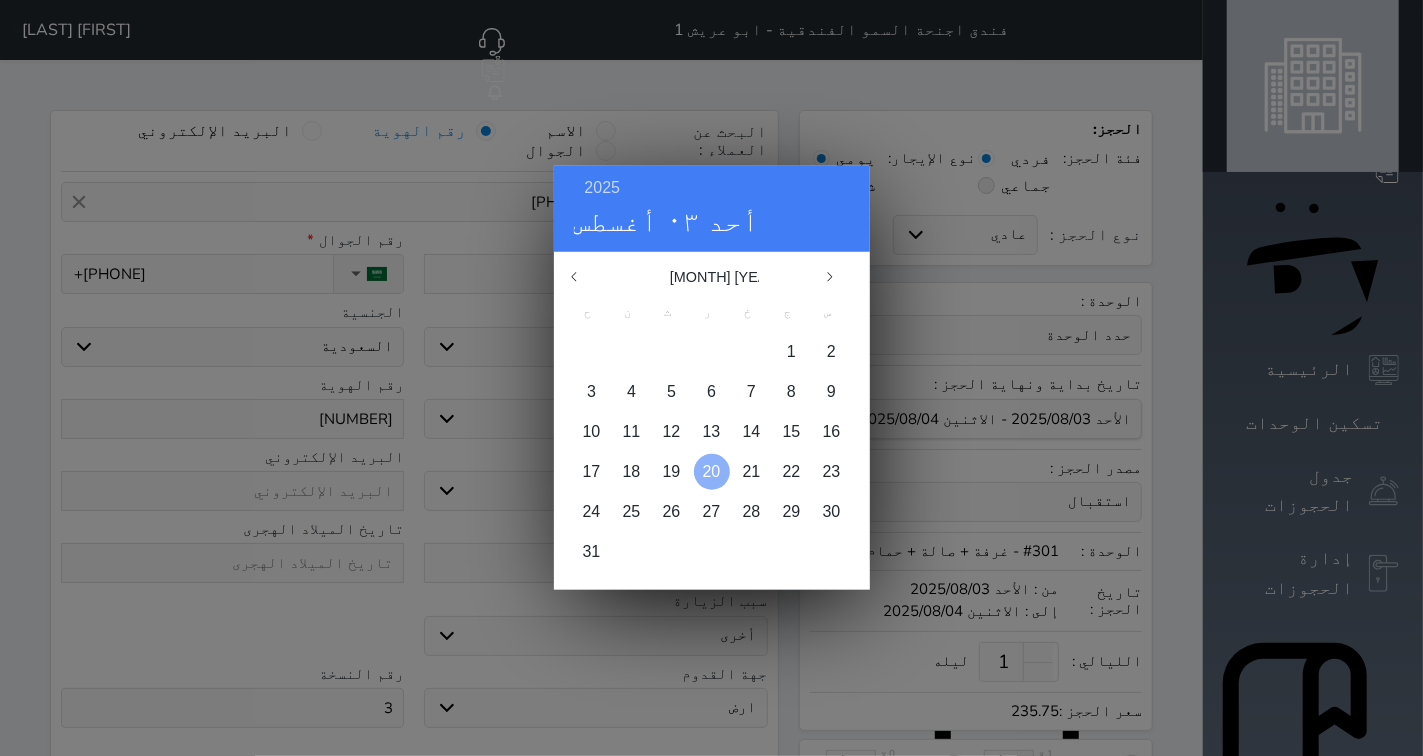 click on "20" at bounding box center (712, 471) 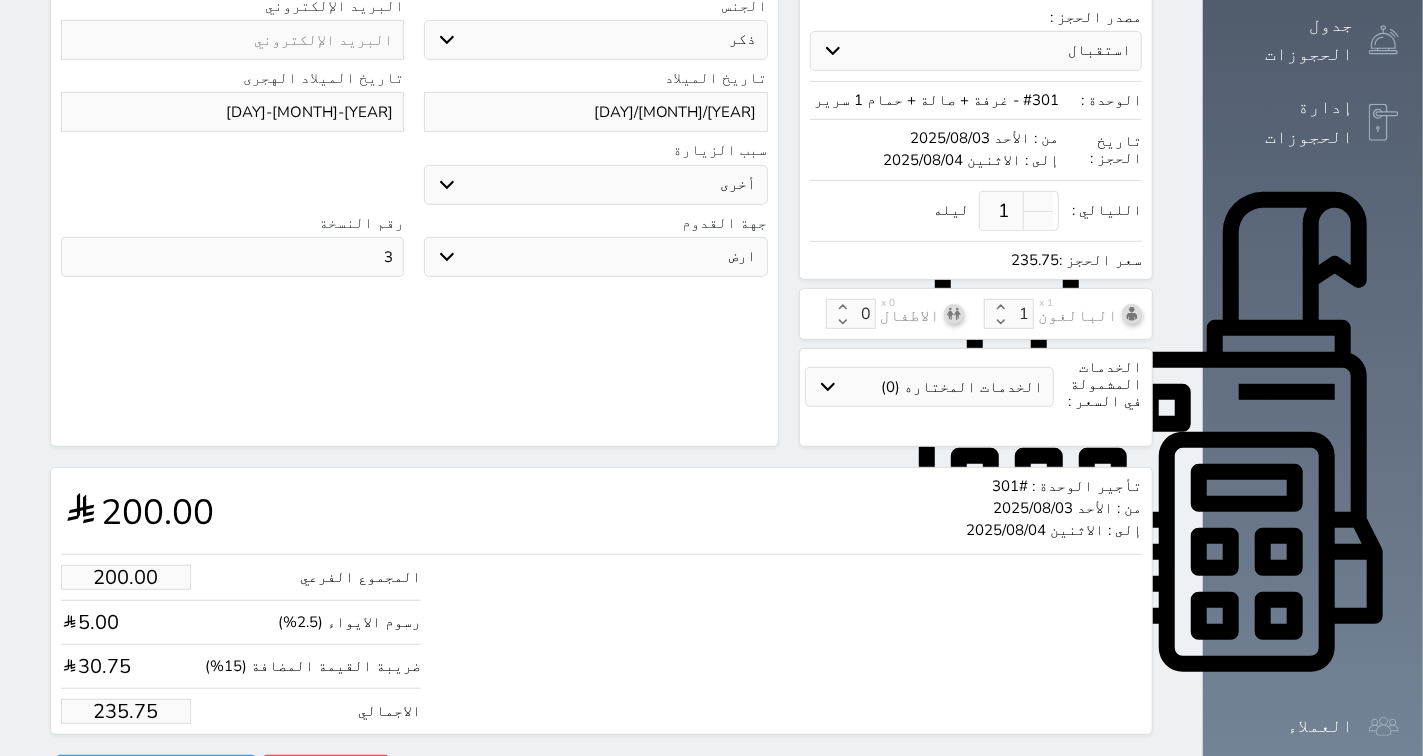 scroll, scrollTop: 473, scrollLeft: 0, axis: vertical 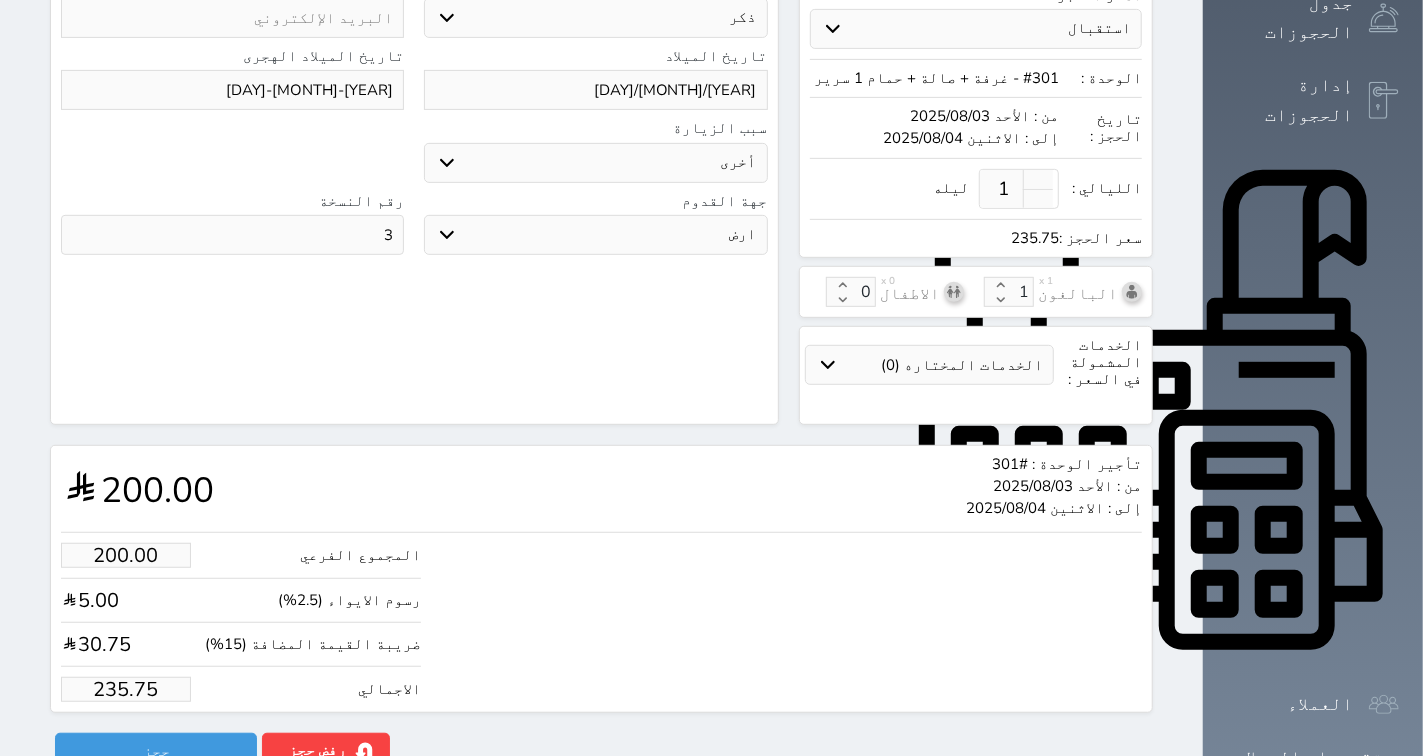 click on "235.75" at bounding box center [126, 689] 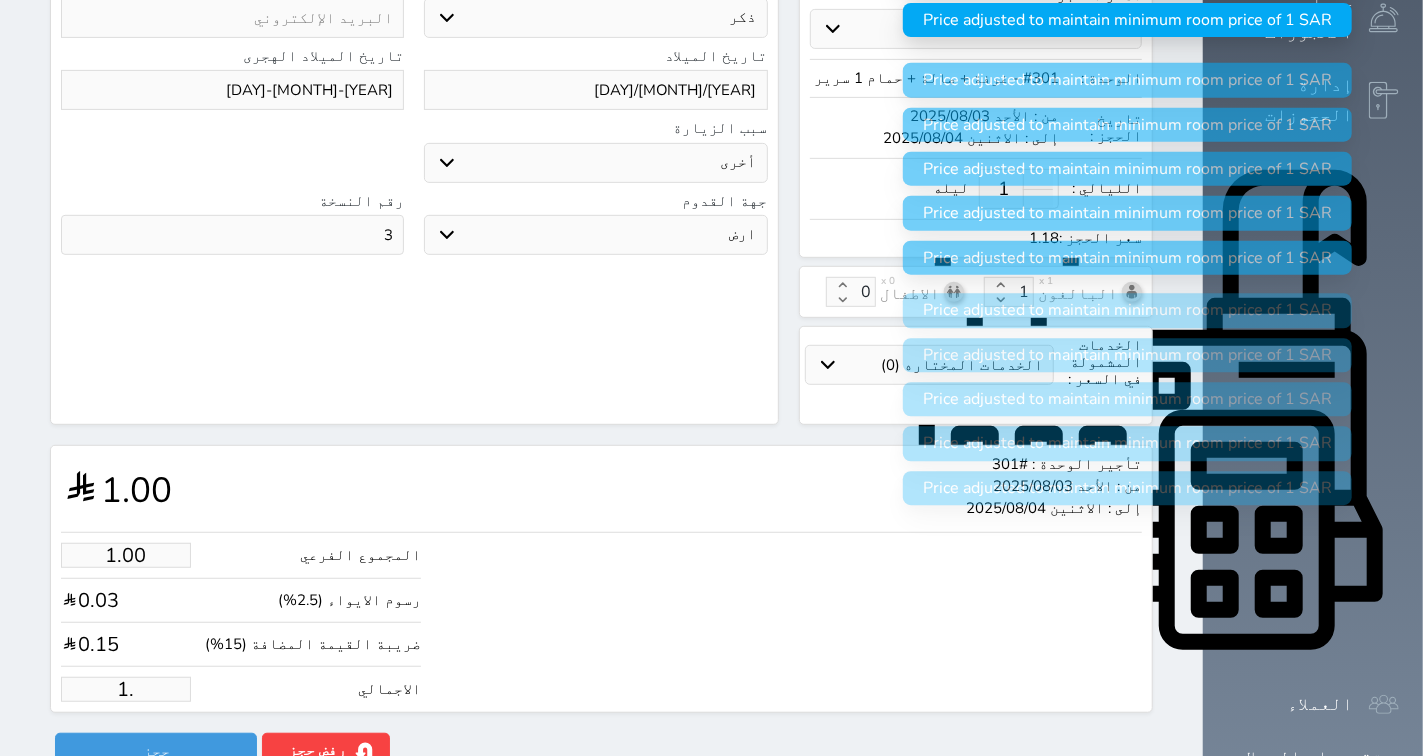 type on "1" 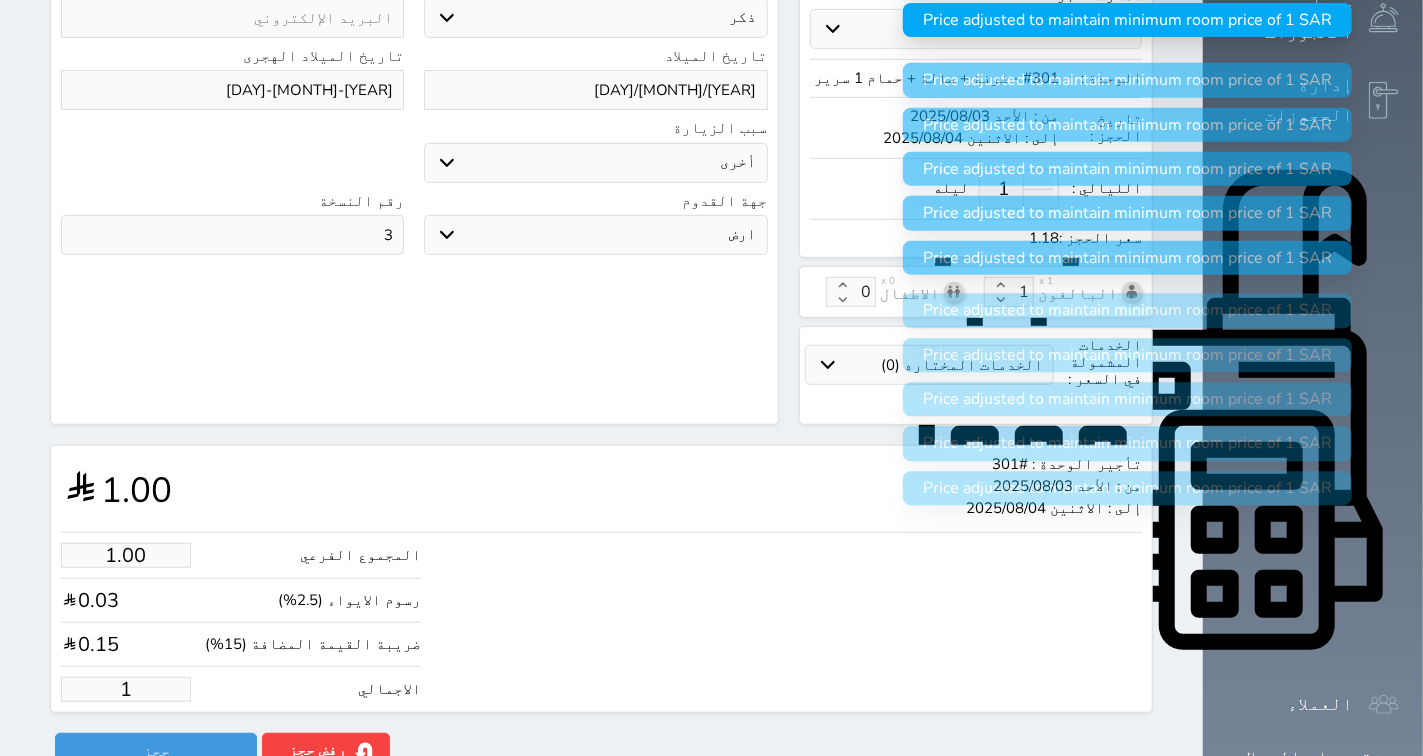type 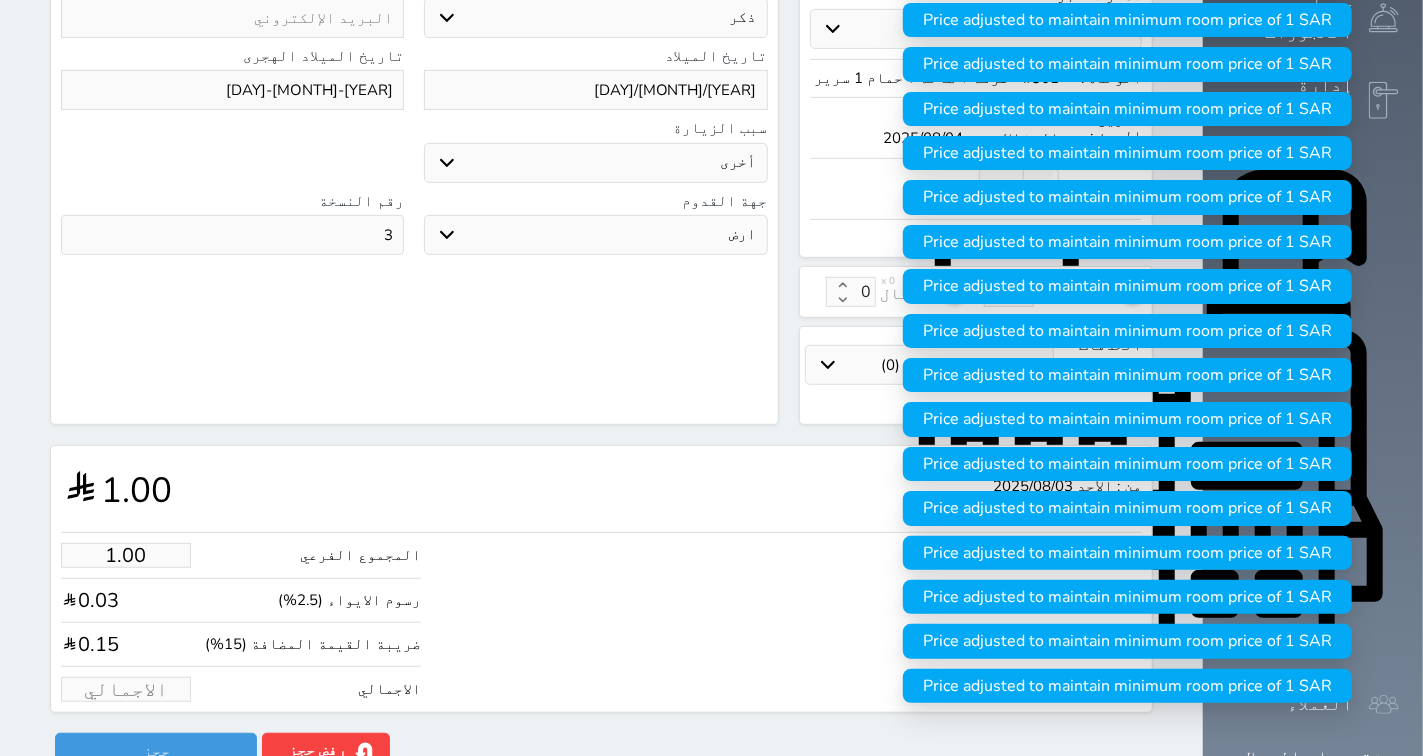 type on "1.70" 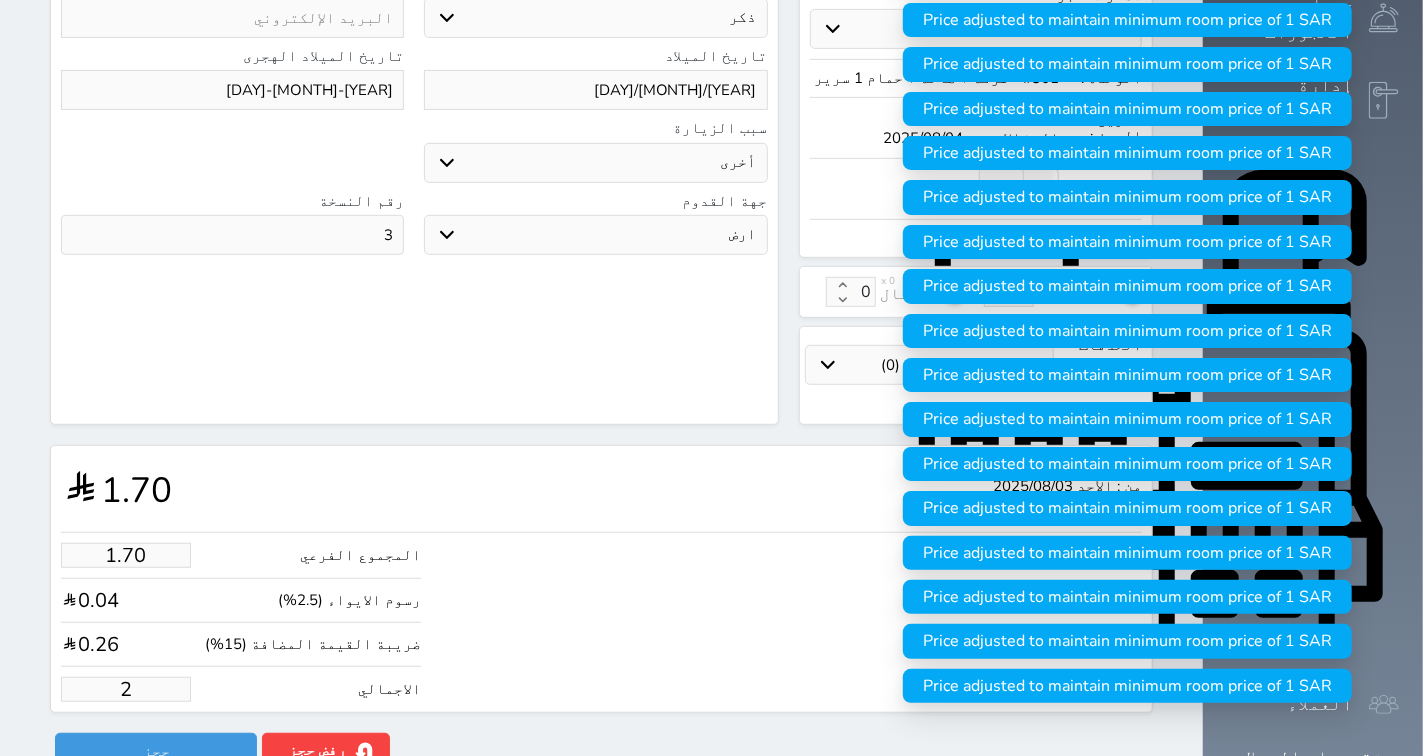 type on "23.75" 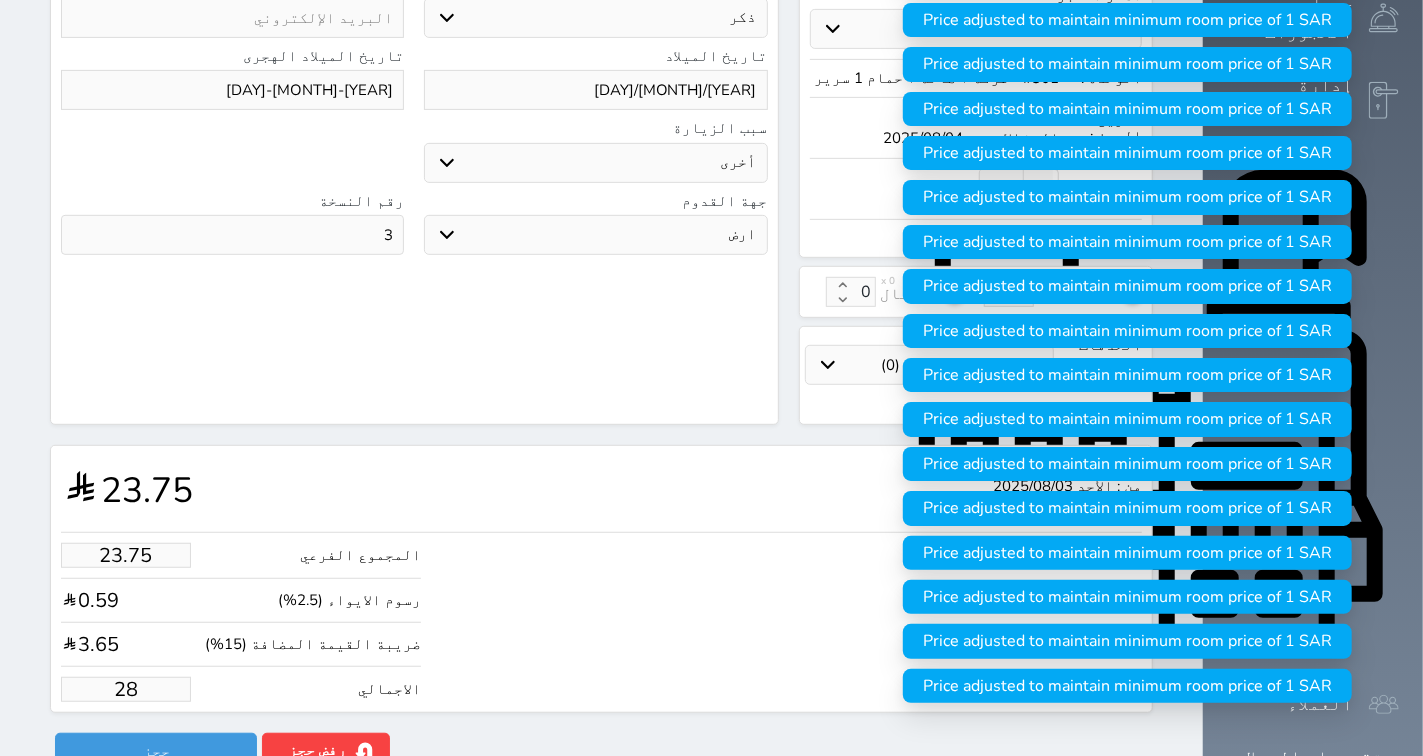 type on "237.54" 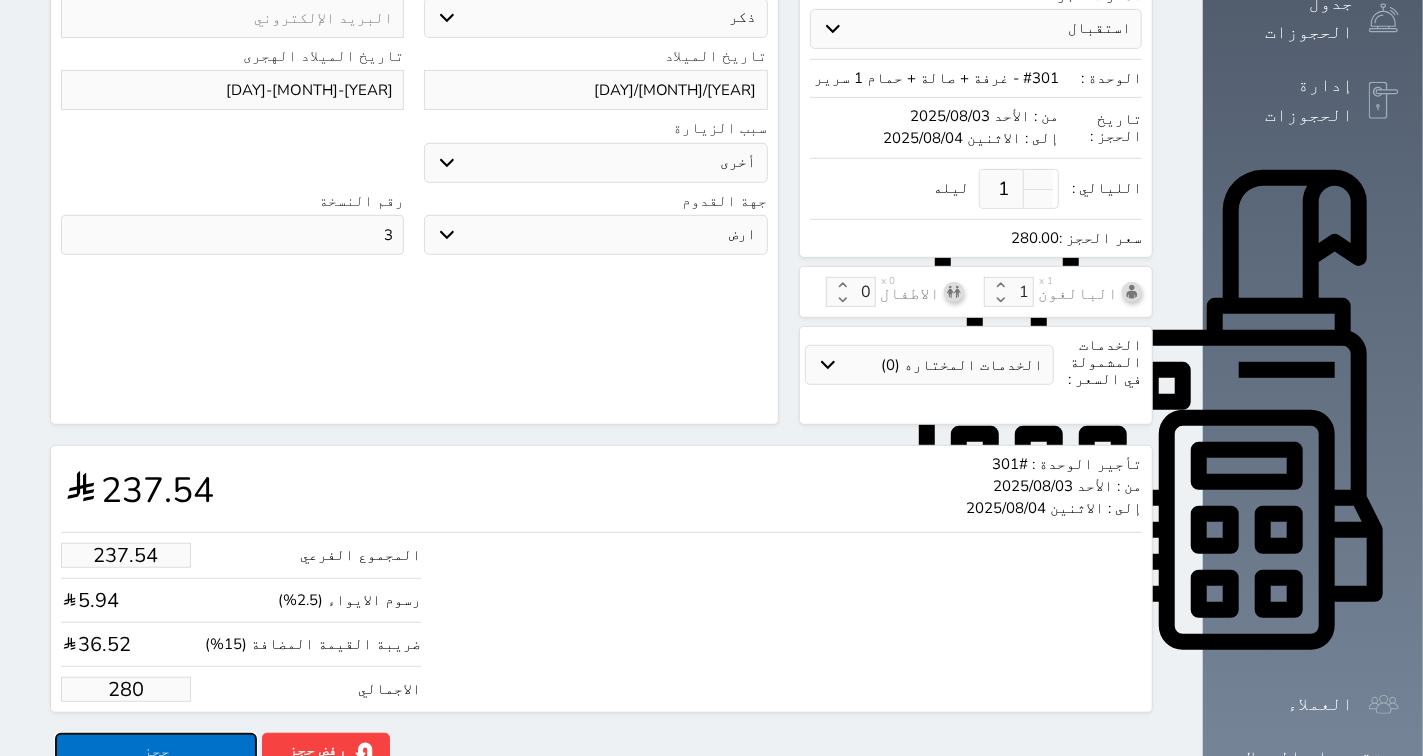 type on "280.00" 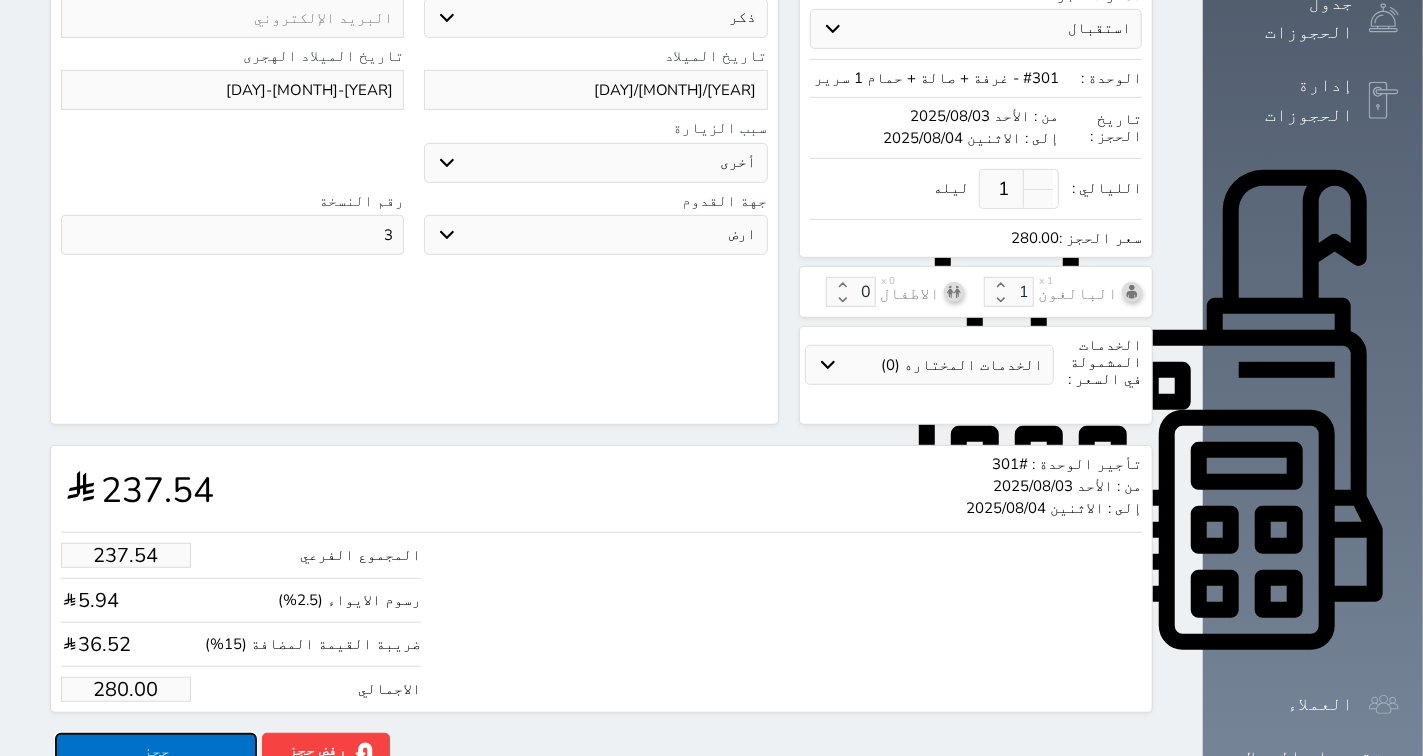 click on "حجز" at bounding box center [156, 750] 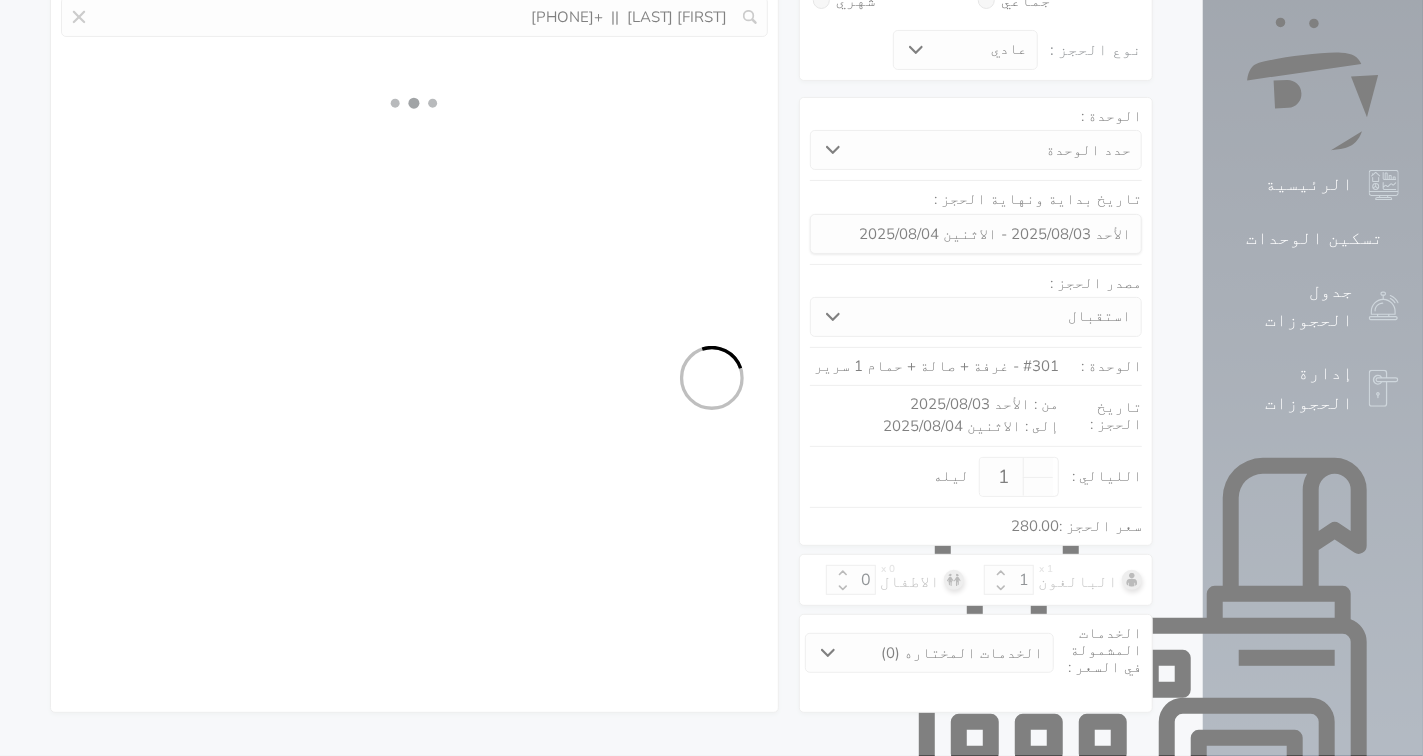 select on "1" 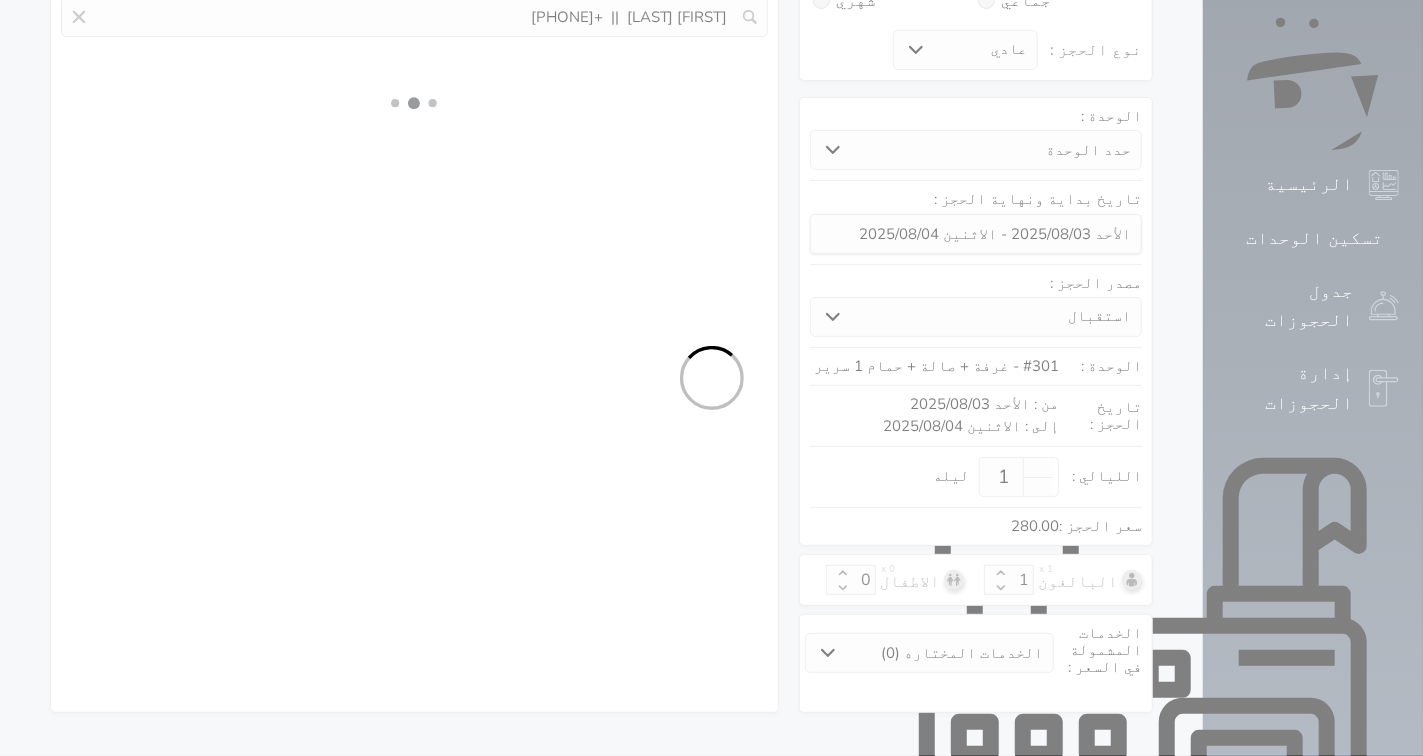 select on "113" 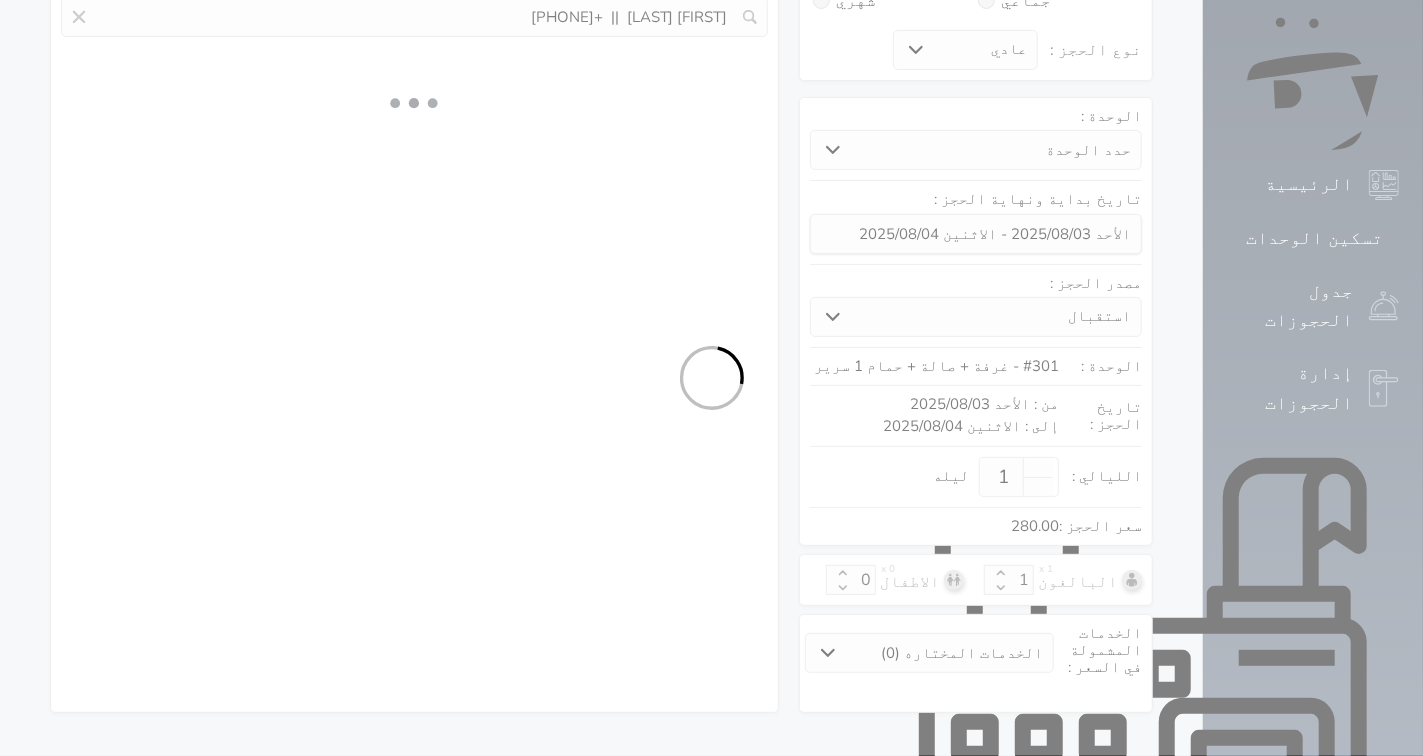 select on "1" 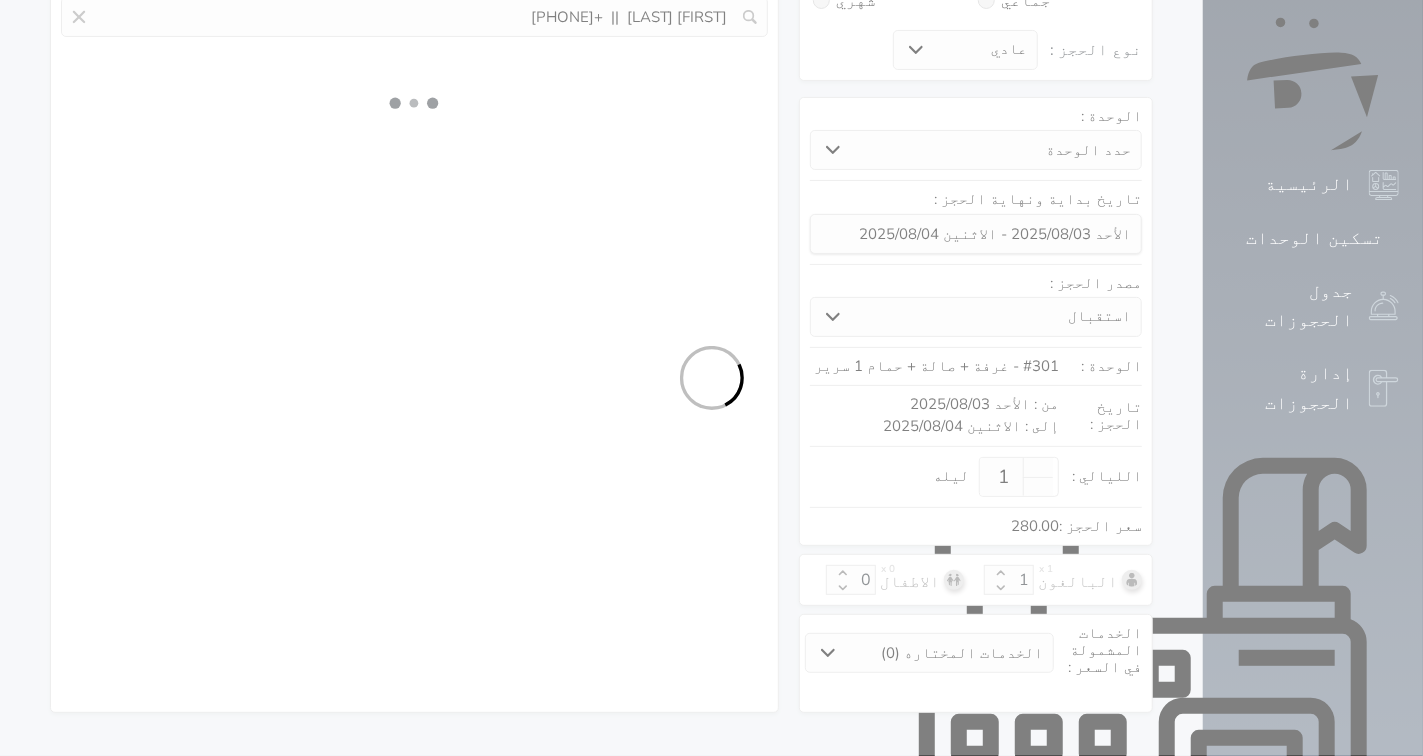 select on "7" 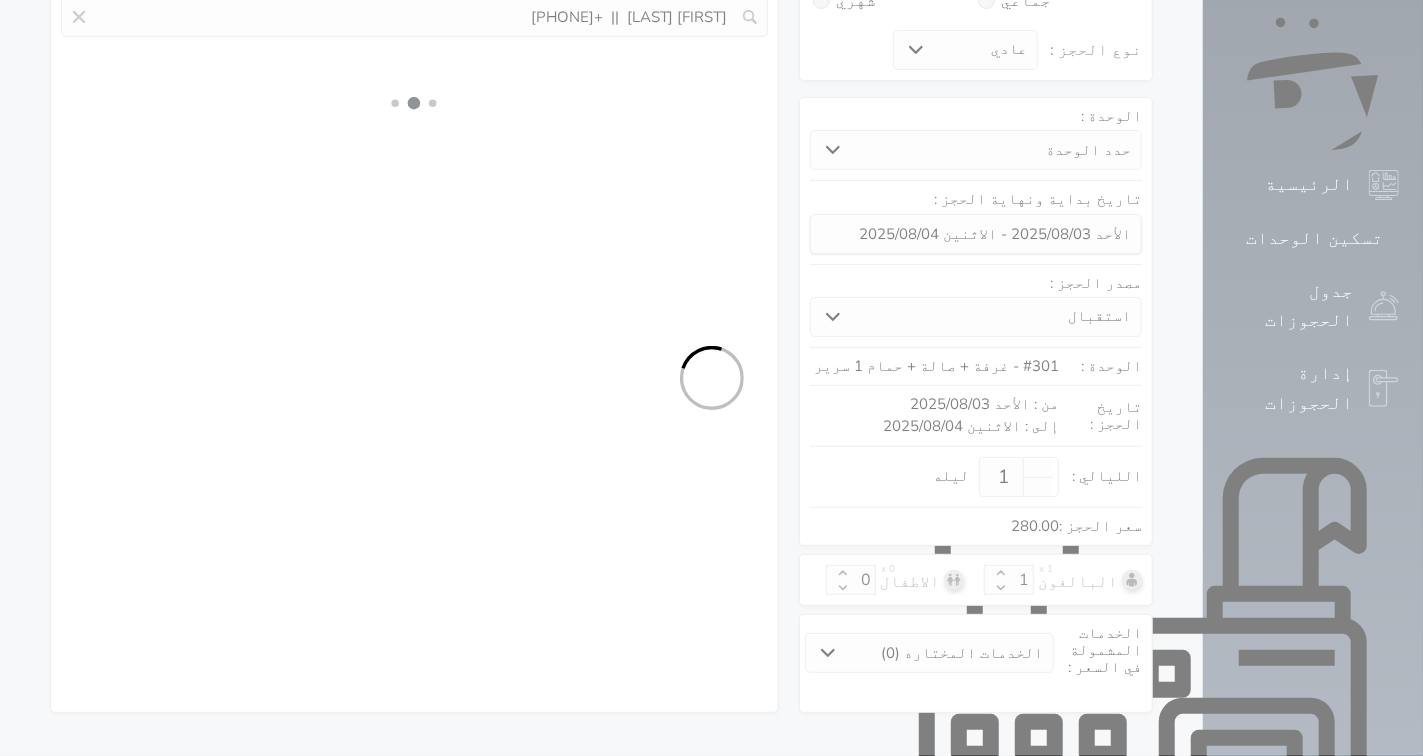 select on "9" 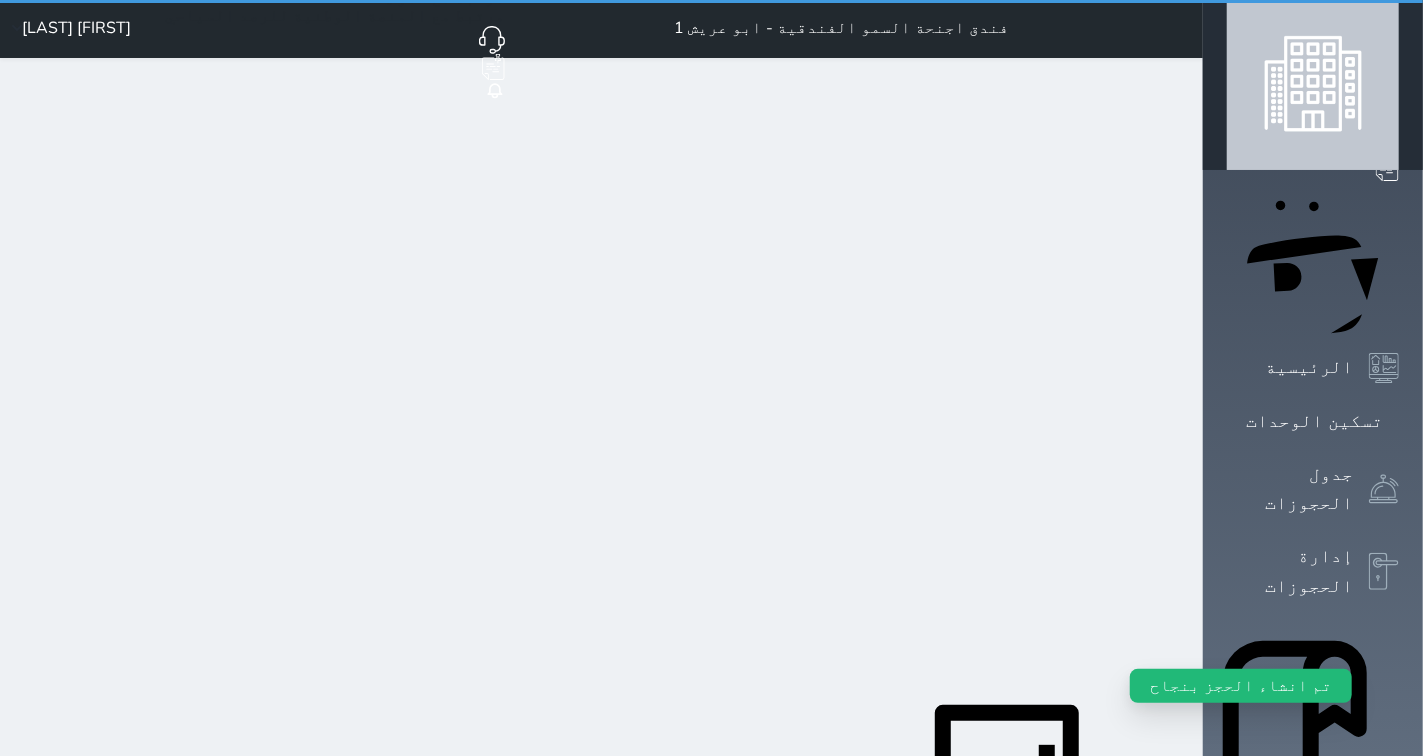 scroll, scrollTop: 0, scrollLeft: 0, axis: both 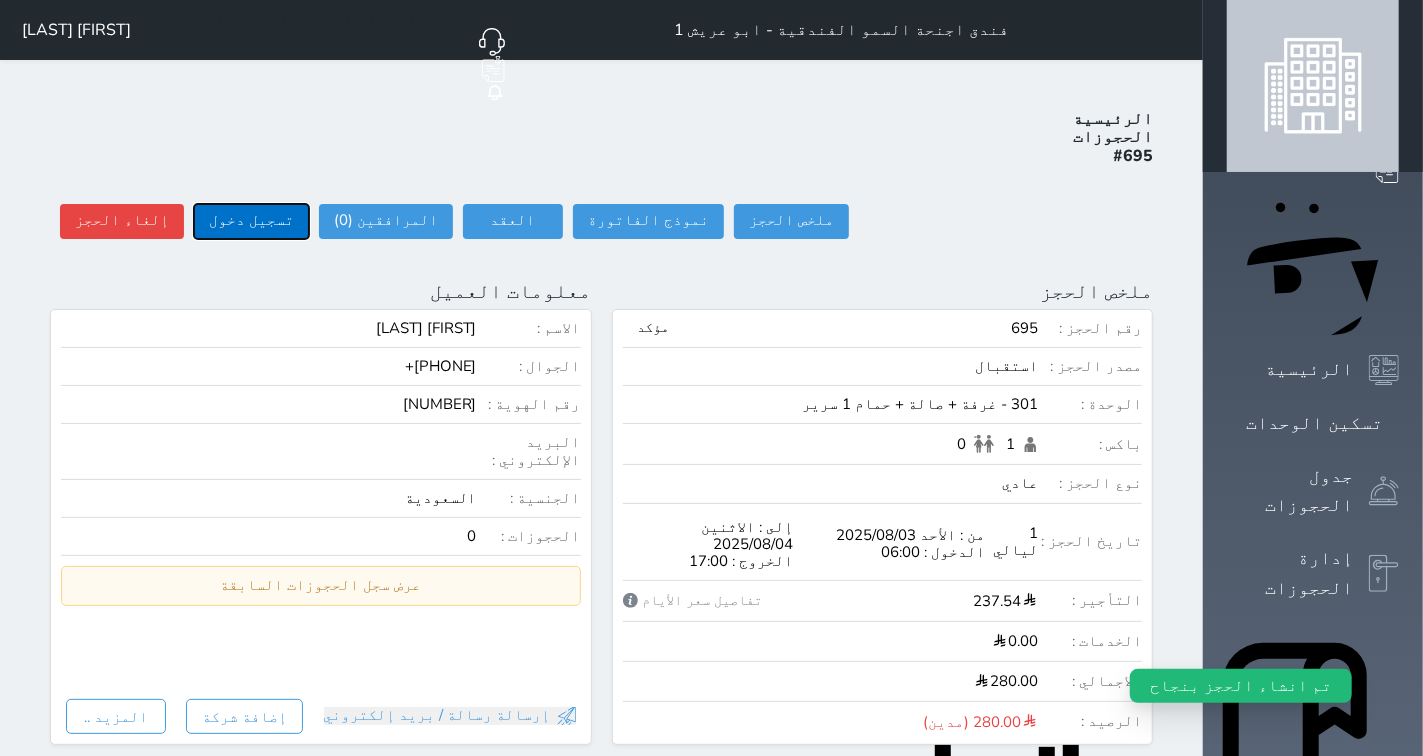 click on "تسجيل دخول" at bounding box center (251, 221) 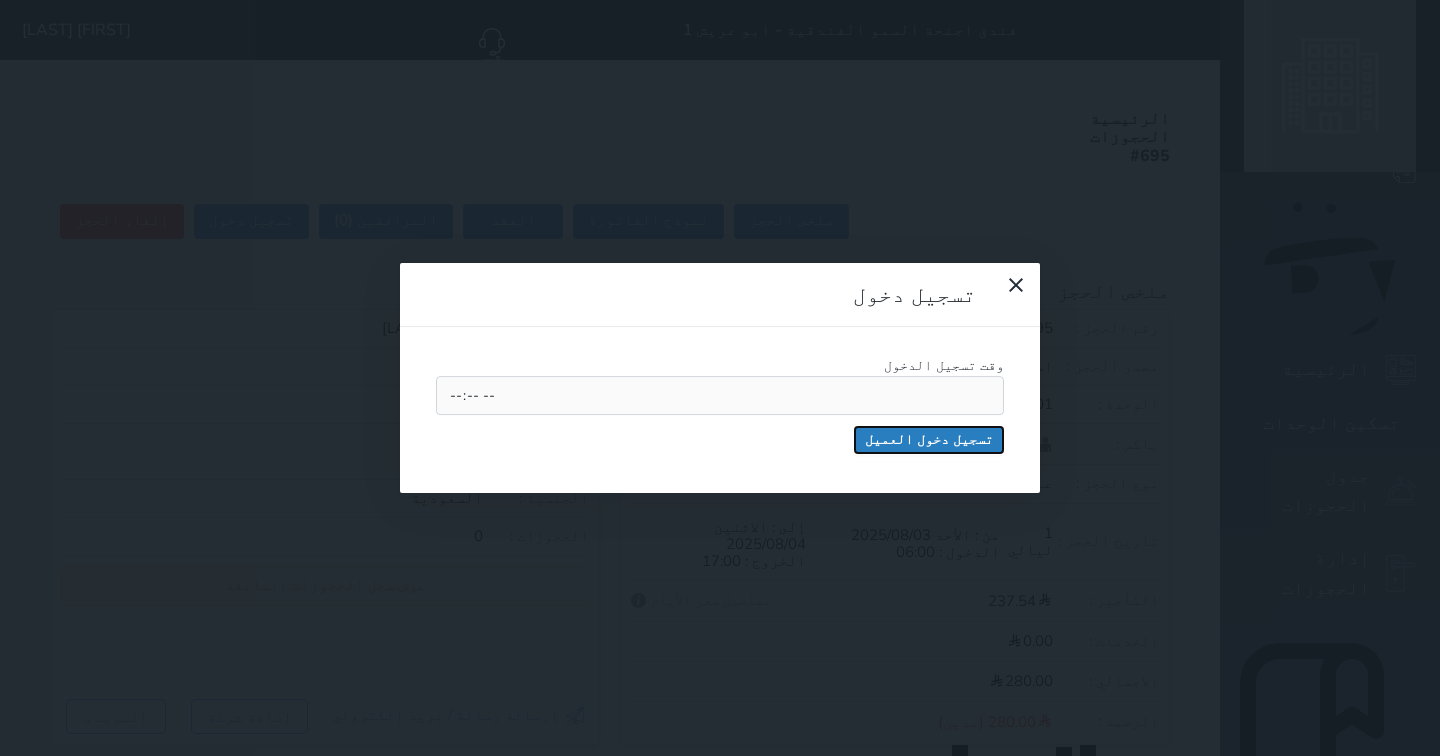 click on "تسجيل دخول العميل" at bounding box center (929, 440) 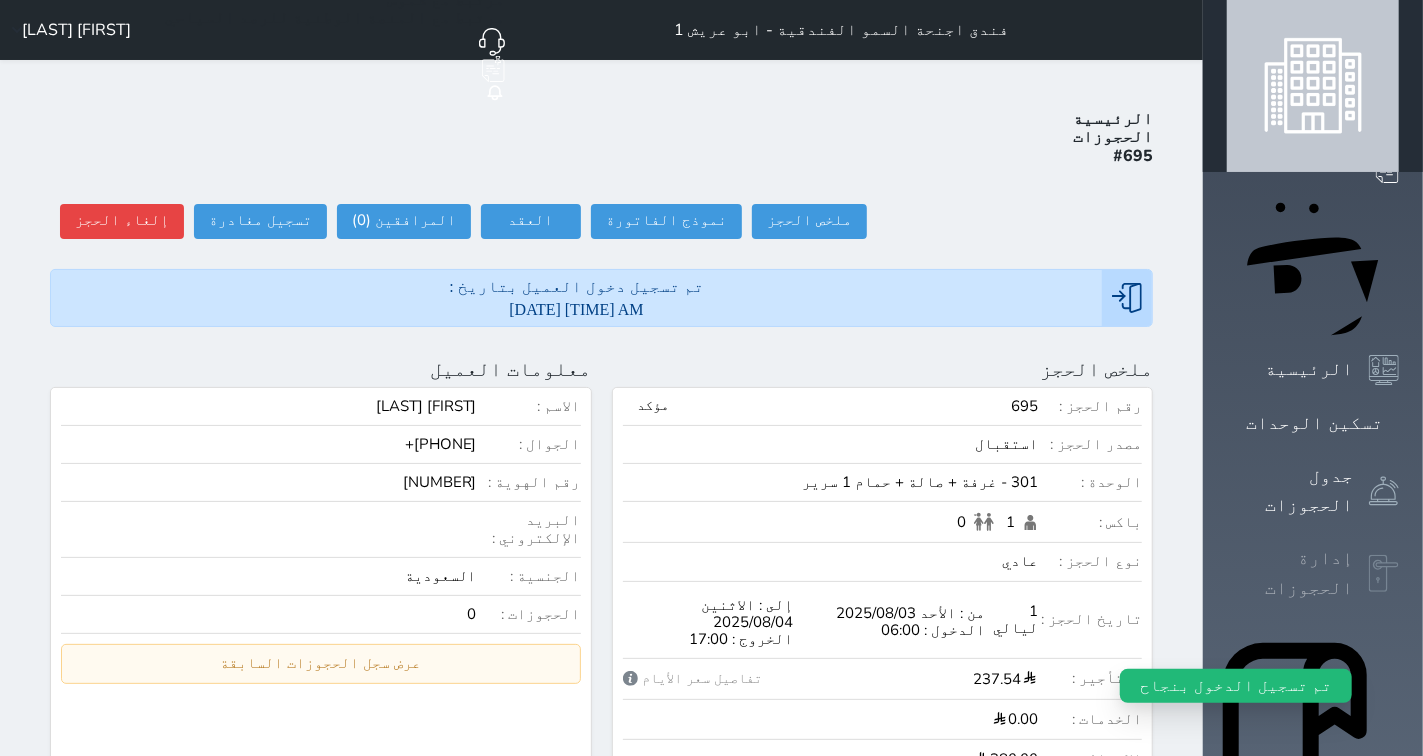 click 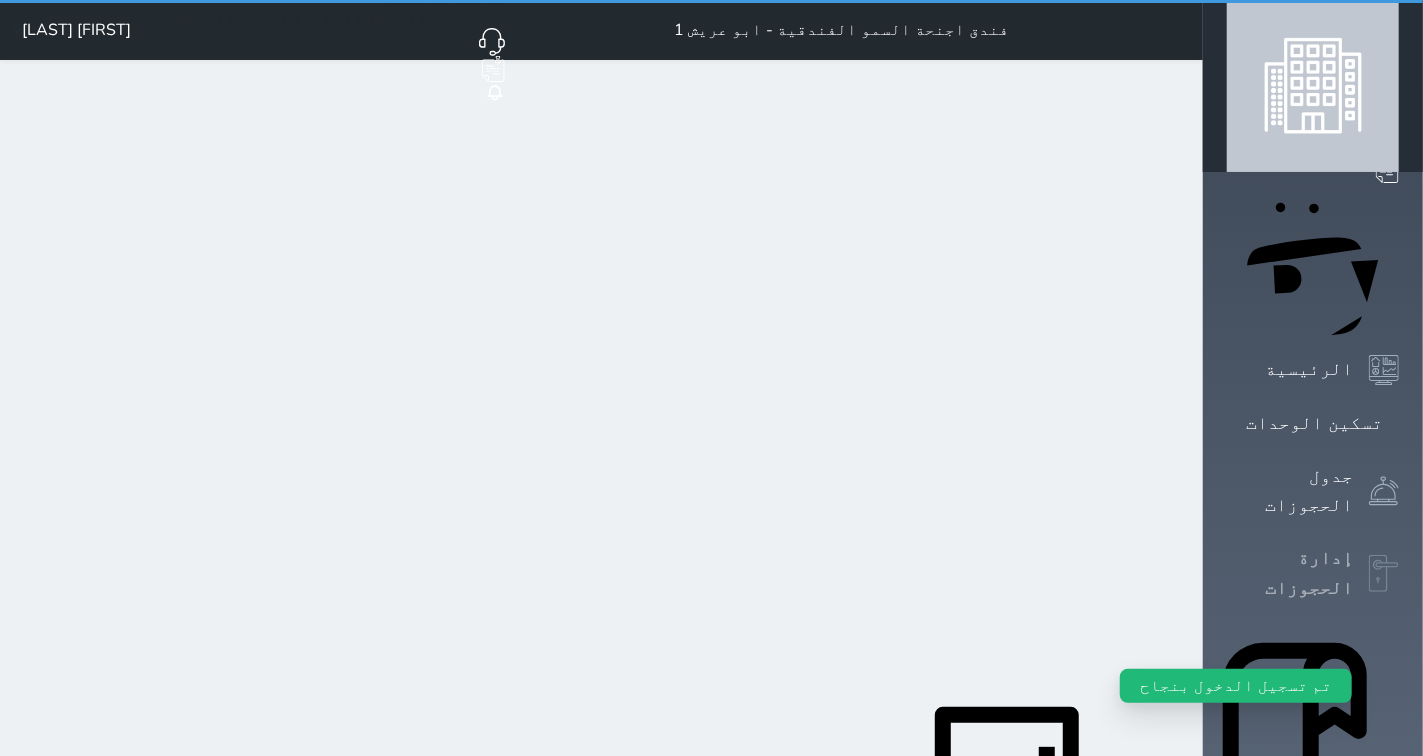select on "open_all" 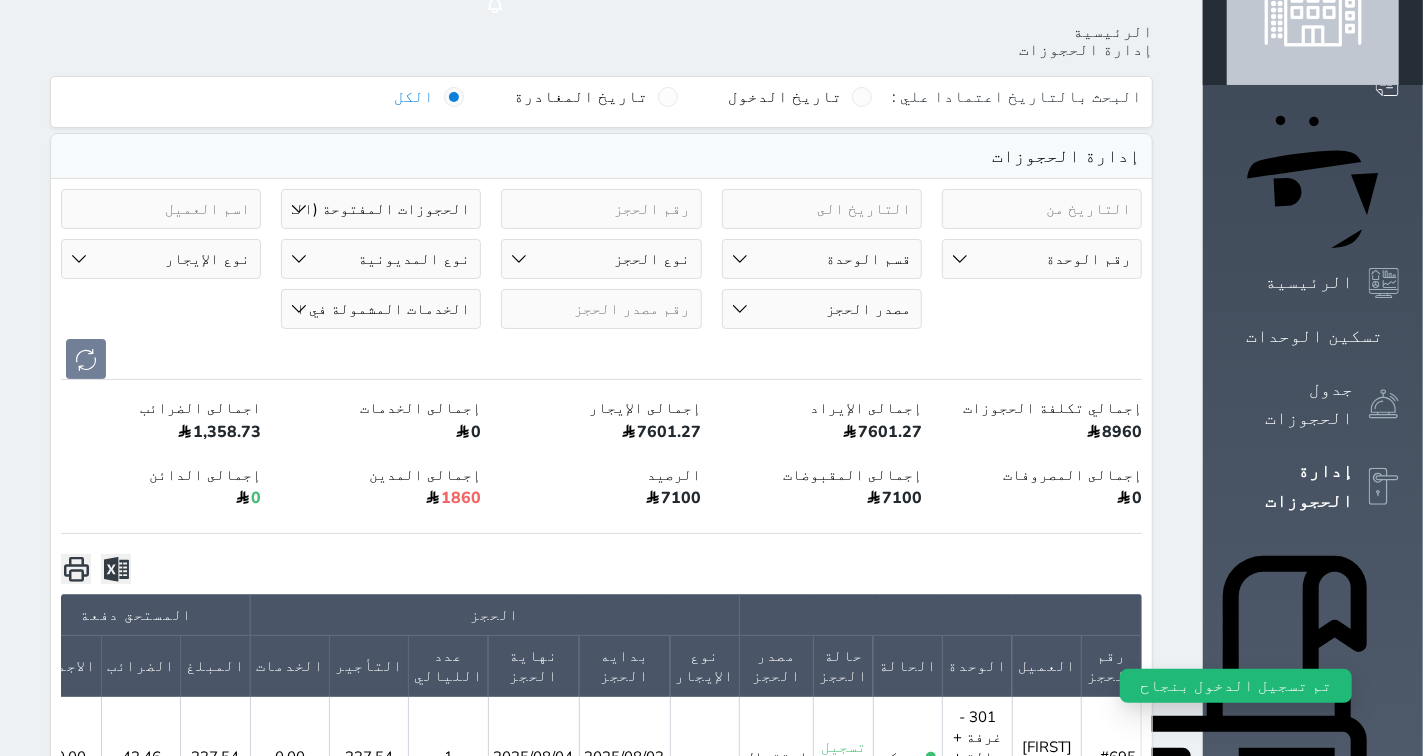 scroll, scrollTop: 0, scrollLeft: 0, axis: both 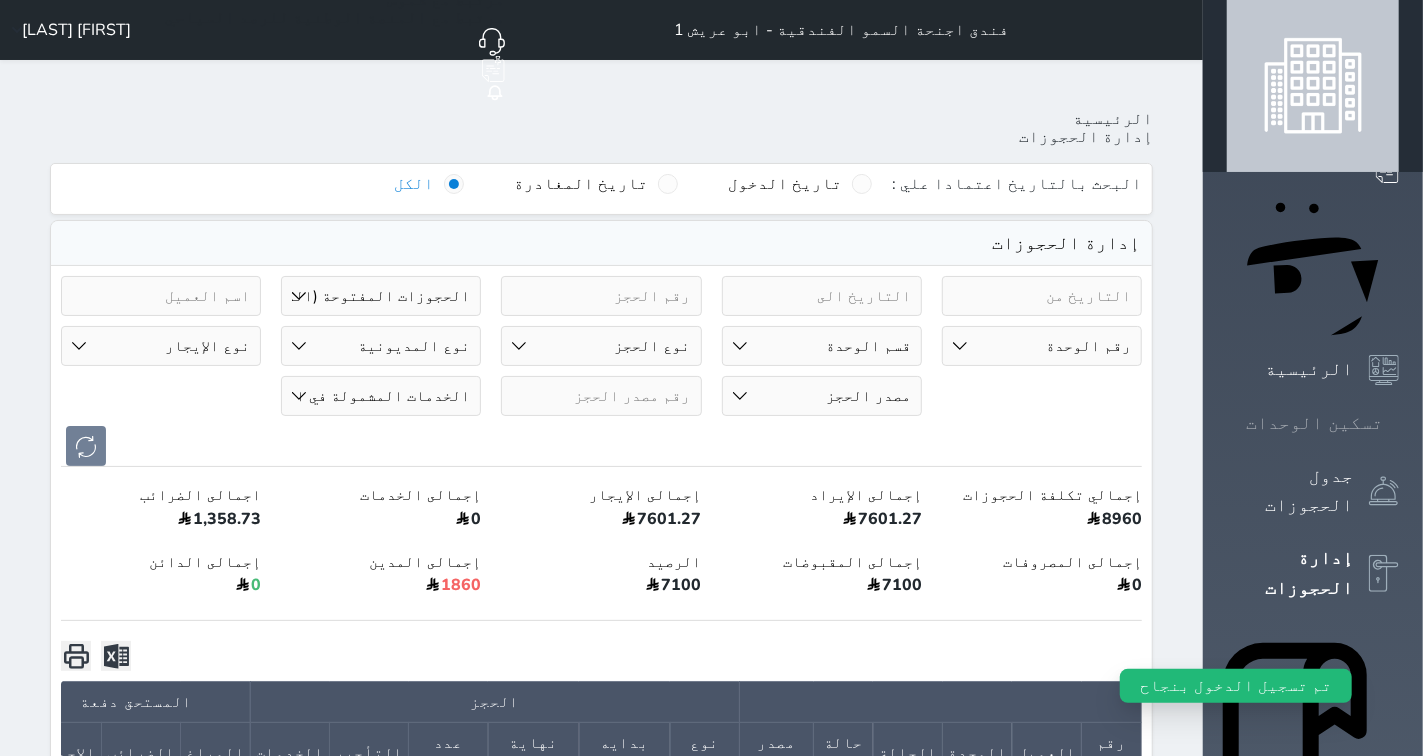click 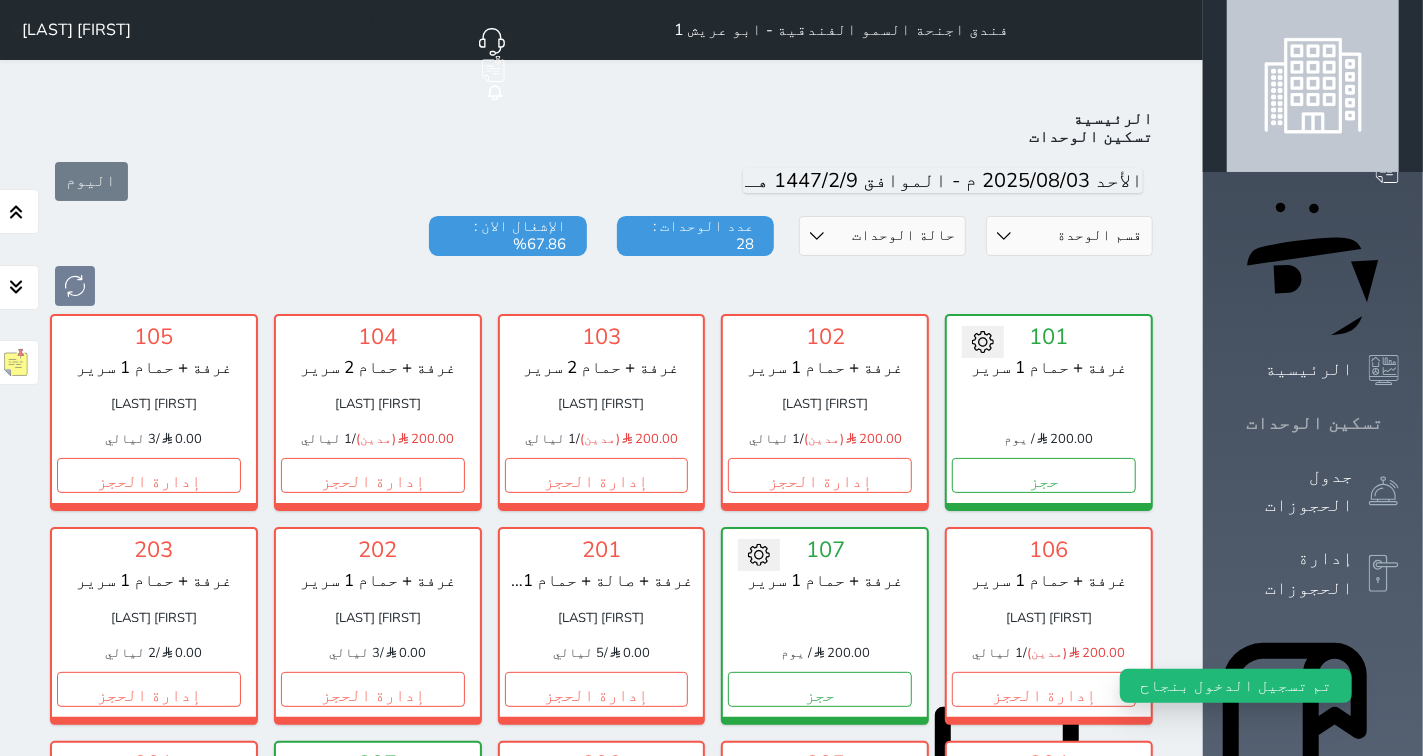 scroll, scrollTop: 77, scrollLeft: 0, axis: vertical 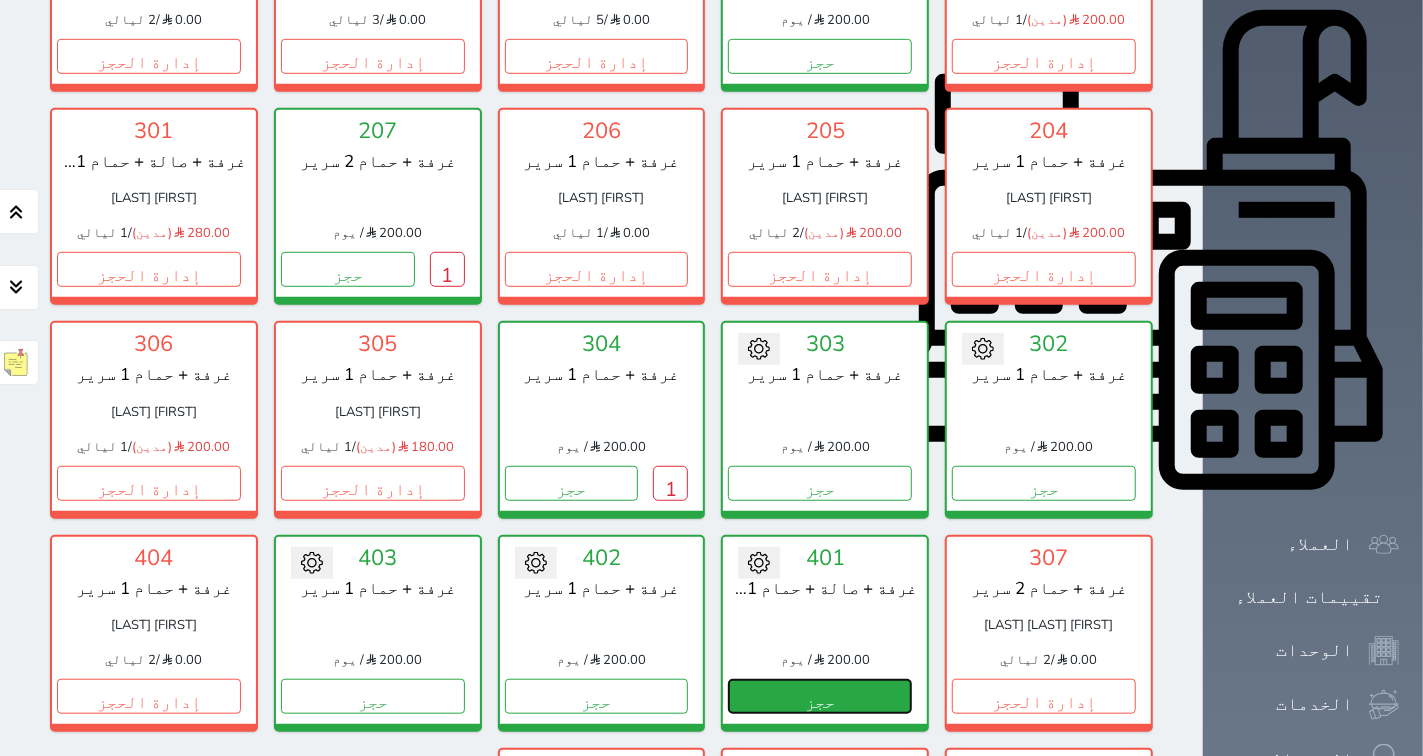 click on "حجز" at bounding box center (820, 696) 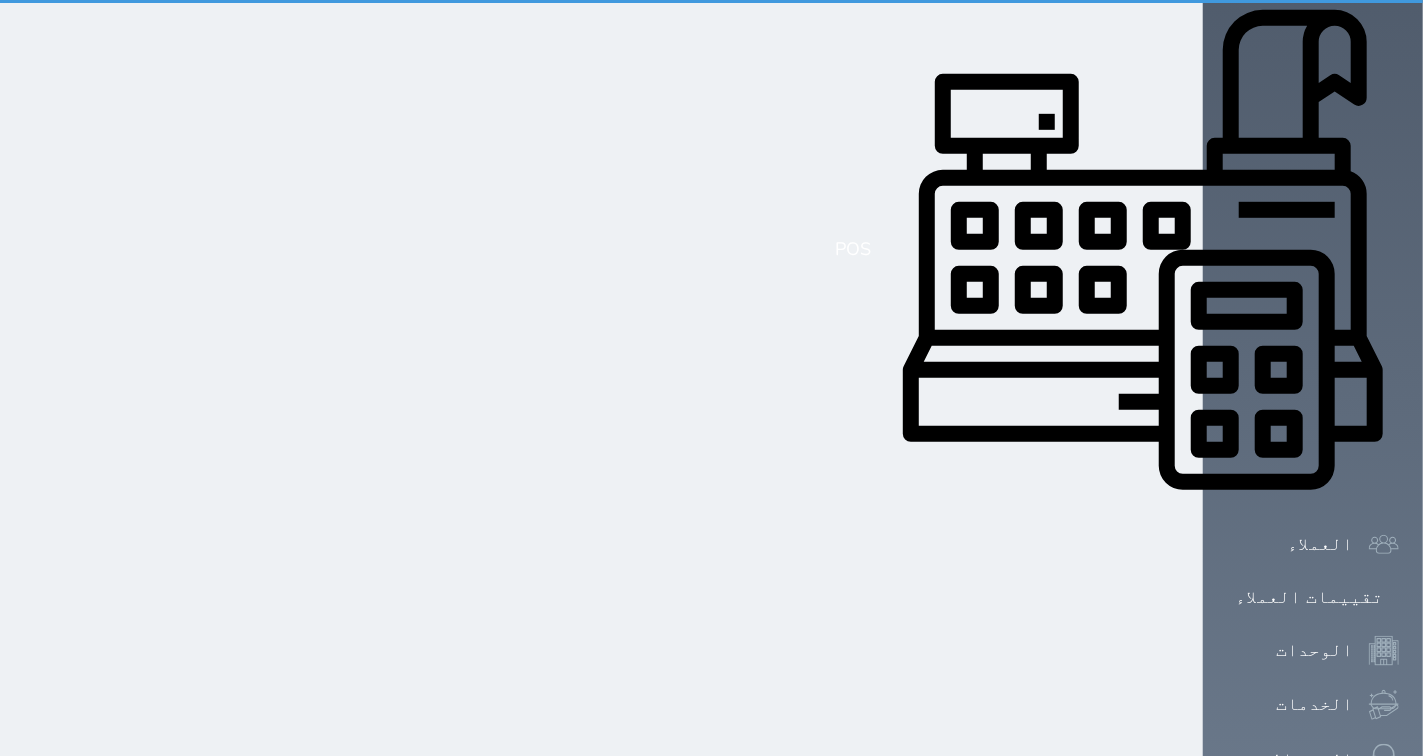 scroll, scrollTop: 322, scrollLeft: 0, axis: vertical 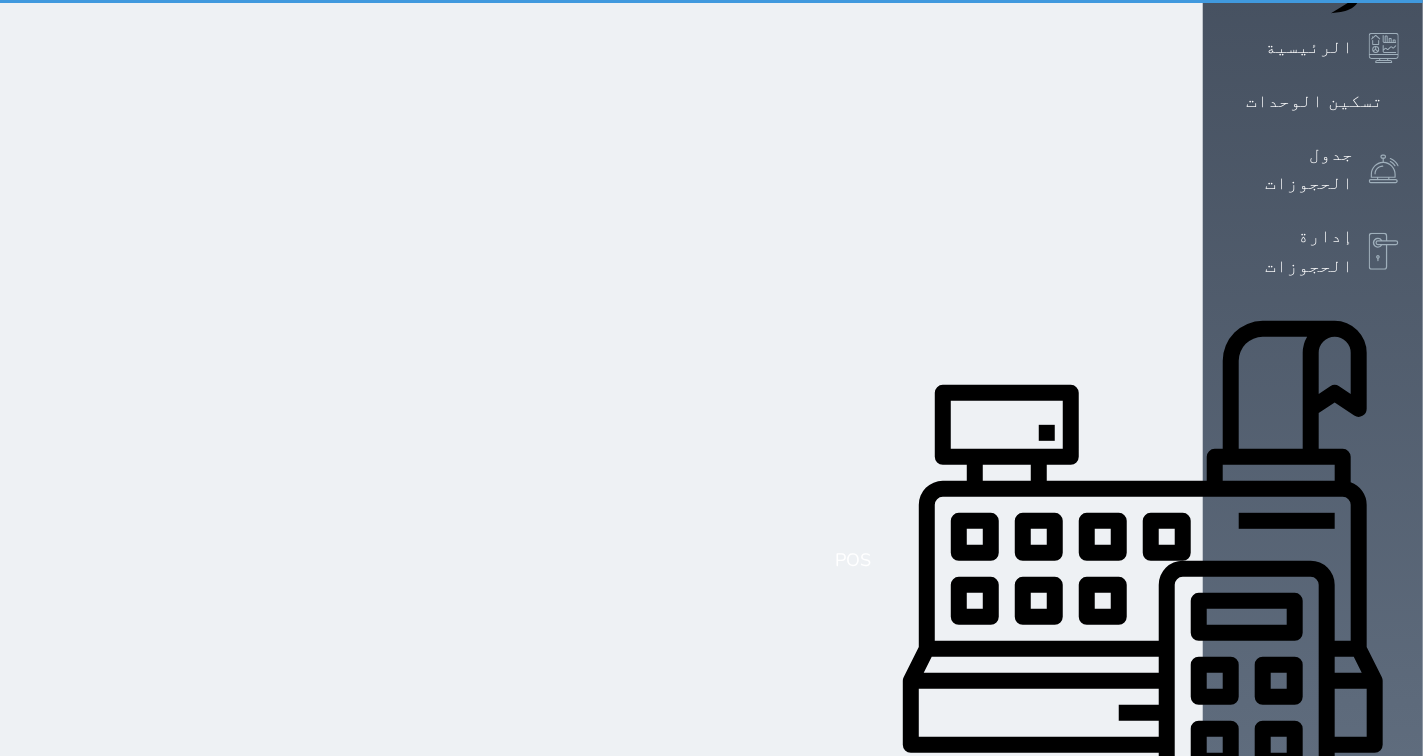 select on "1" 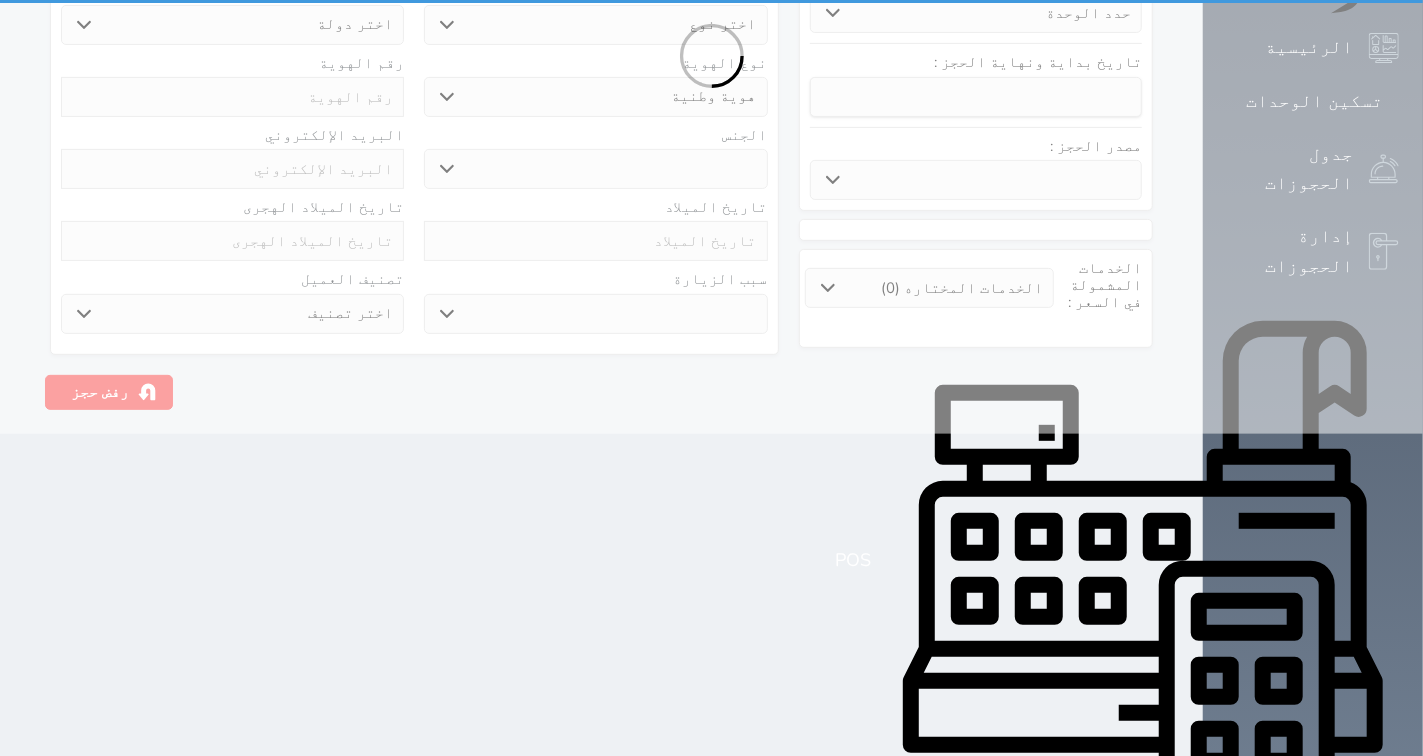 scroll, scrollTop: 0, scrollLeft: 0, axis: both 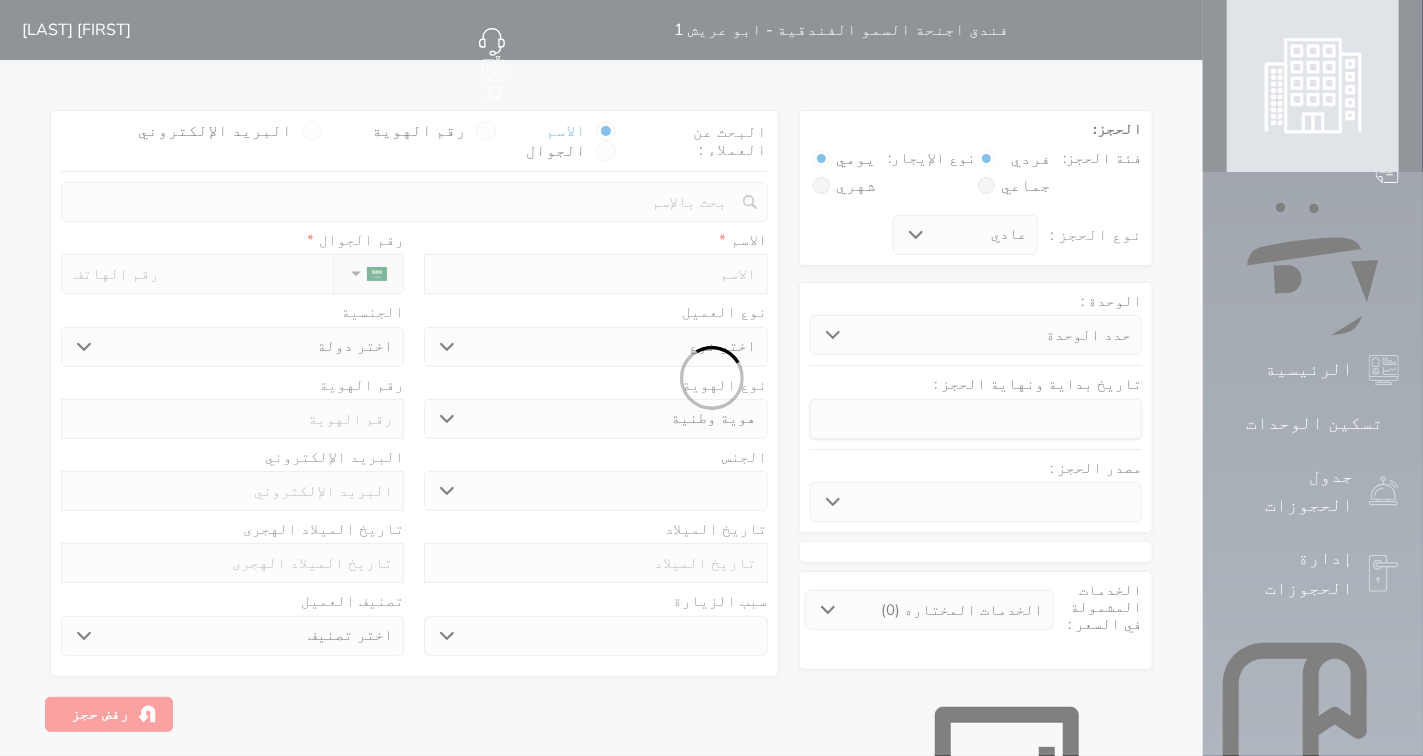 select 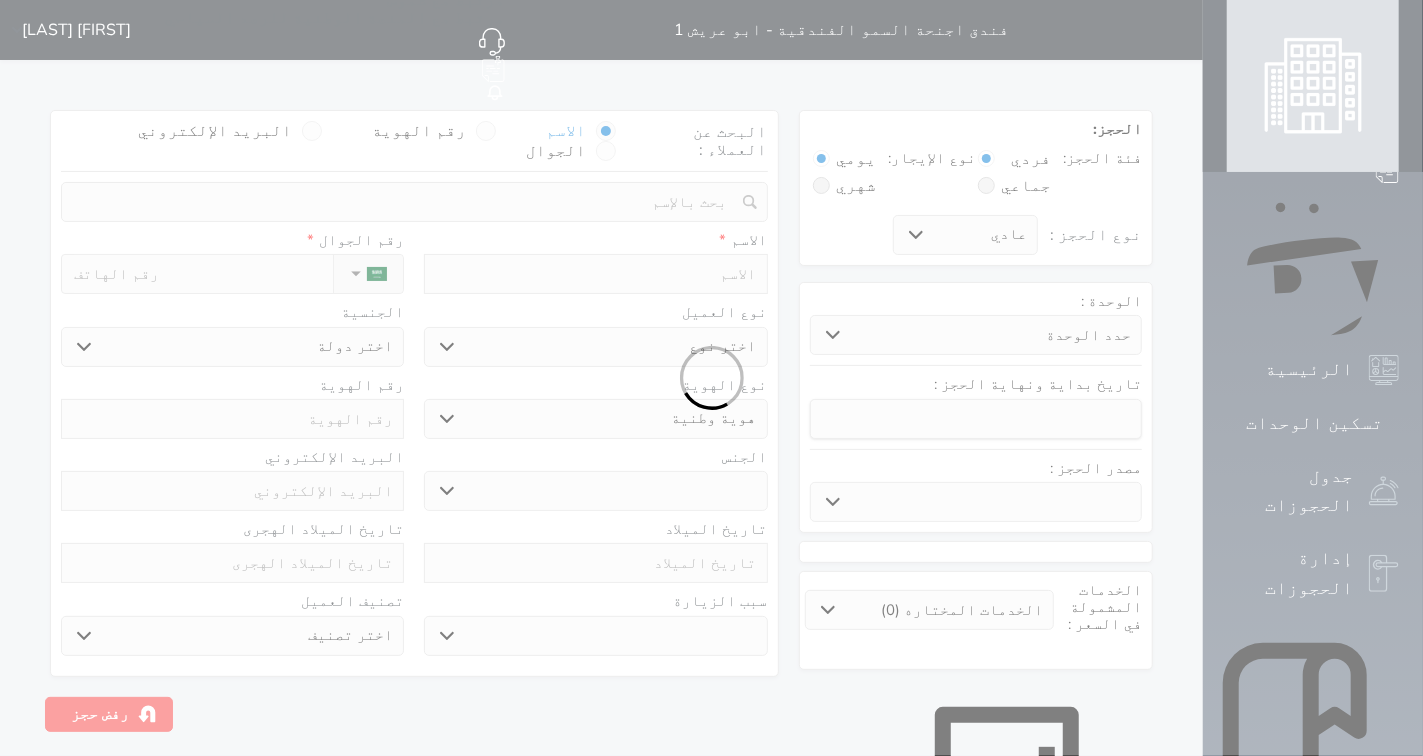 select 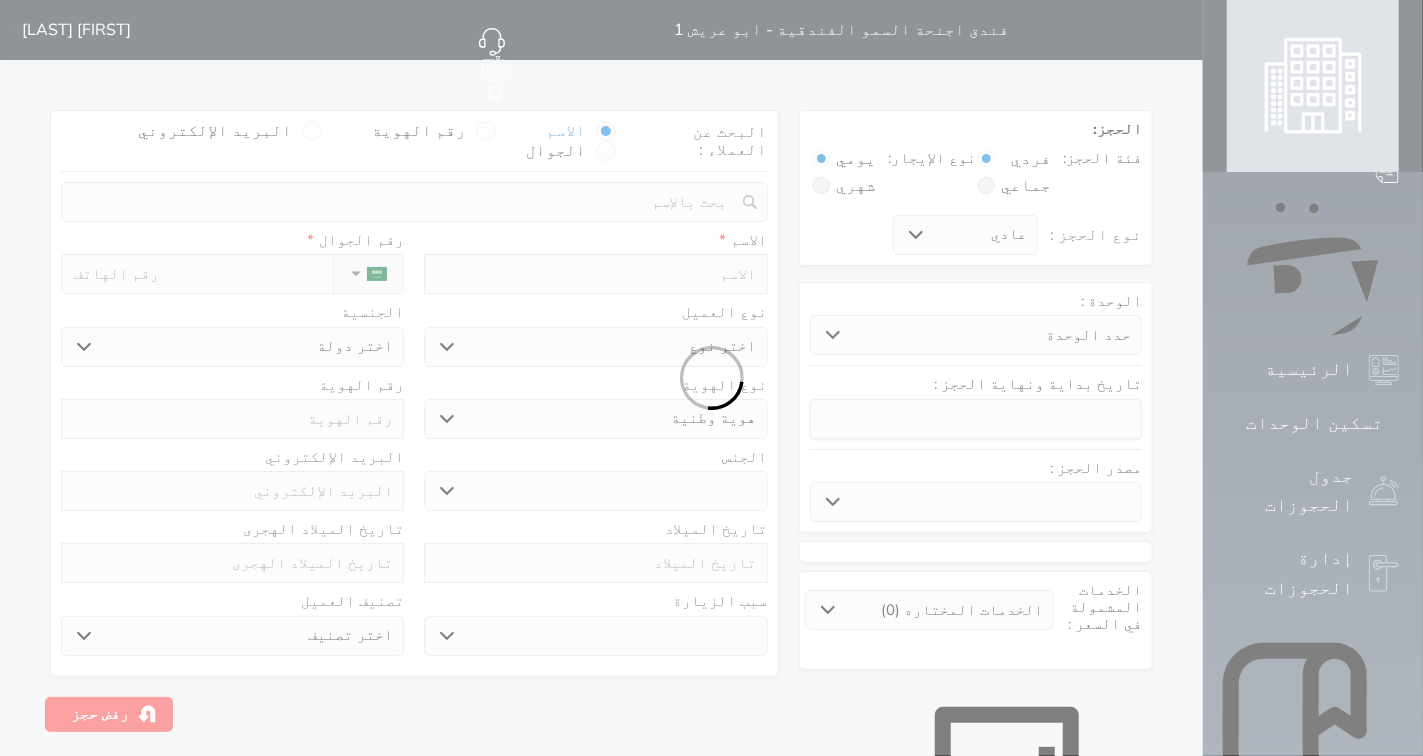 select 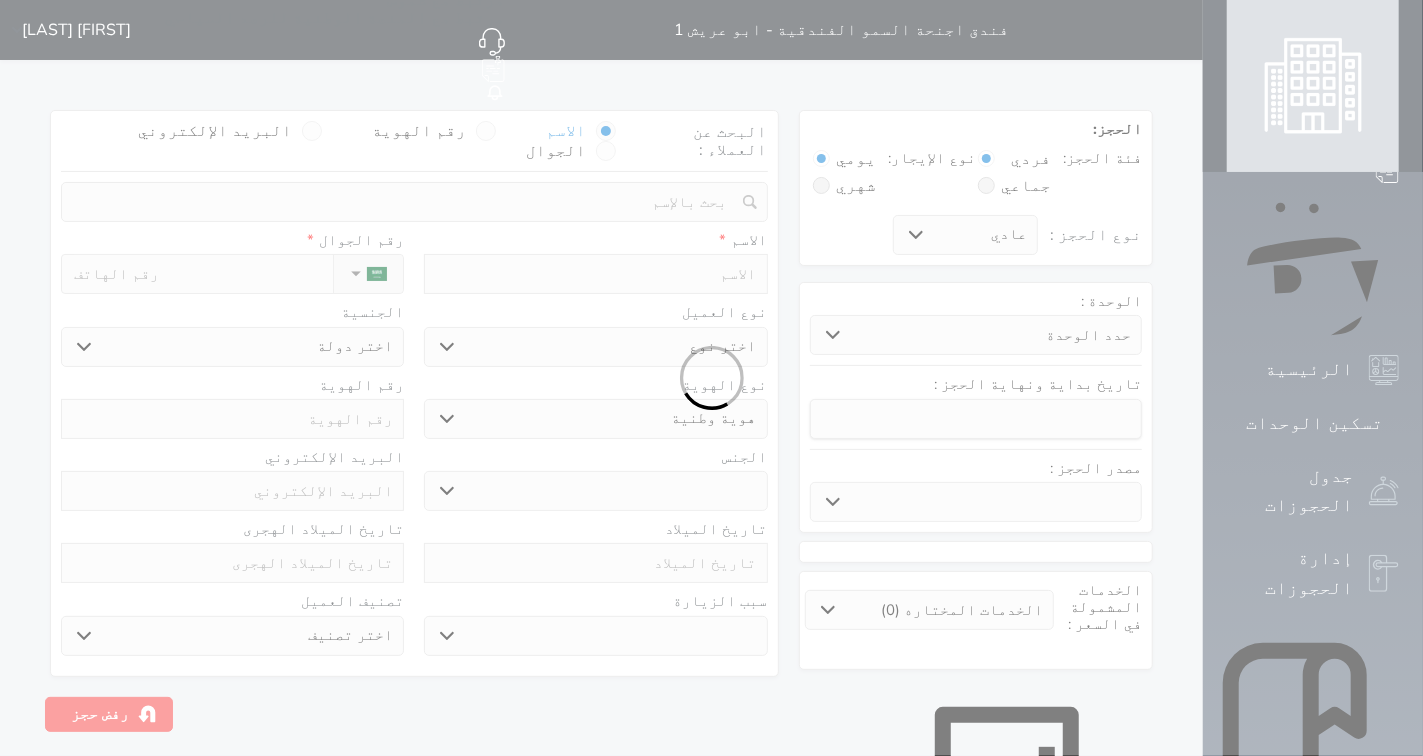 select 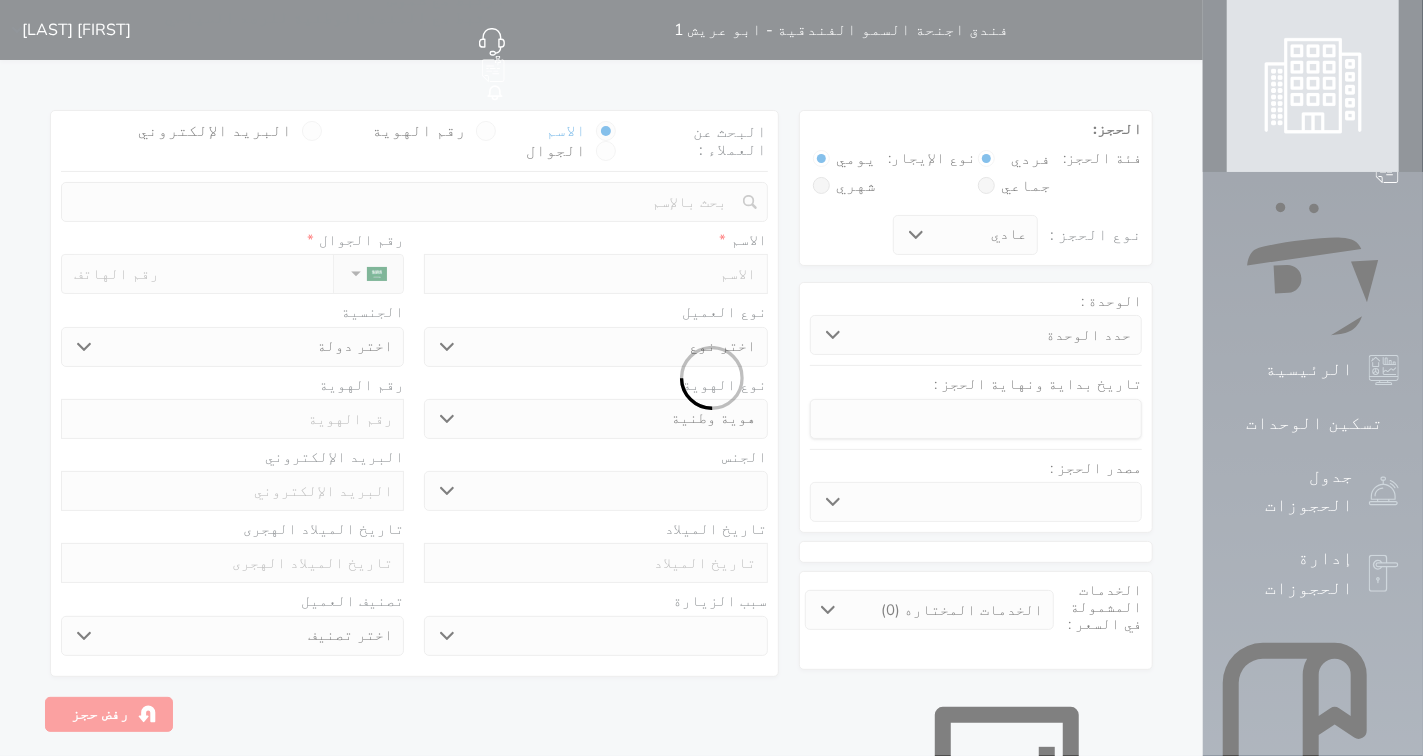 select 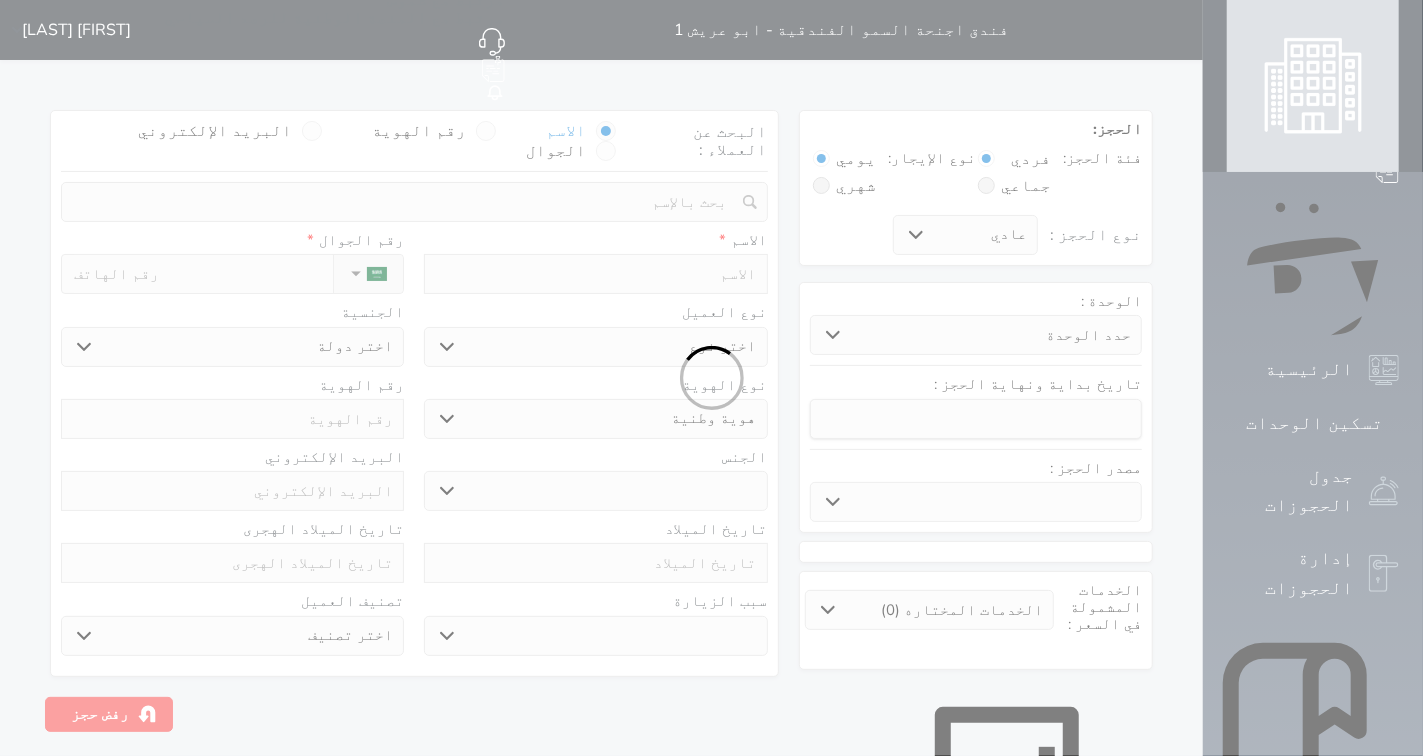select 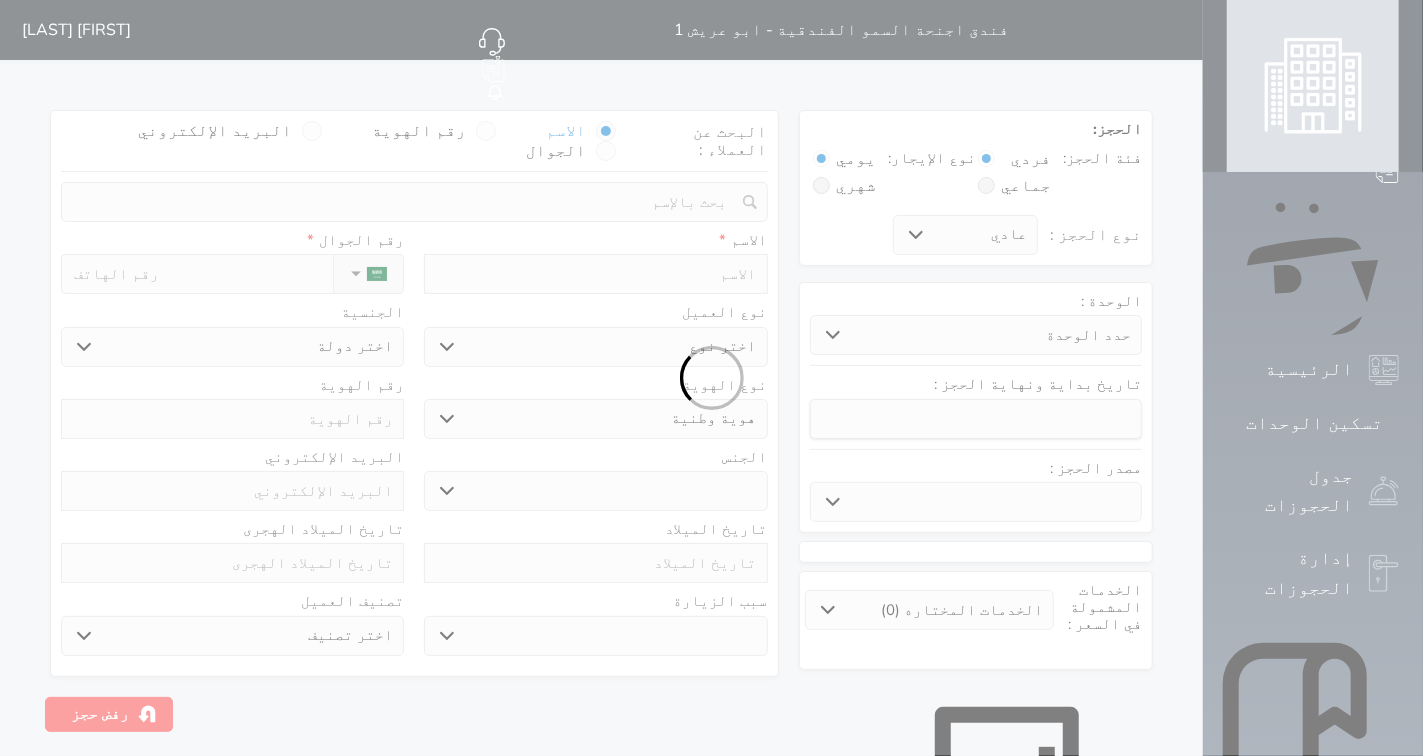 select 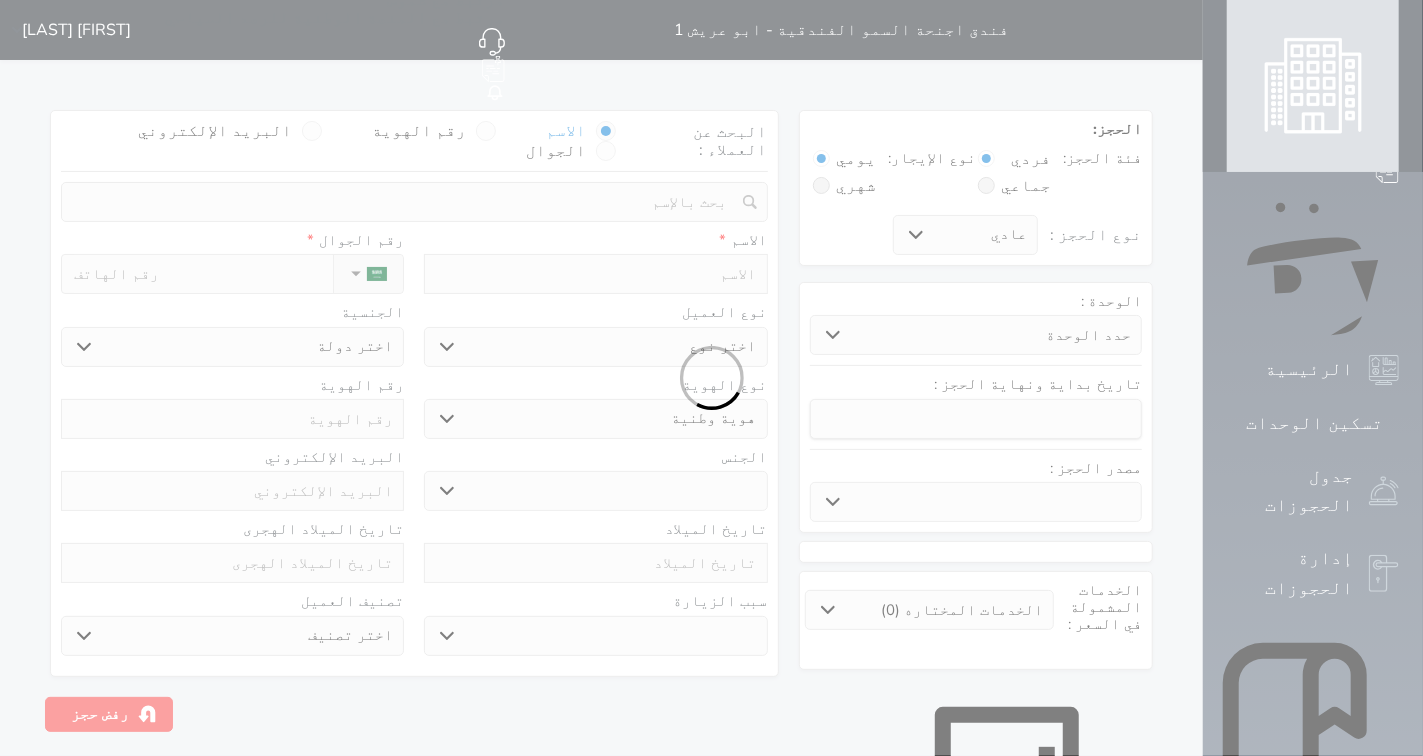 select 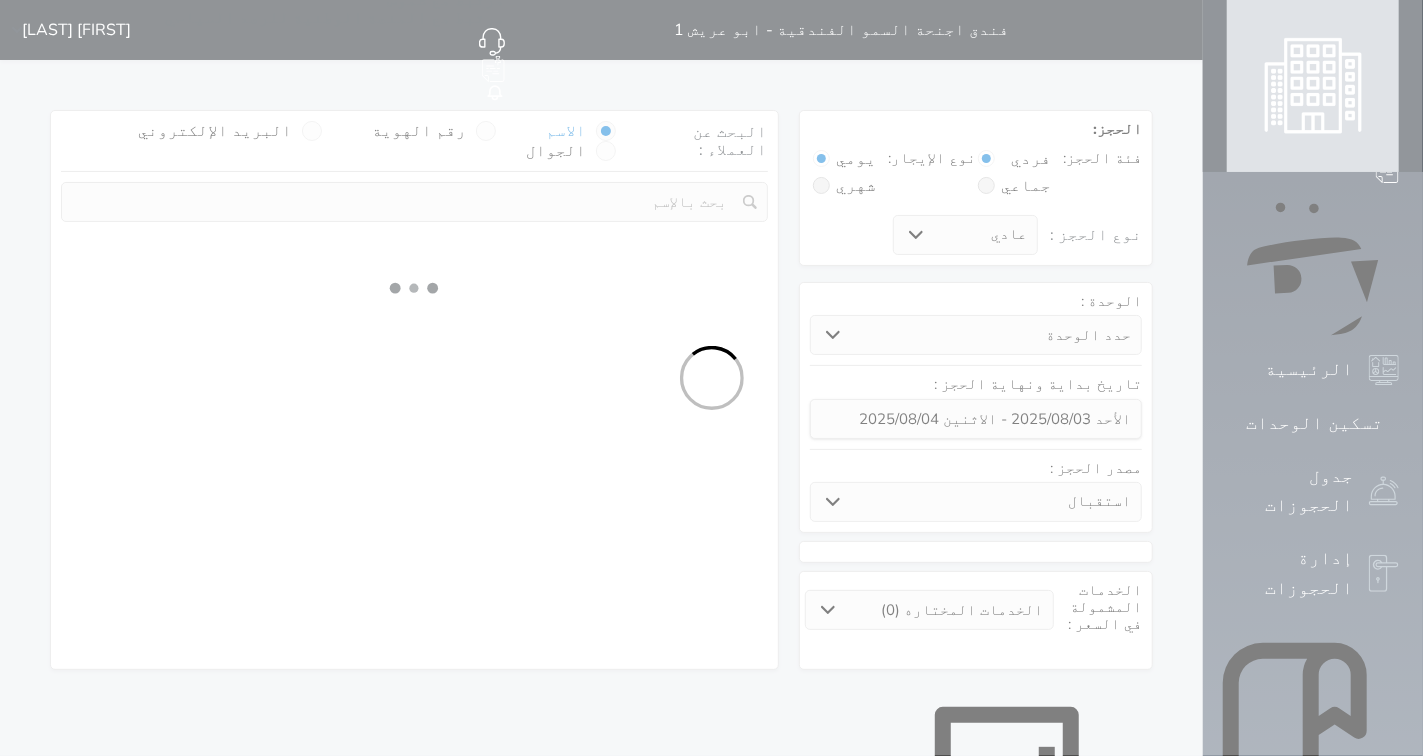 select 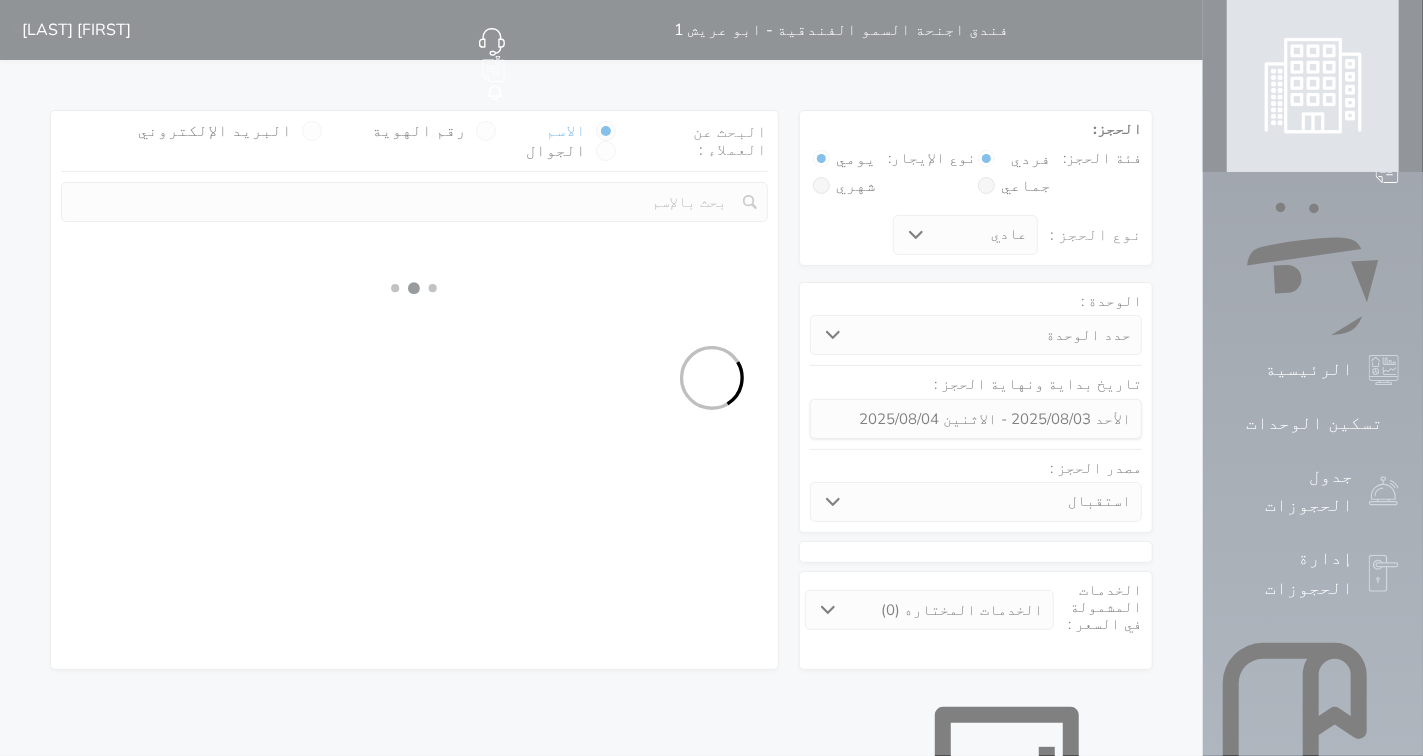 select on "1" 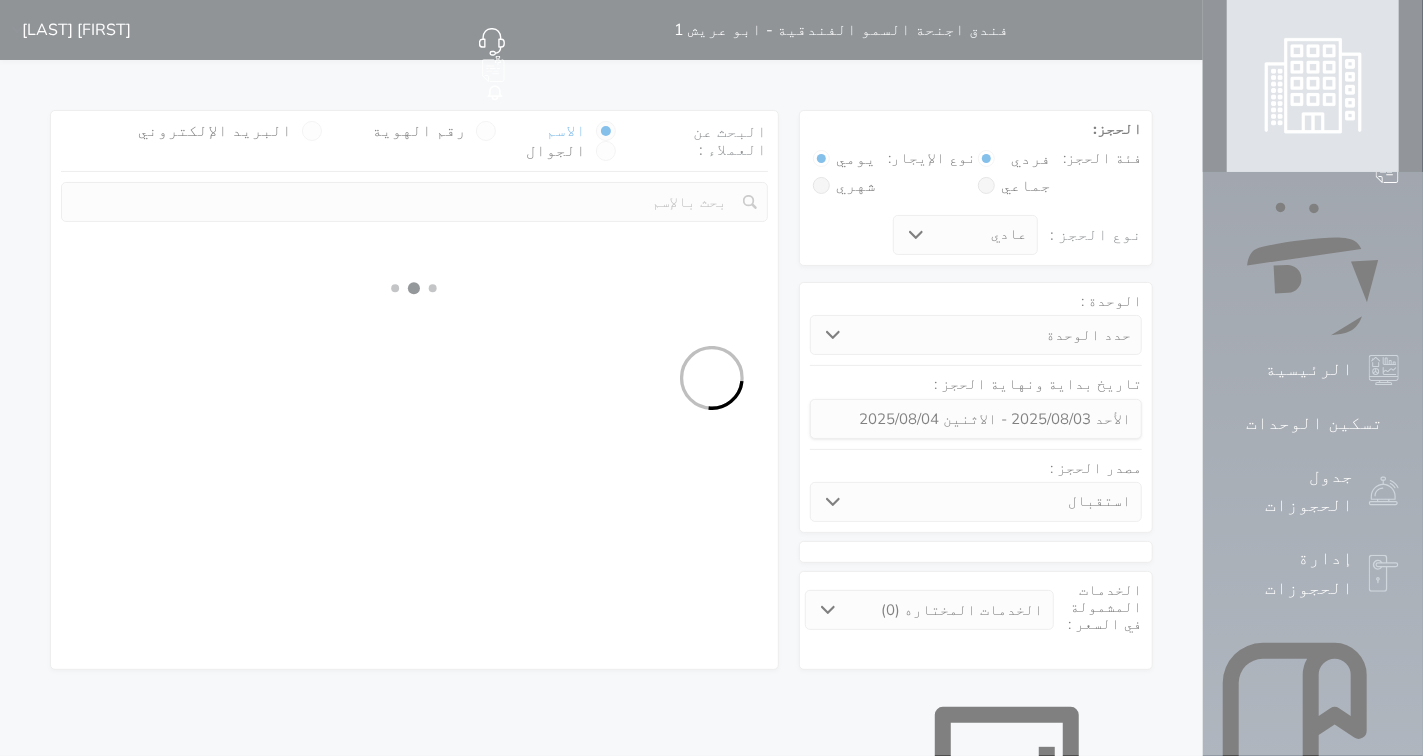 select on "113" 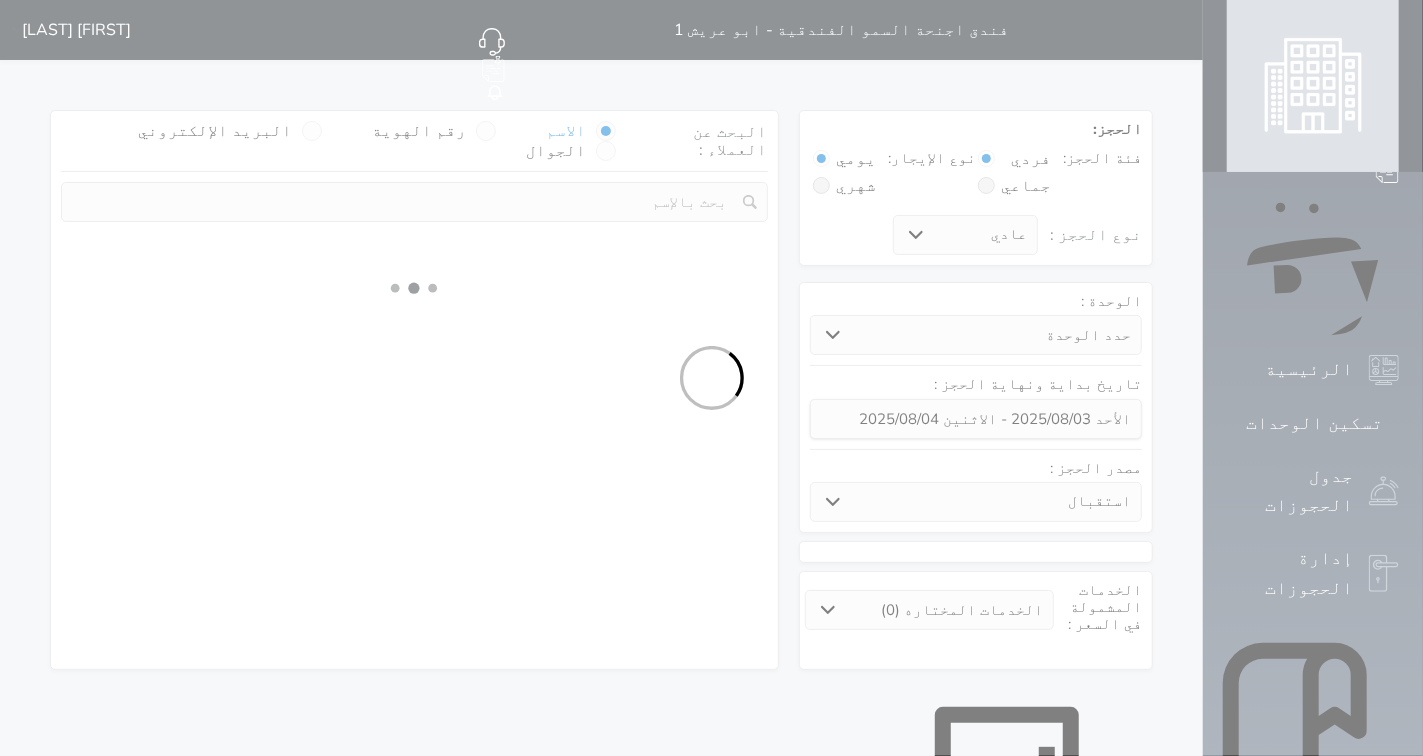 select on "1" 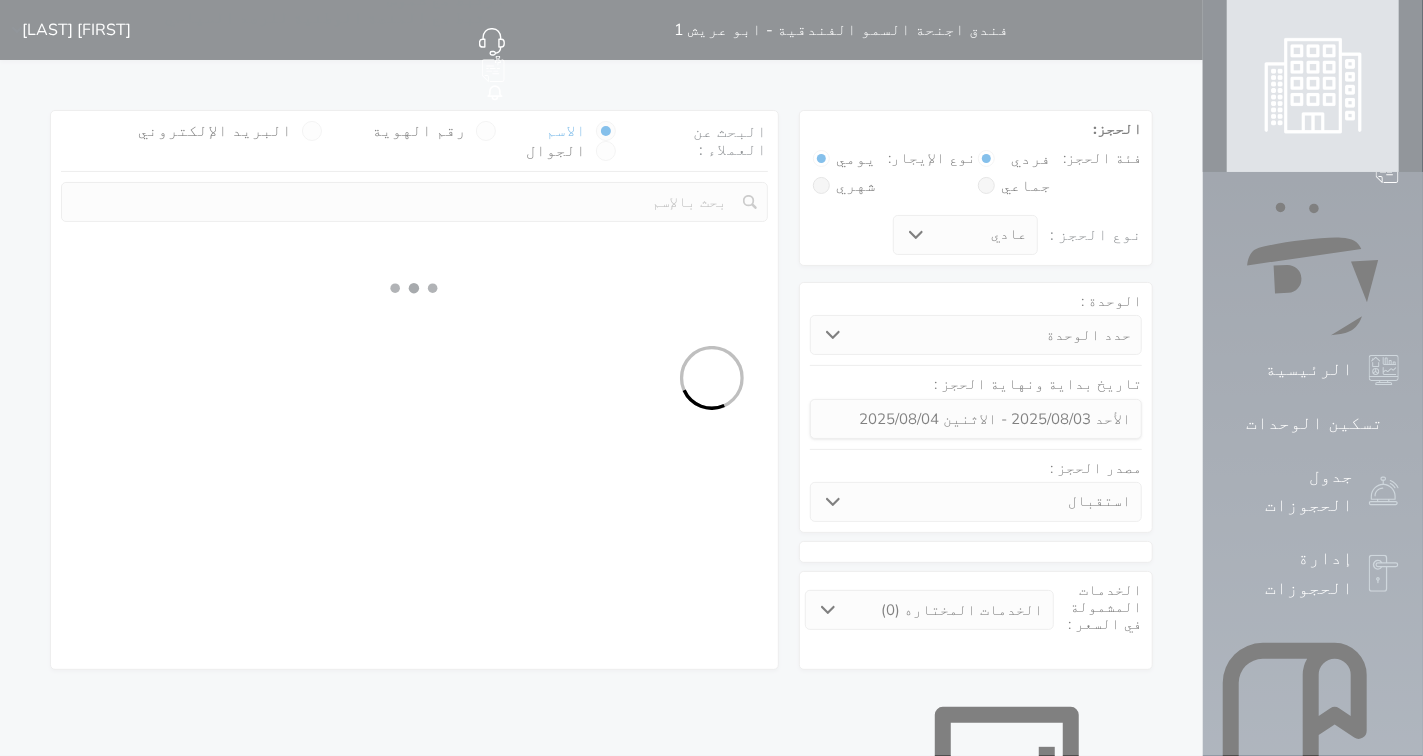 select 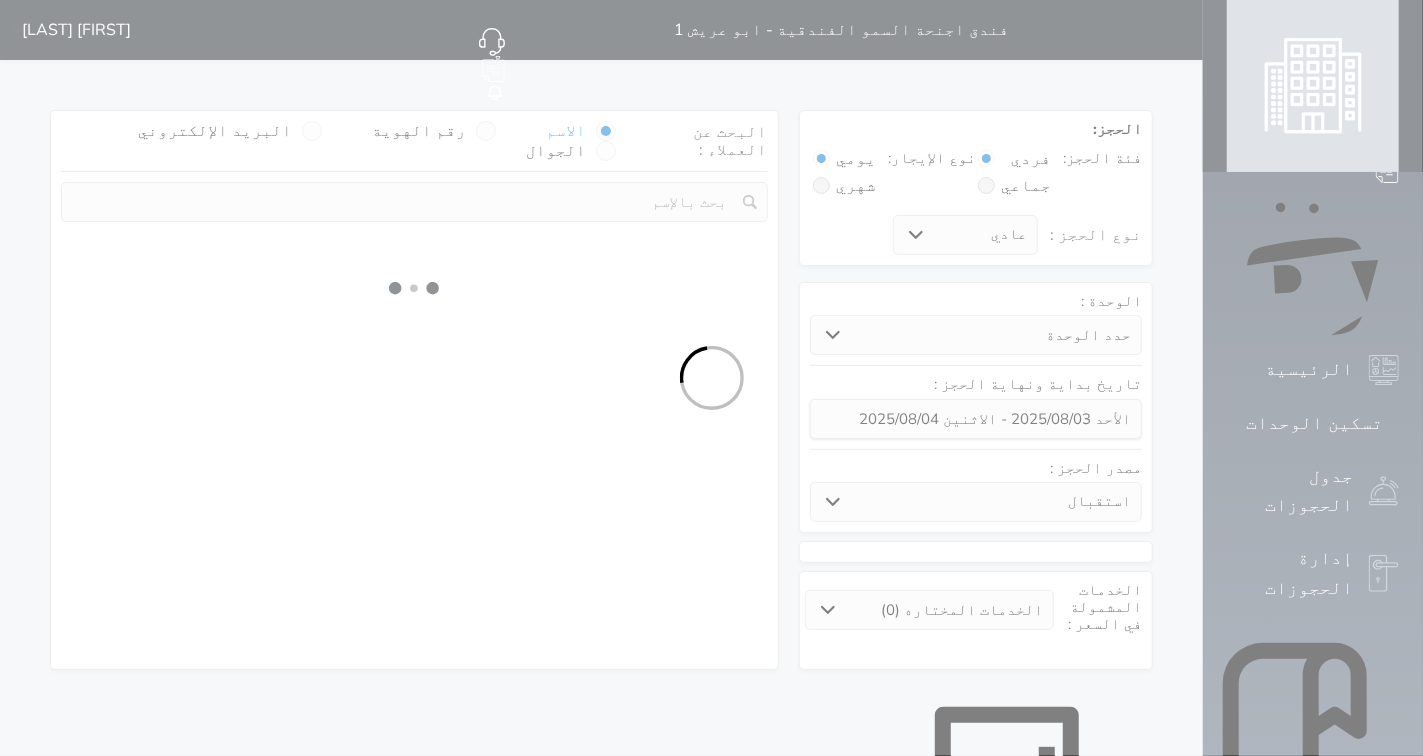 select on "7" 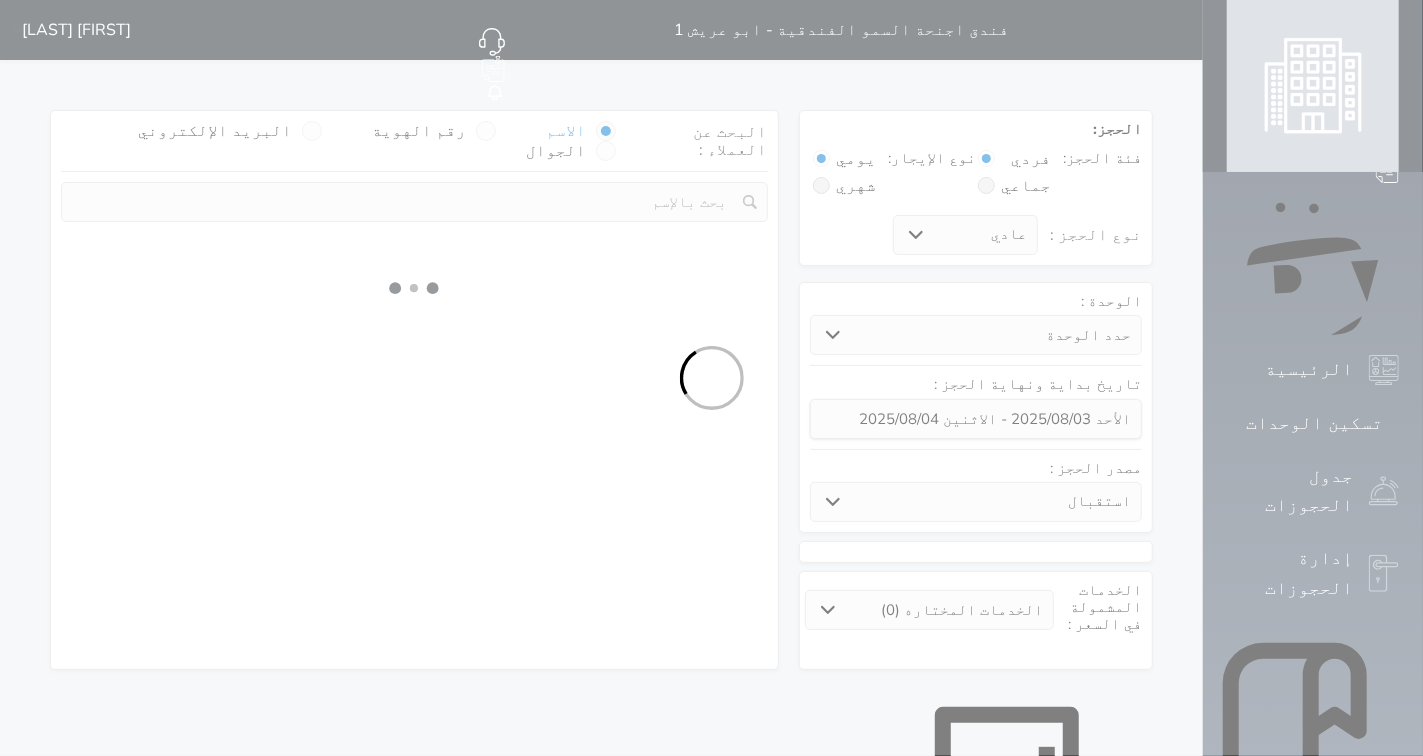 select 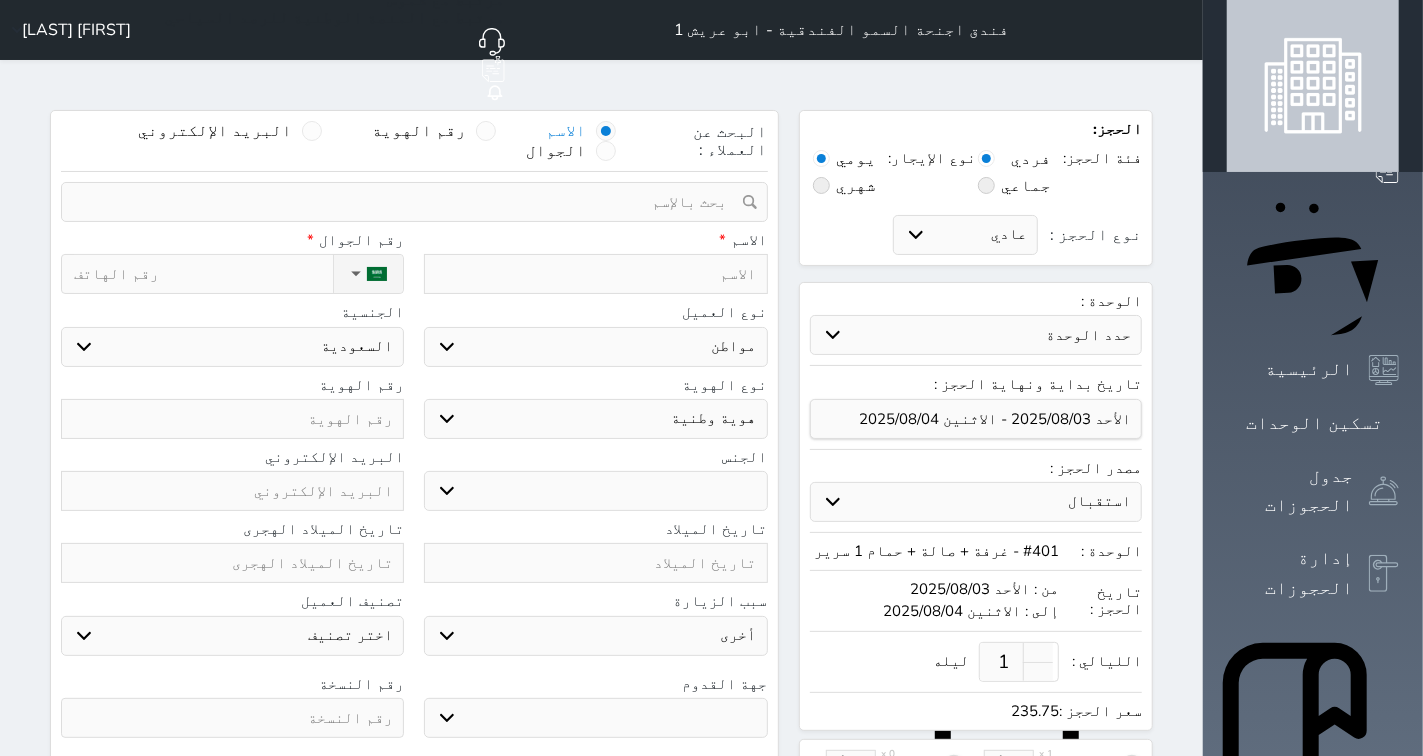 select 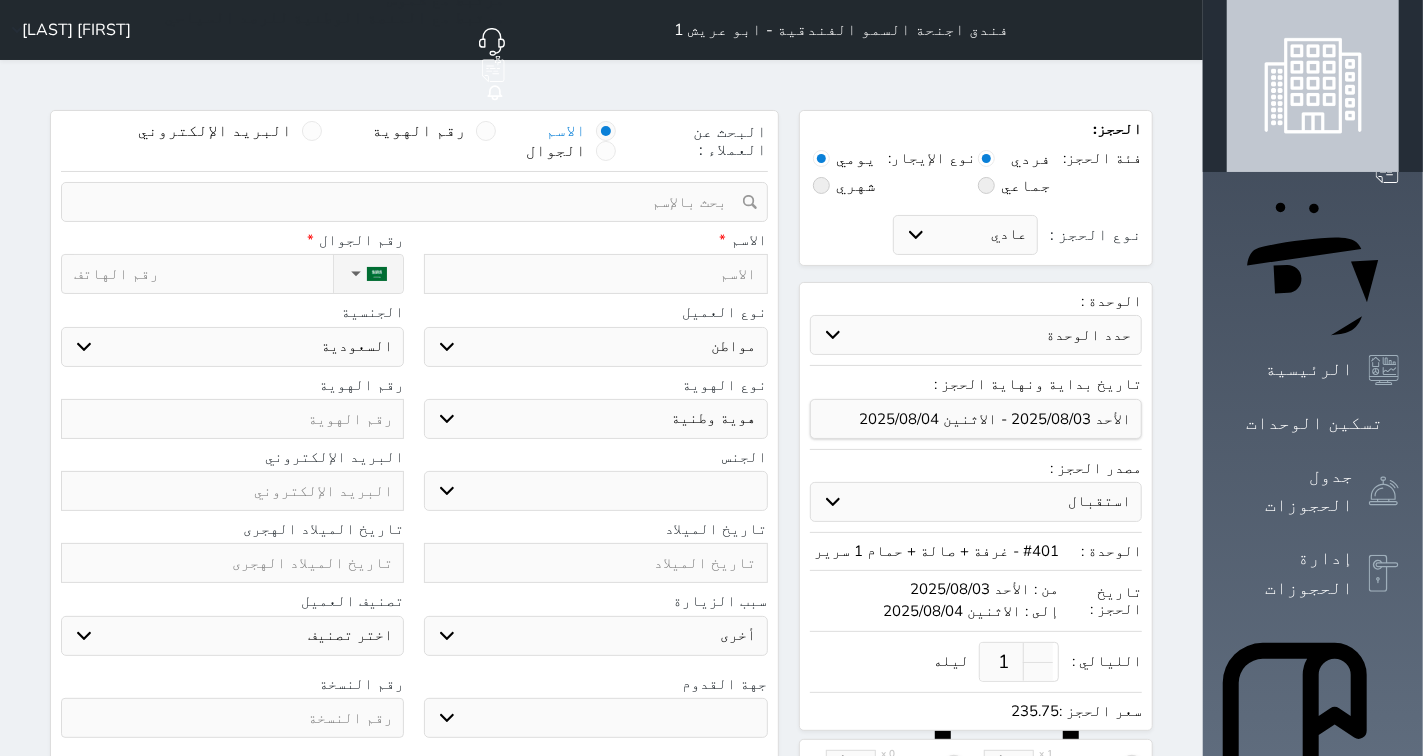 select 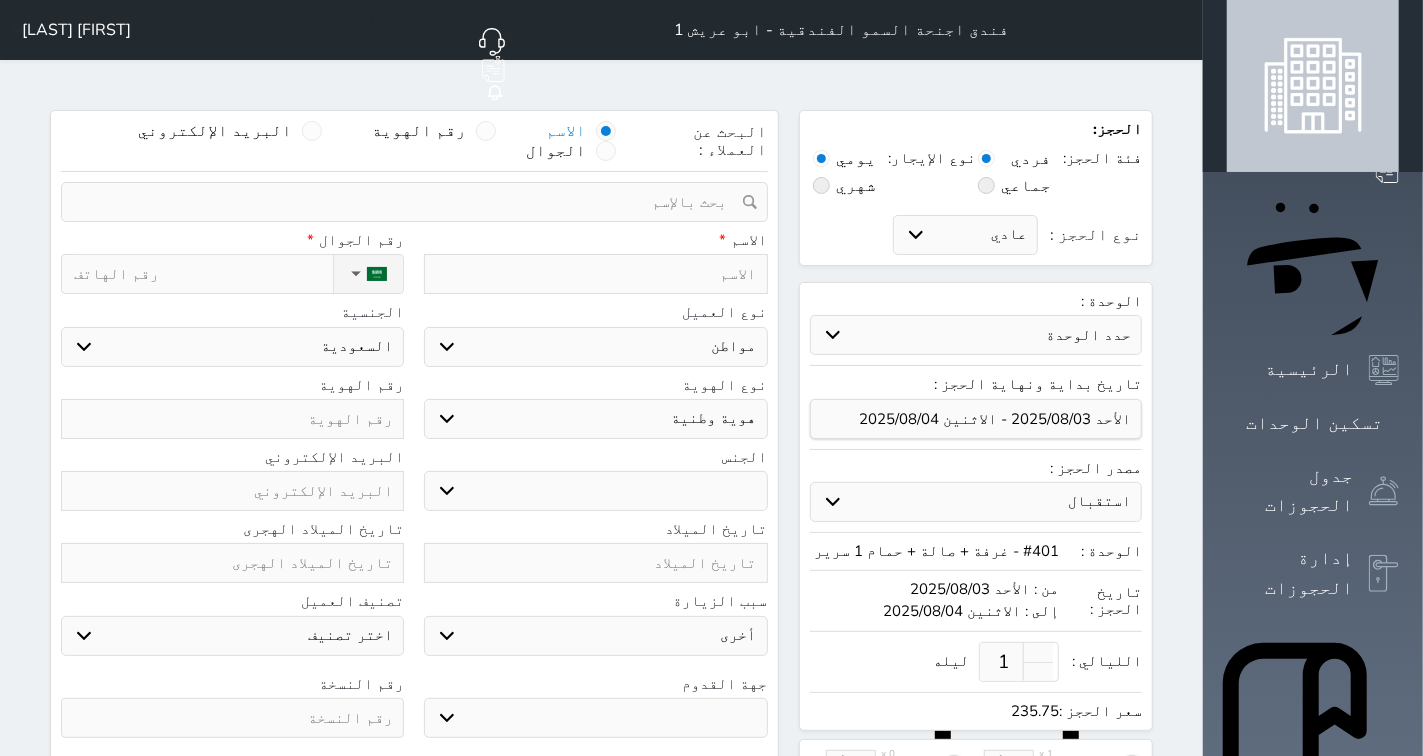 select 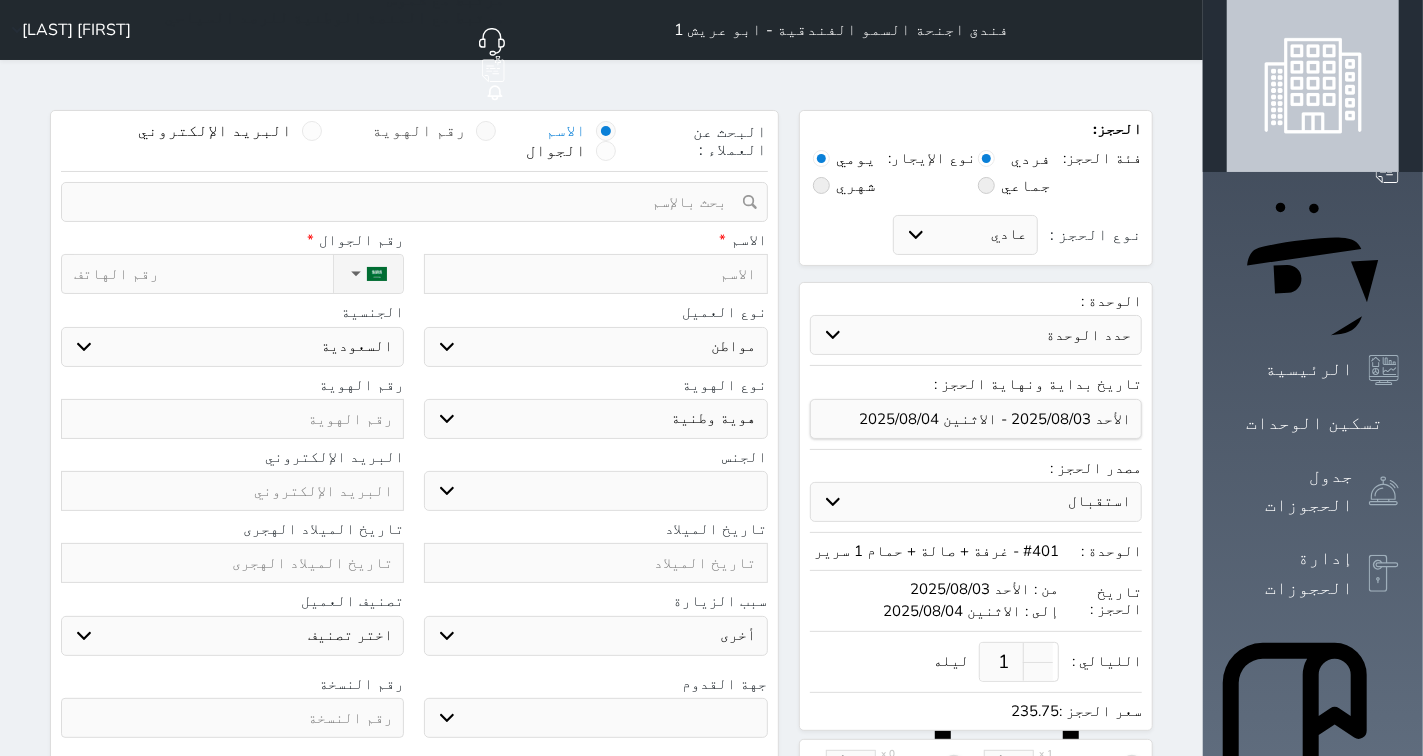 click at bounding box center [486, 131] 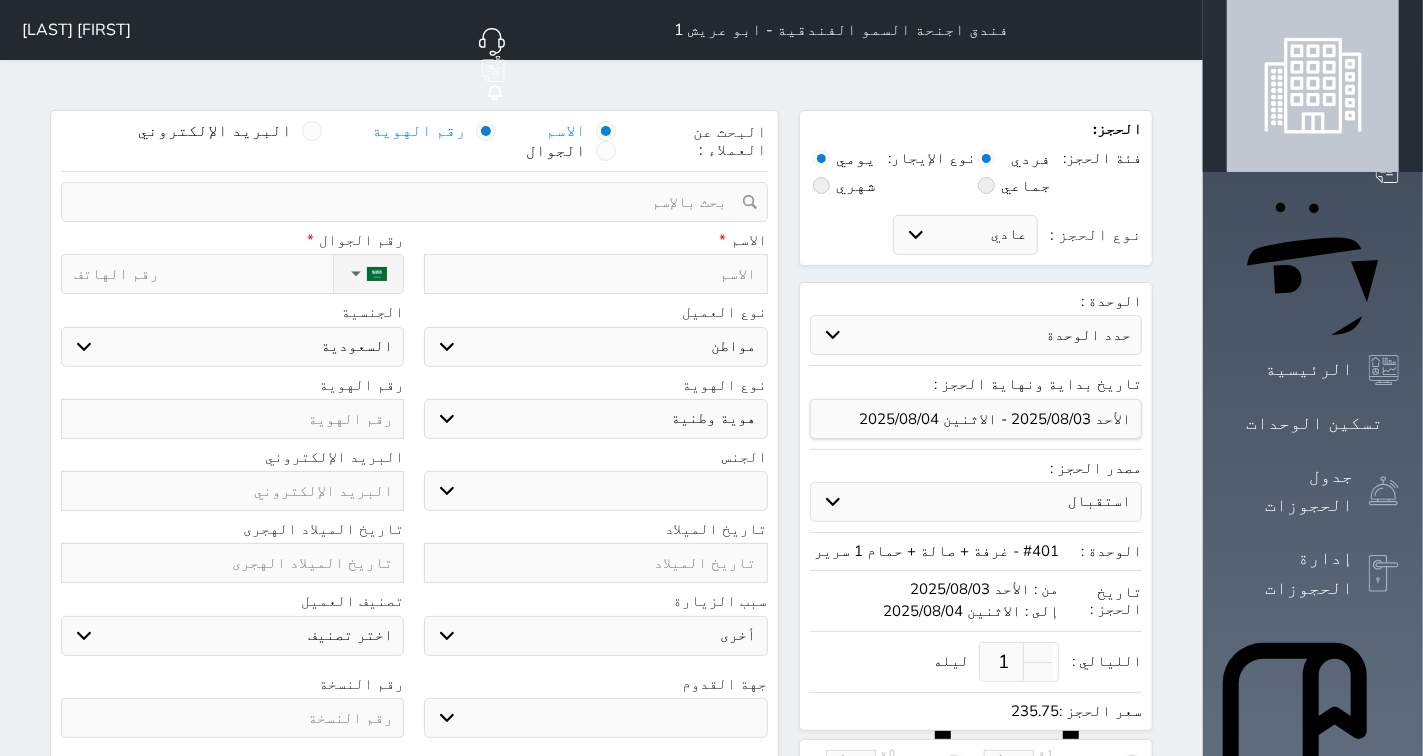 select 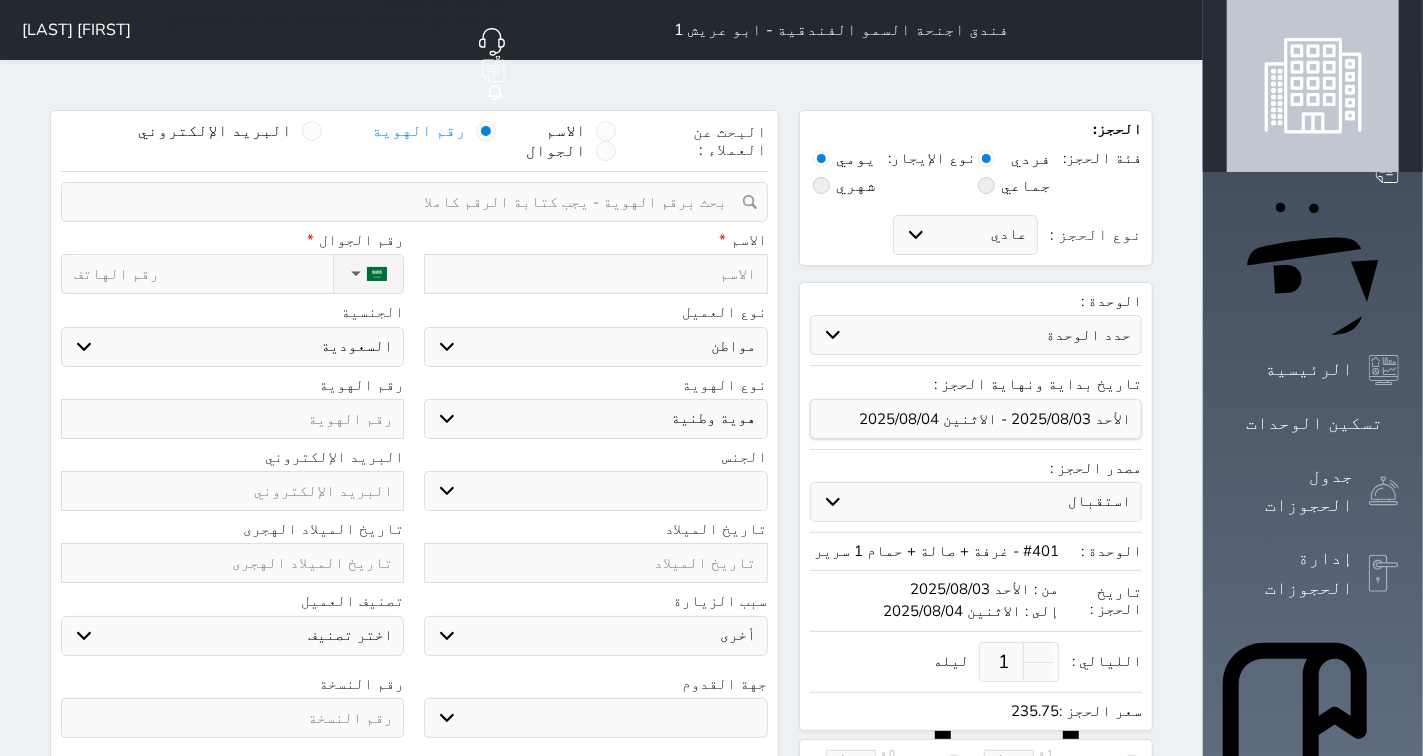 click at bounding box center (407, 202) 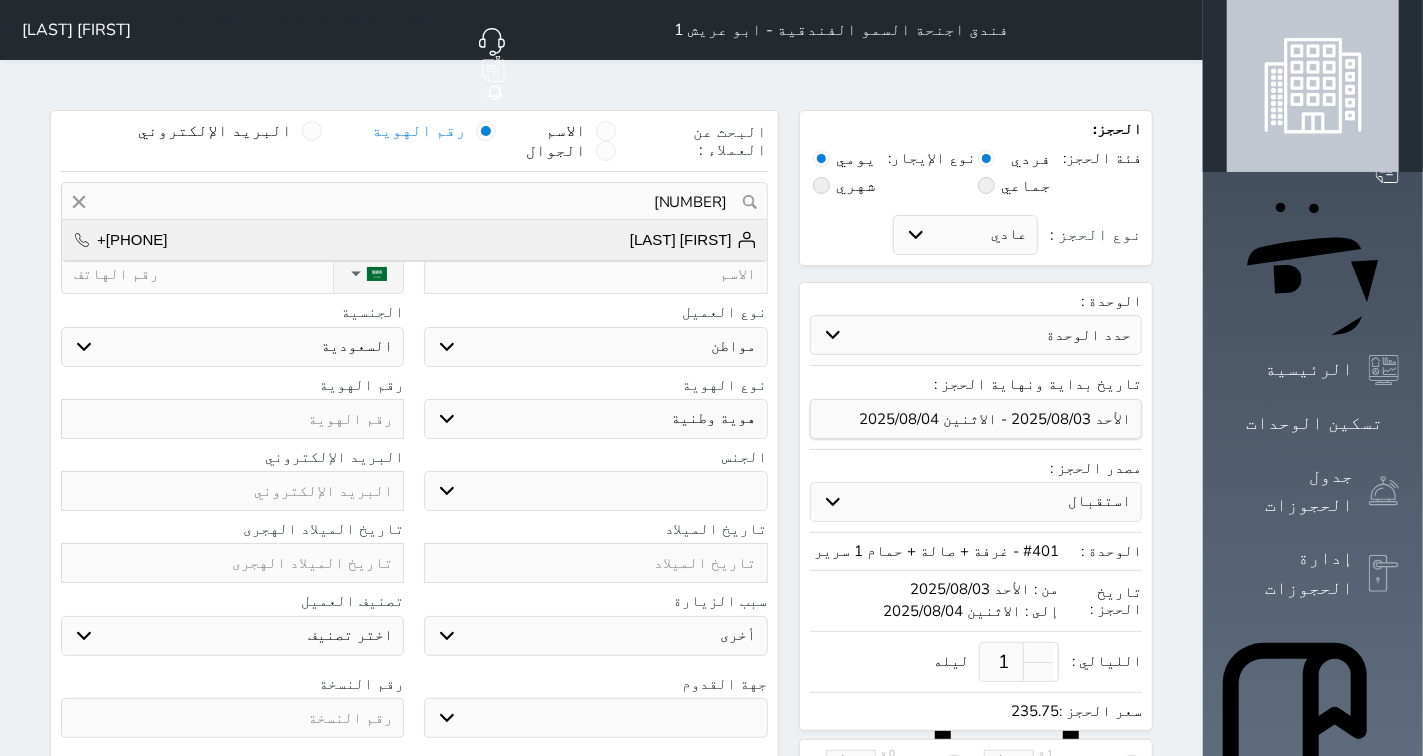 click on "[FIRST] [LAST]" at bounding box center [693, 240] 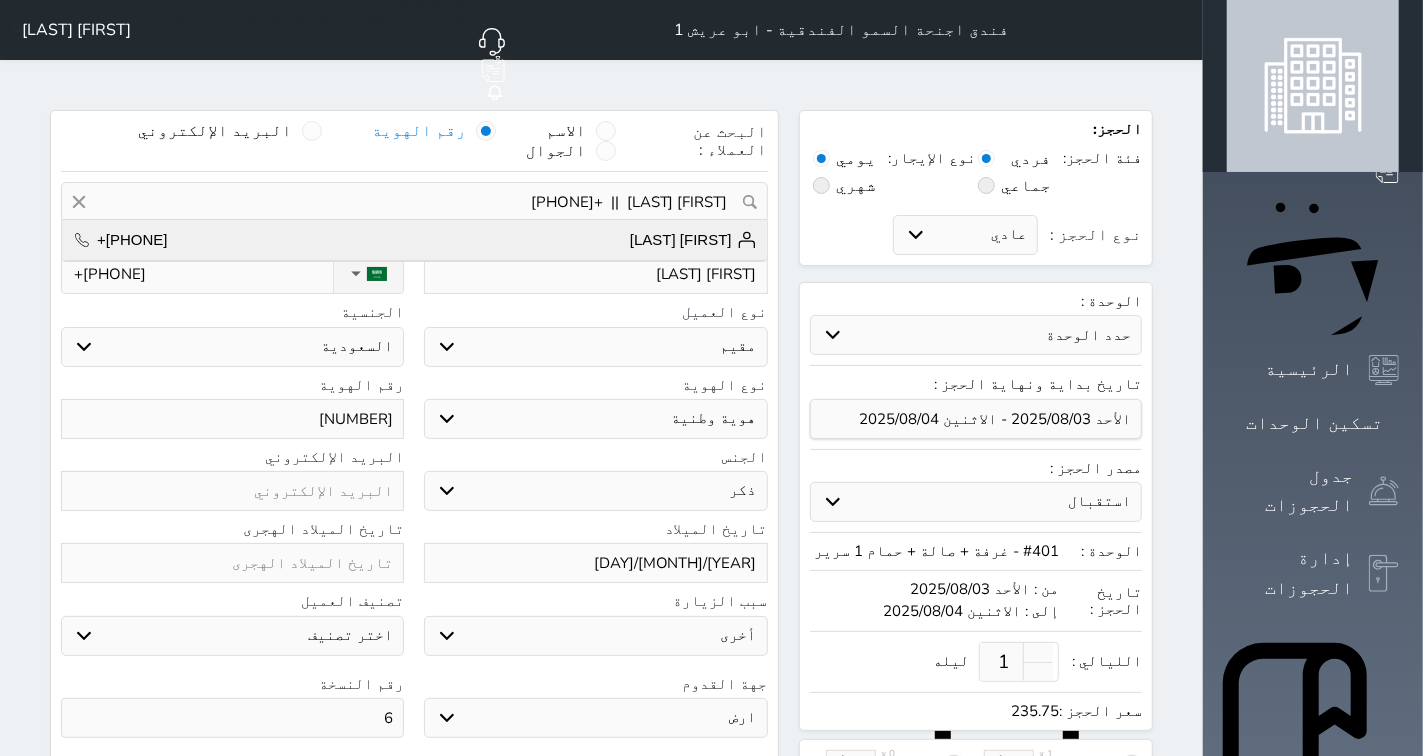 select on "111" 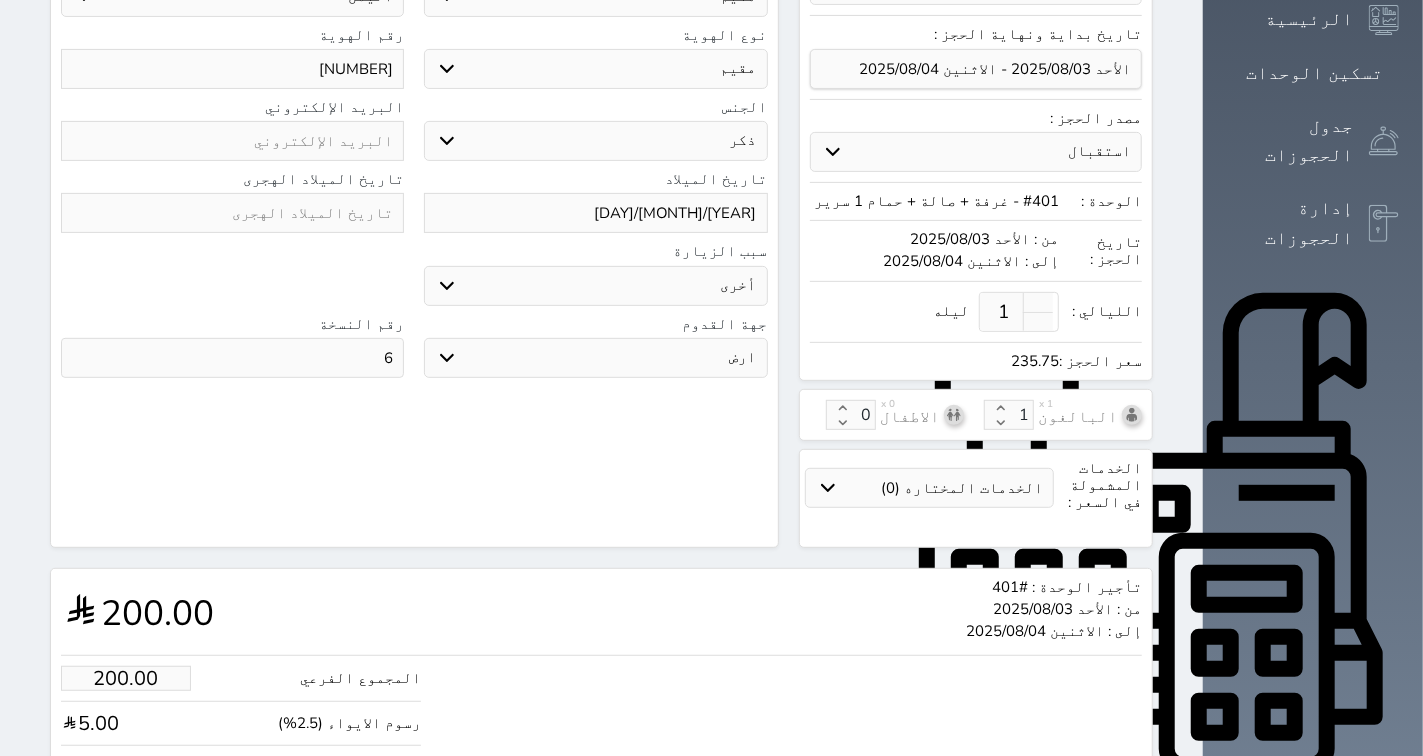 scroll, scrollTop: 473, scrollLeft: 0, axis: vertical 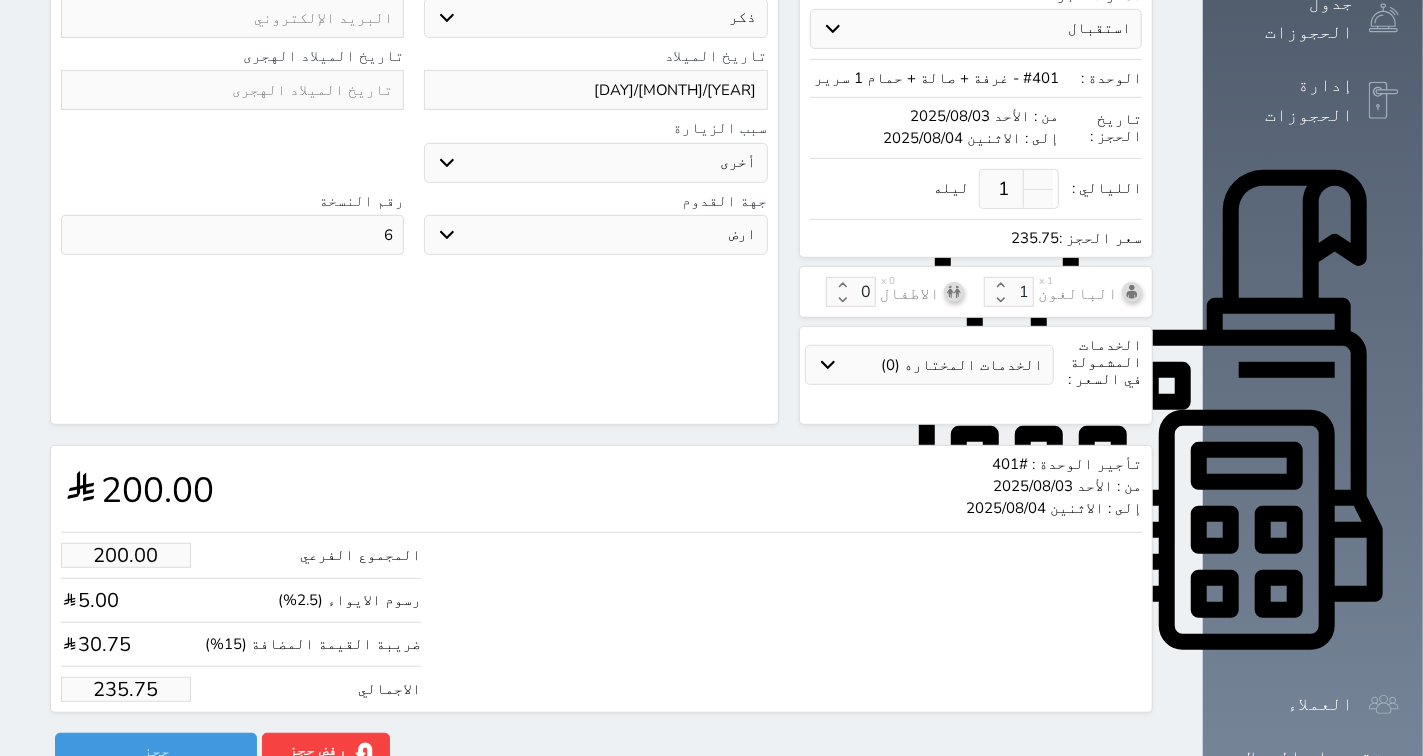 click on "235.75" at bounding box center (126, 689) 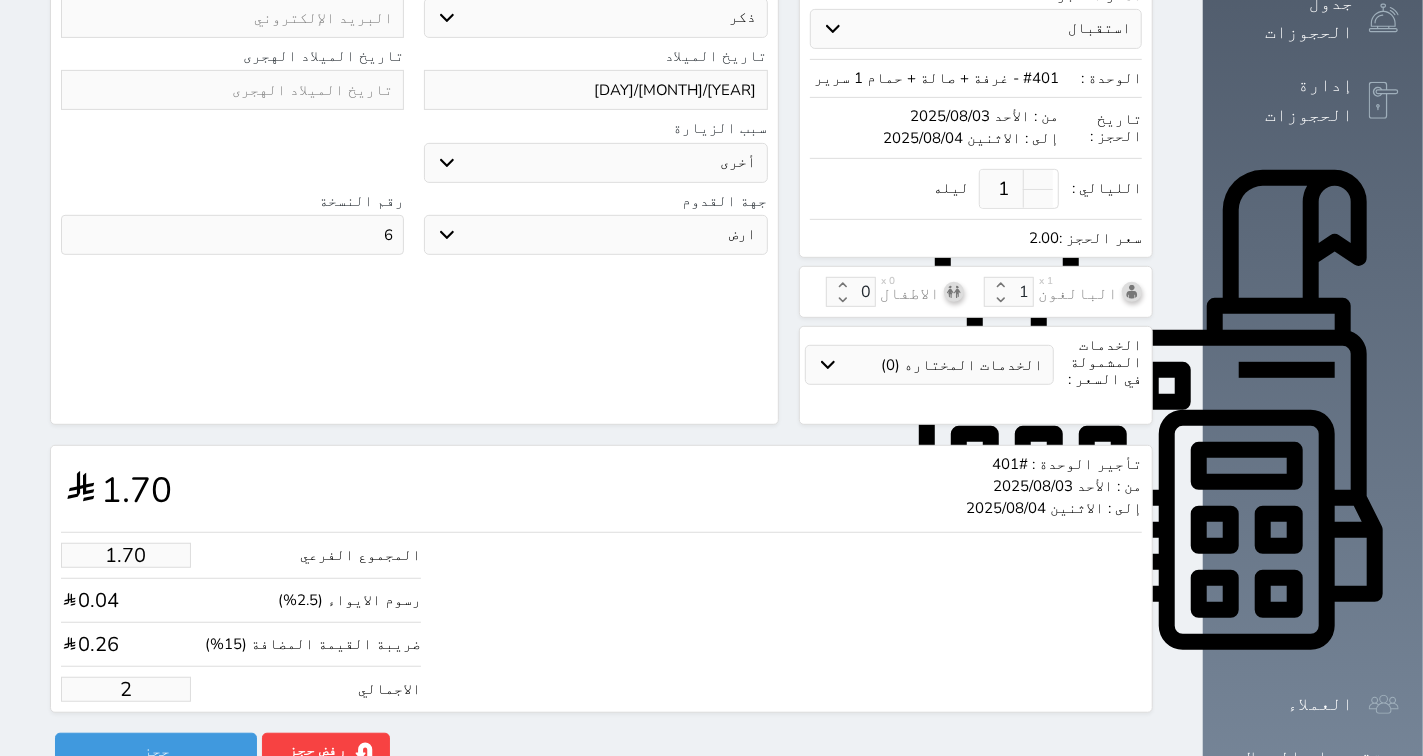 type on "23.75" 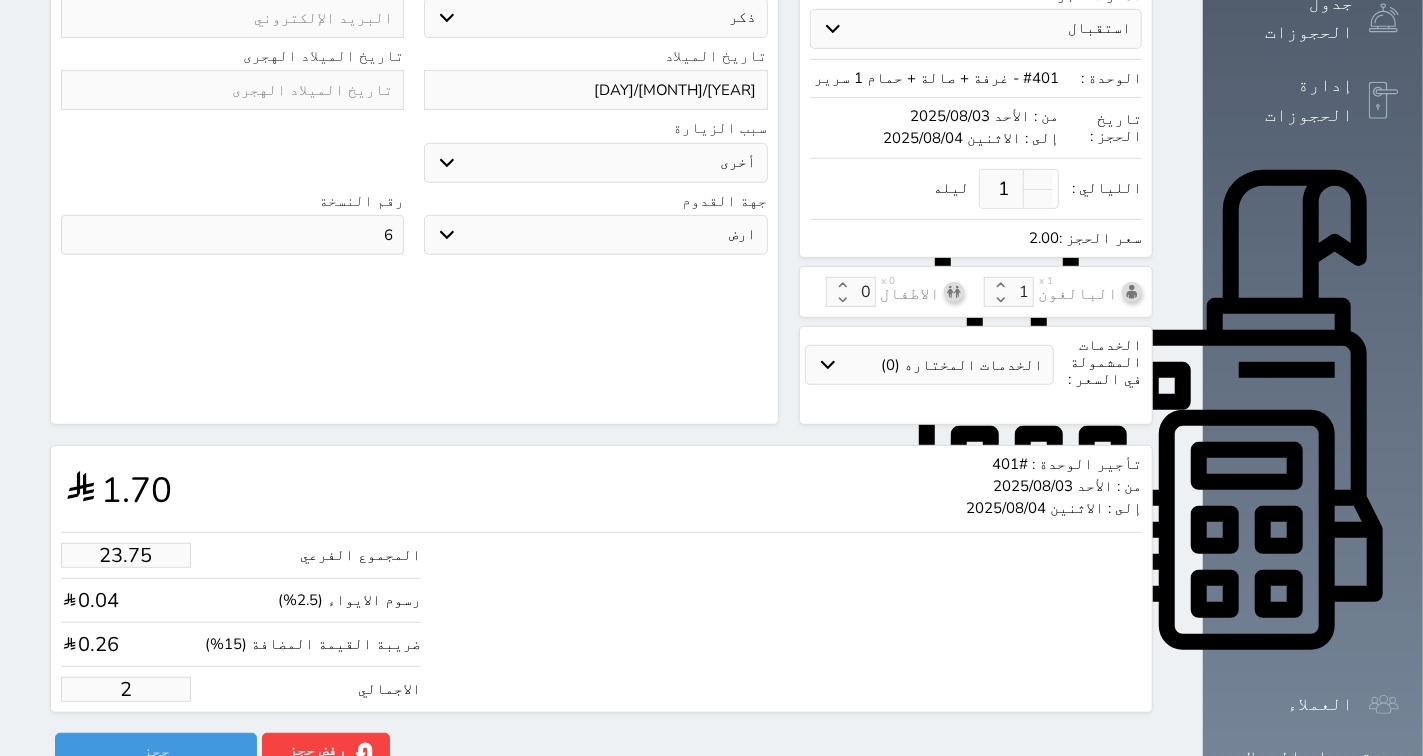 type on "28" 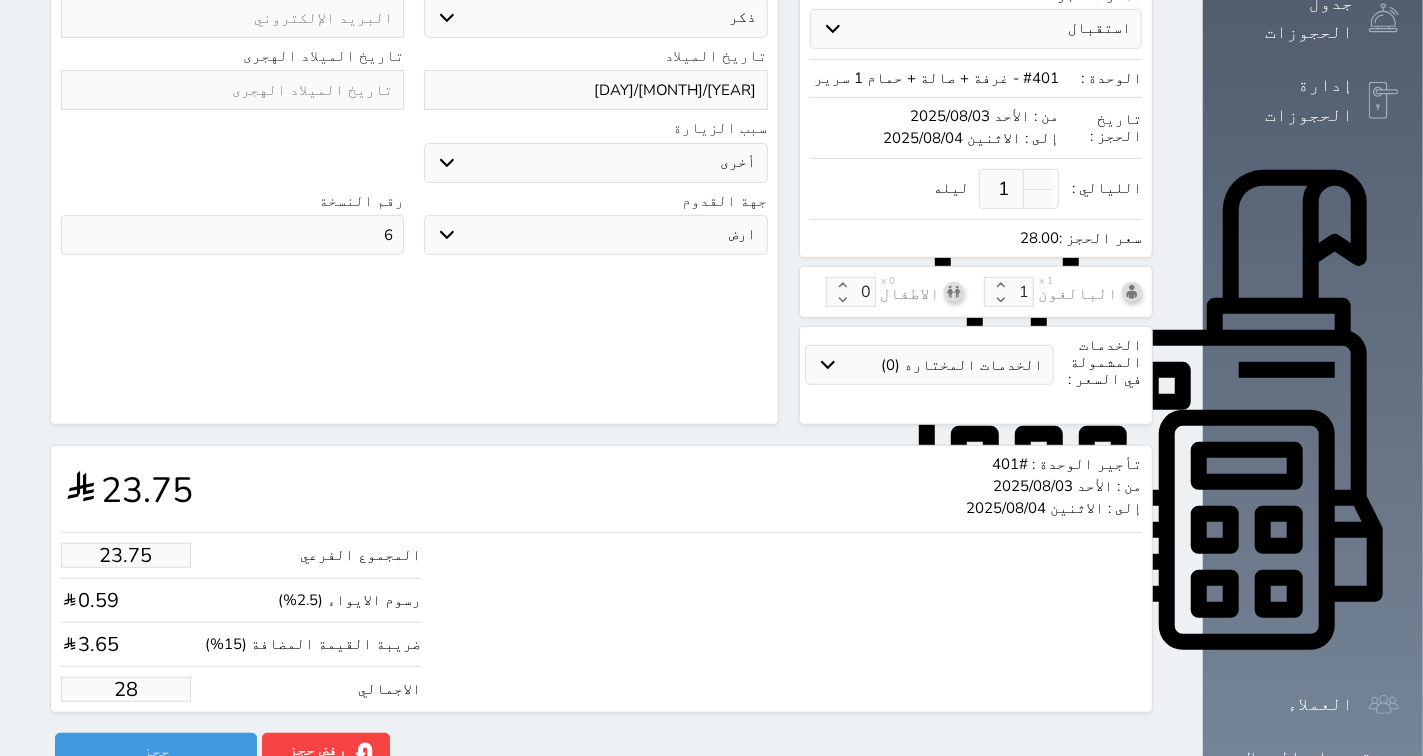 type on "237.54" 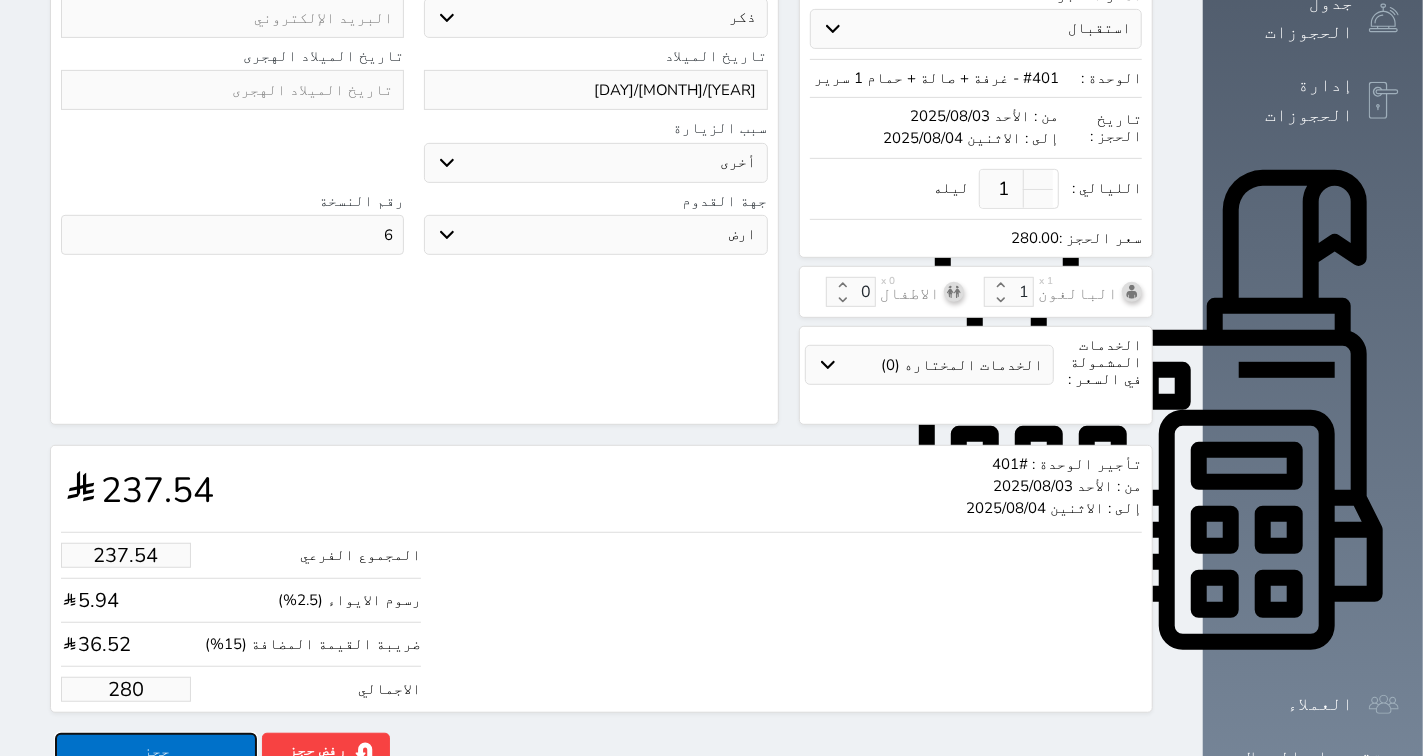 type on "280.00" 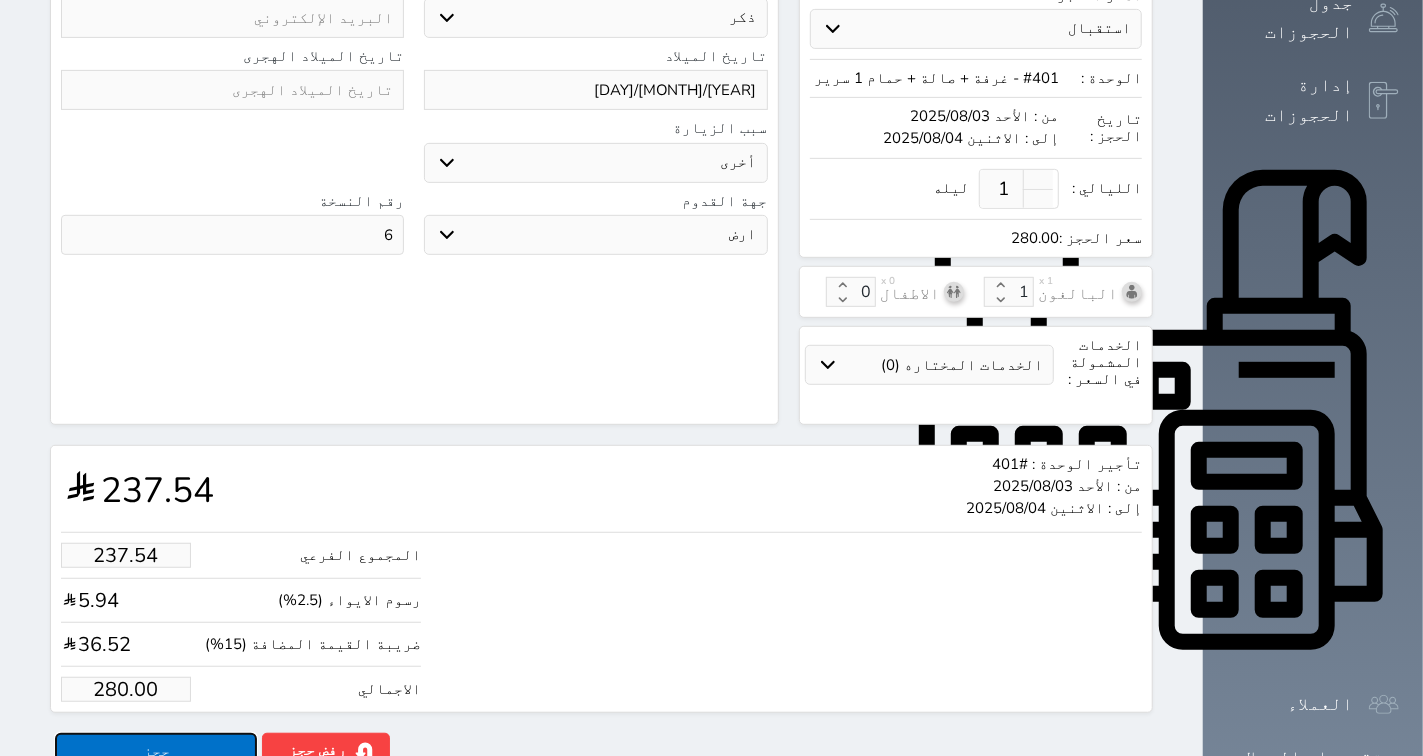 click on "حجز" at bounding box center (156, 750) 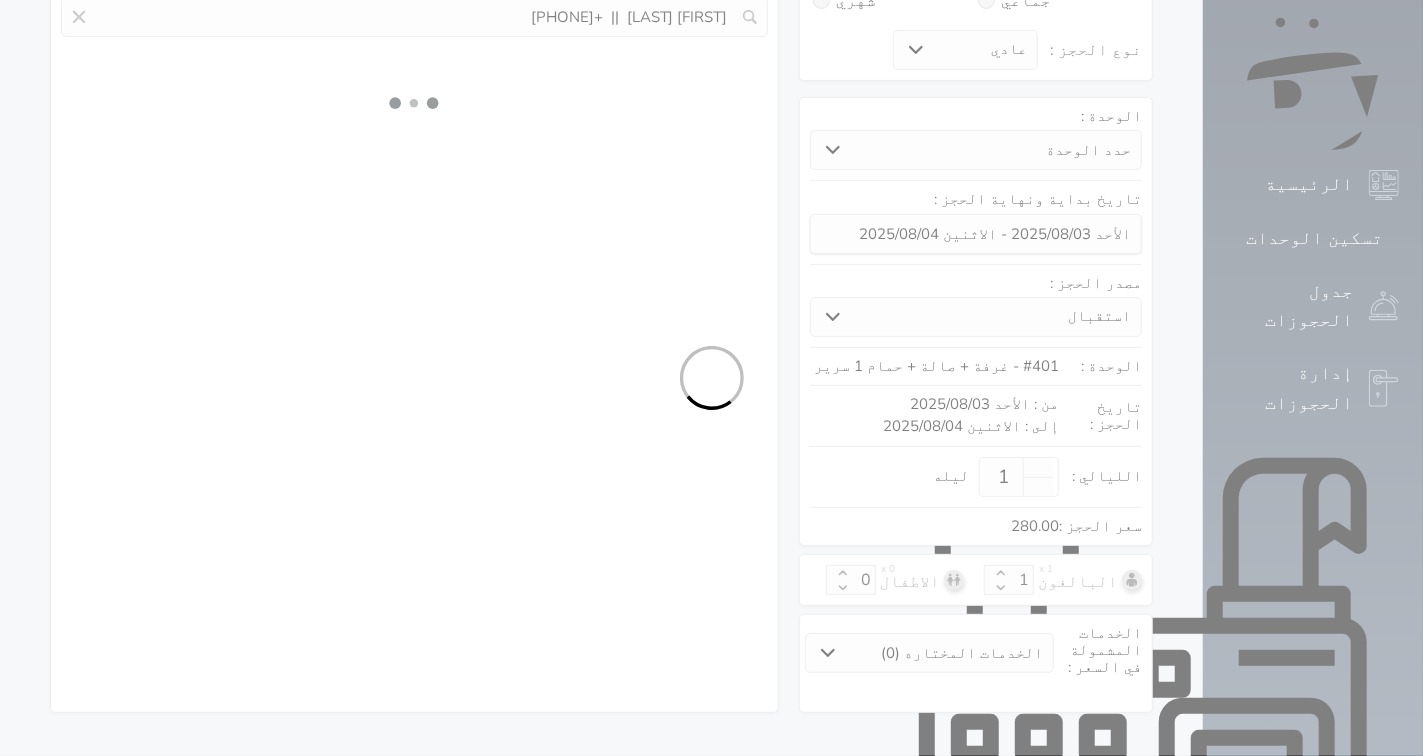 select on "4" 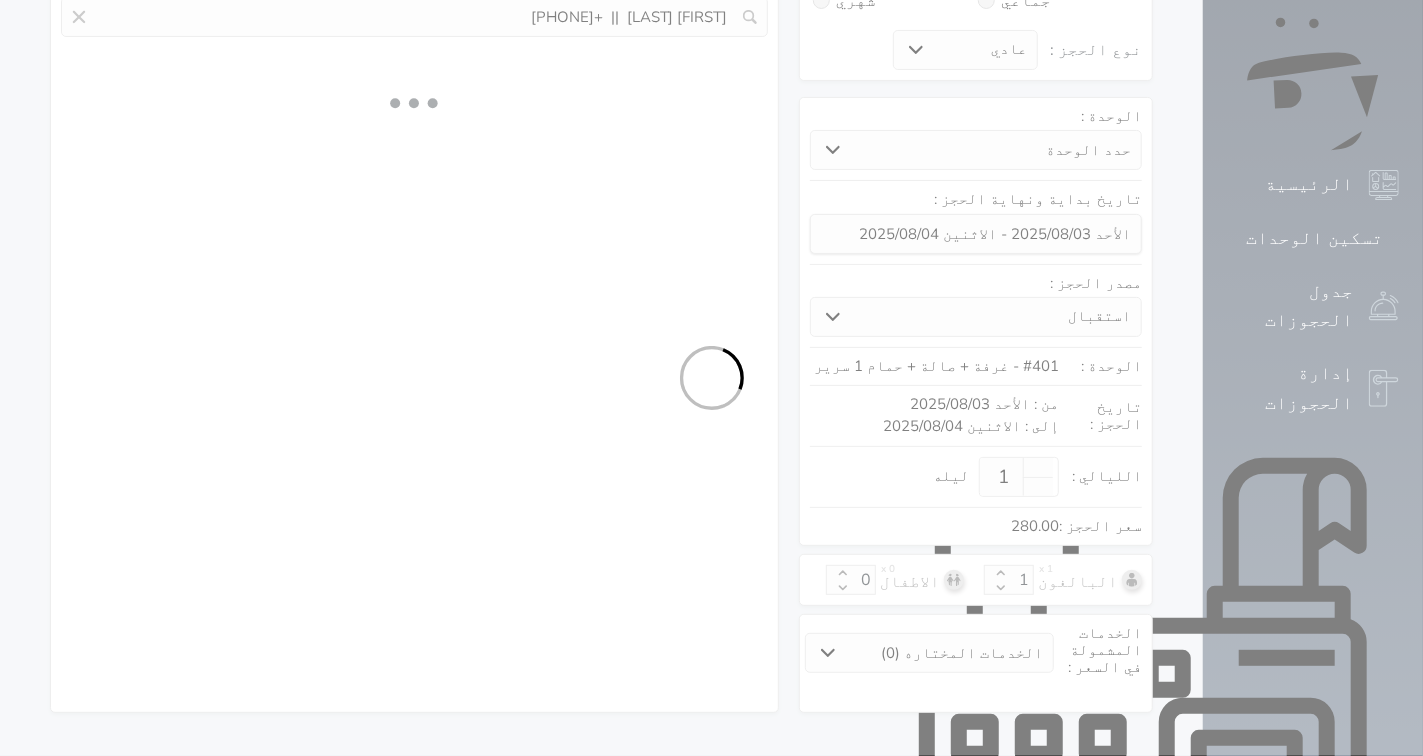 select on "111" 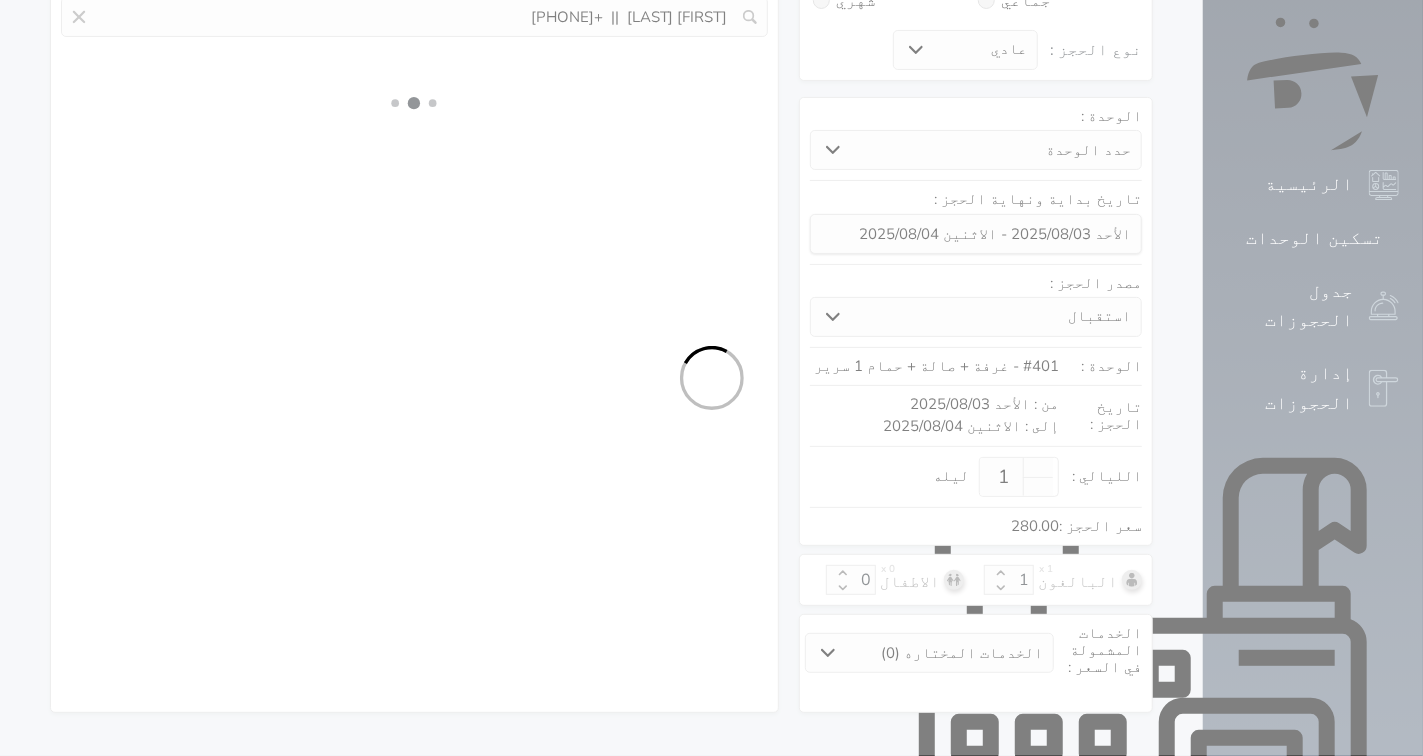 select on "4" 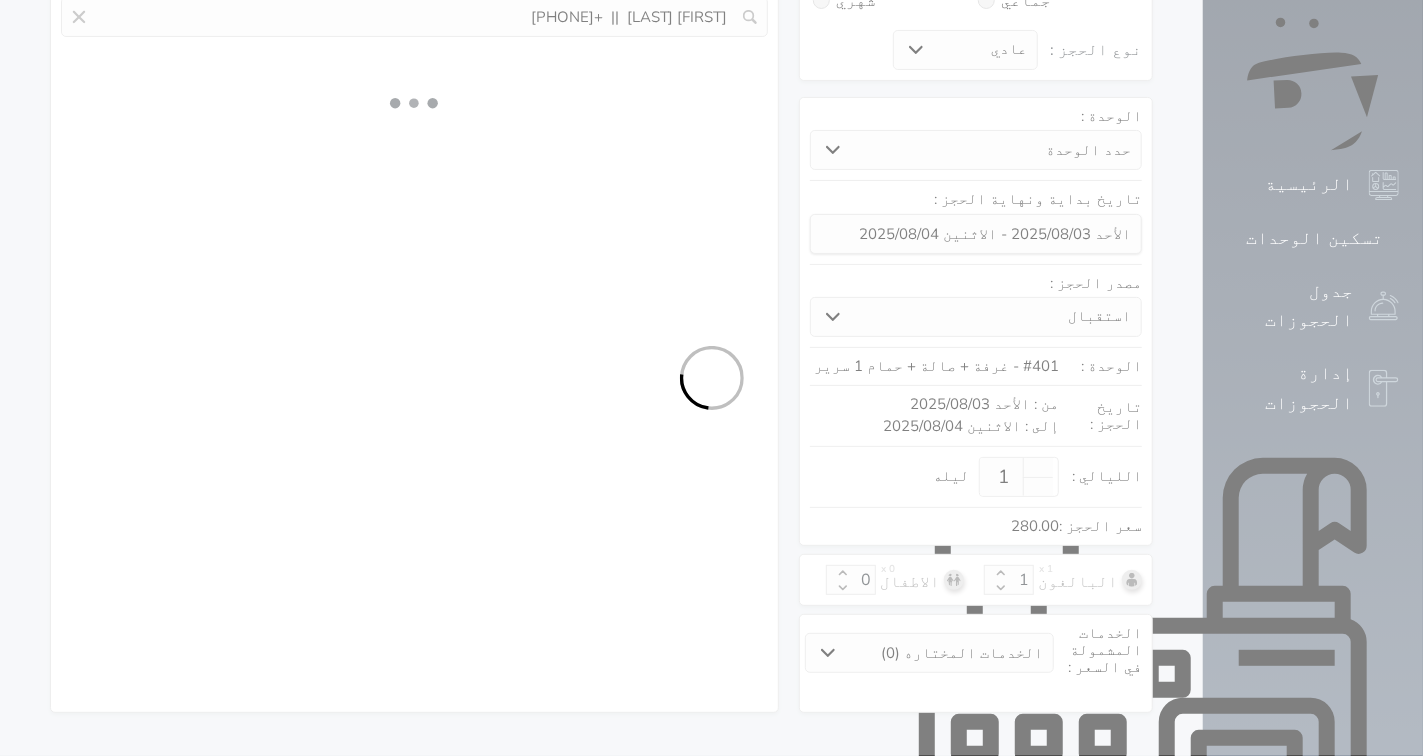 select on "7" 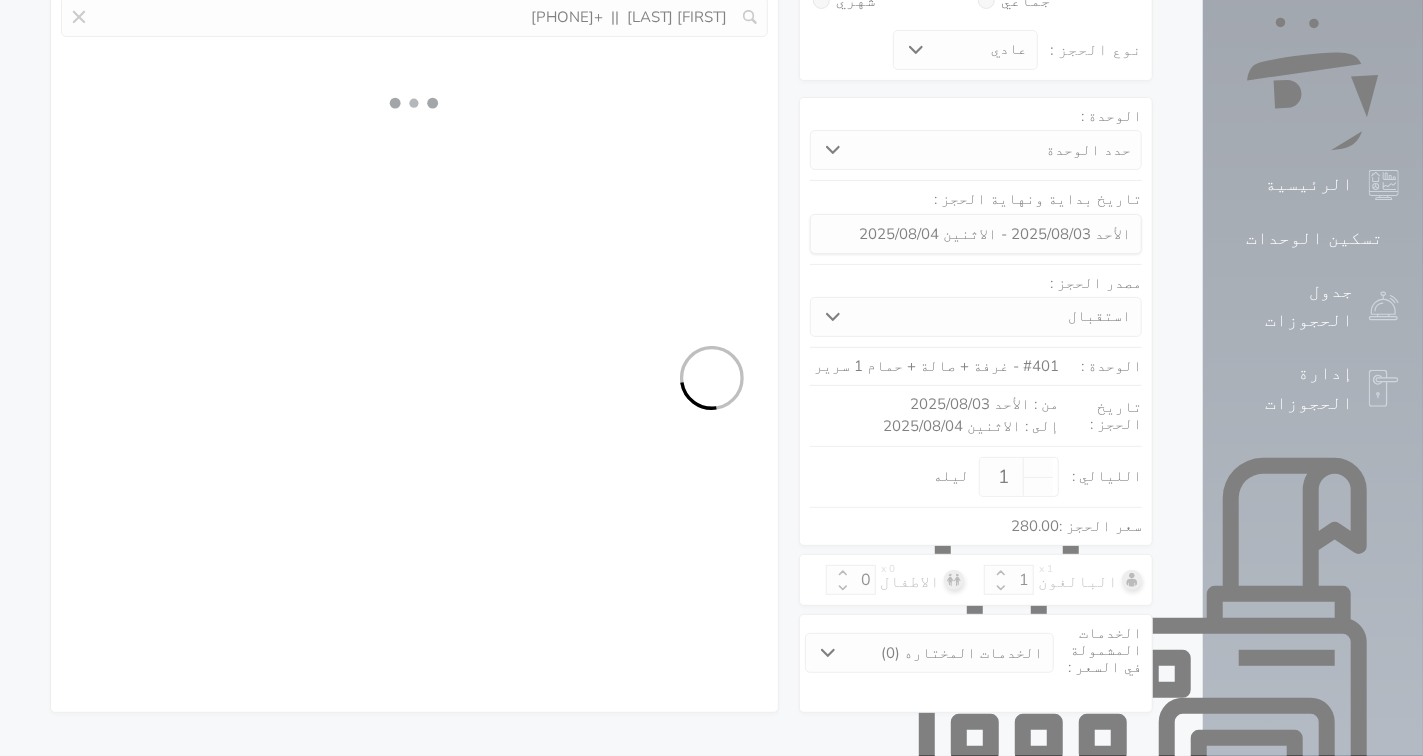 select on "9" 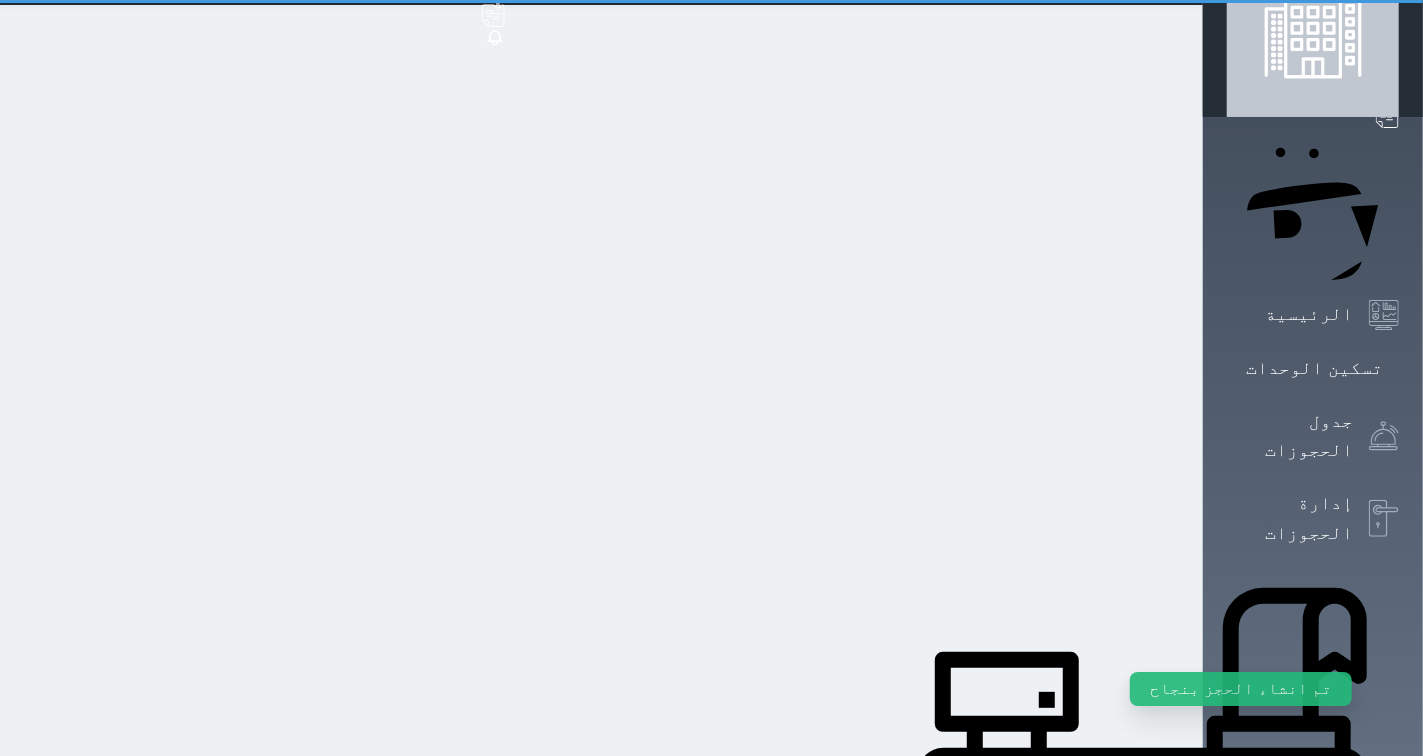 scroll, scrollTop: 0, scrollLeft: 0, axis: both 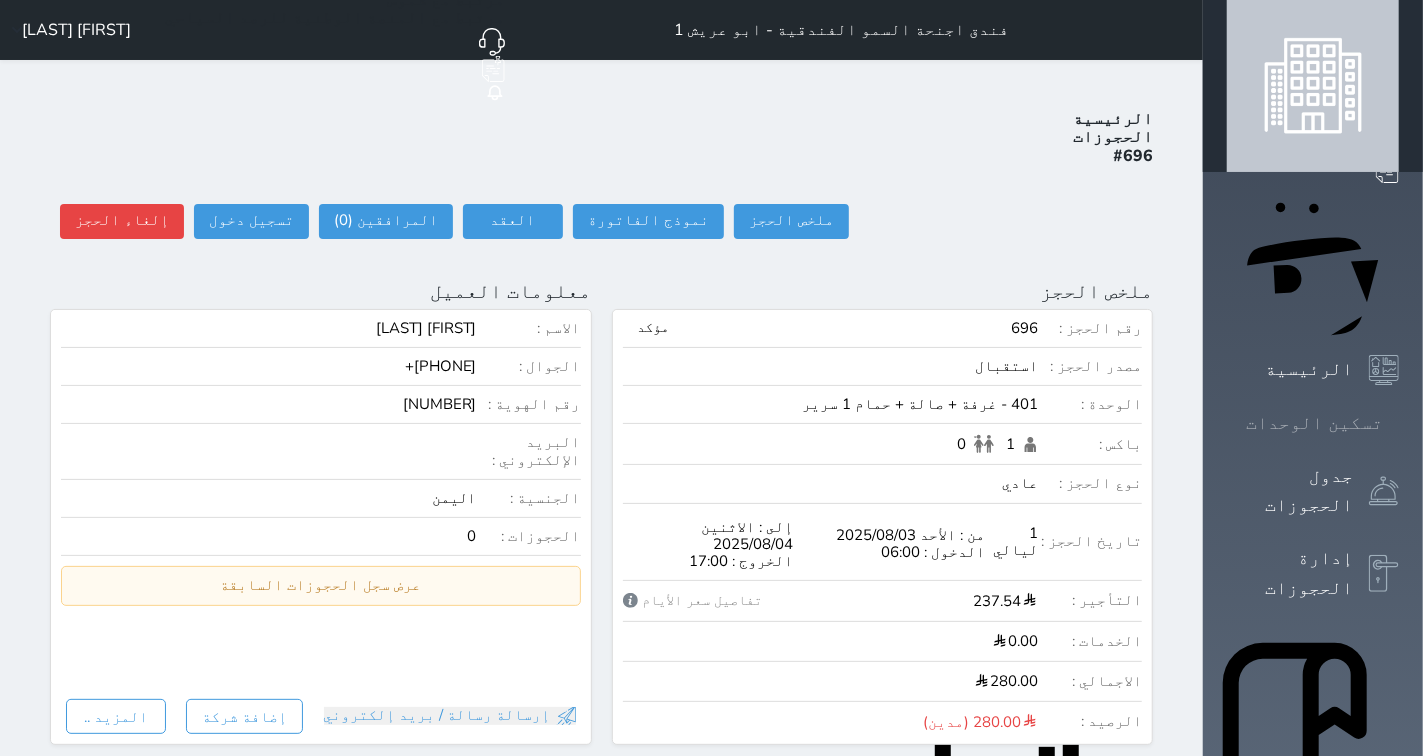 click 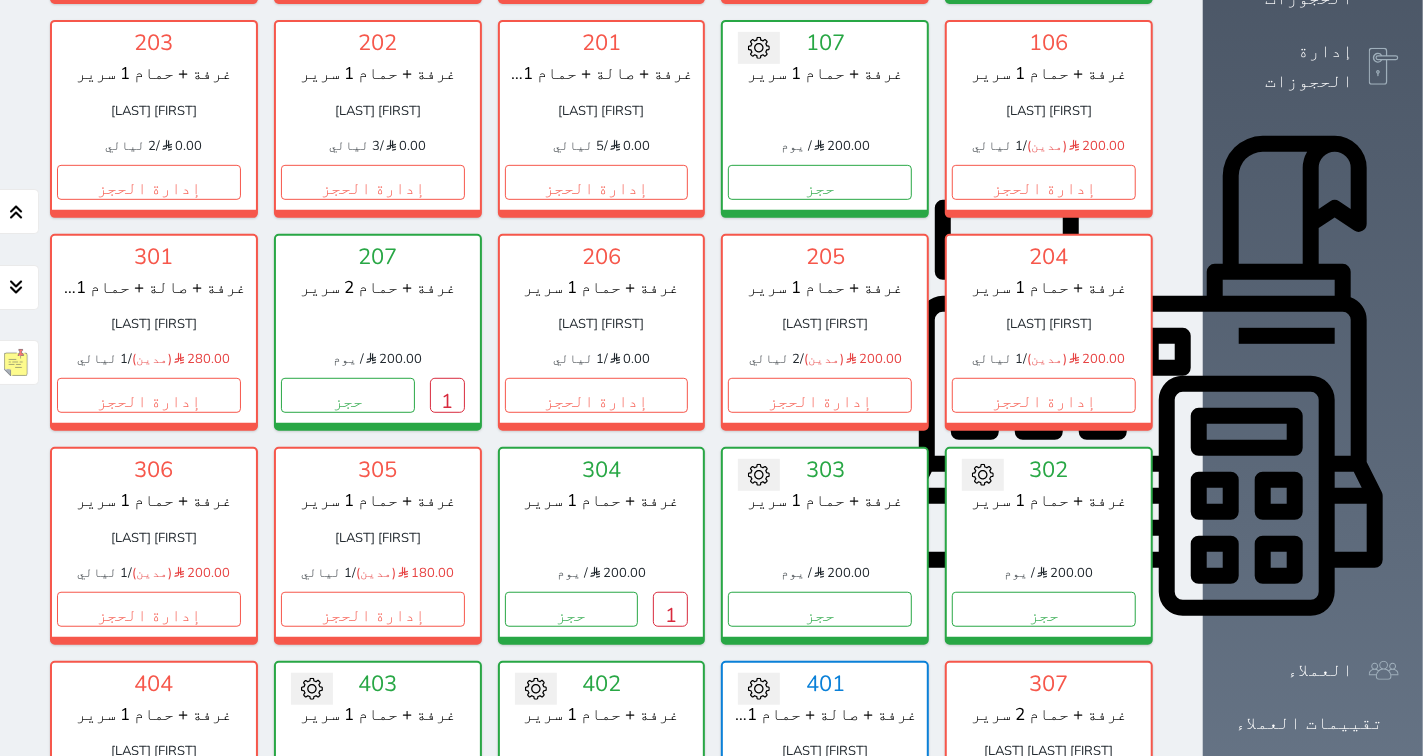 scroll, scrollTop: 0, scrollLeft: 0, axis: both 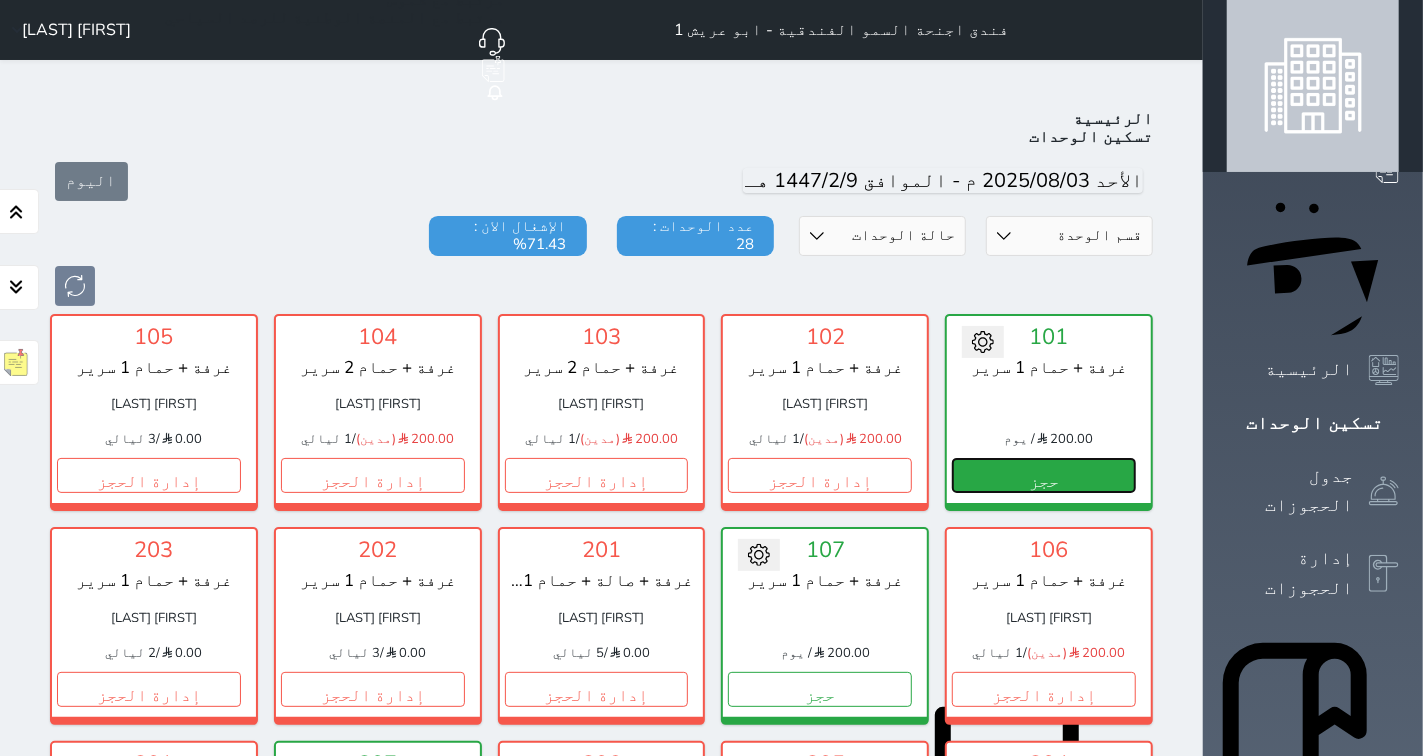 click on "حجز" at bounding box center [1044, 475] 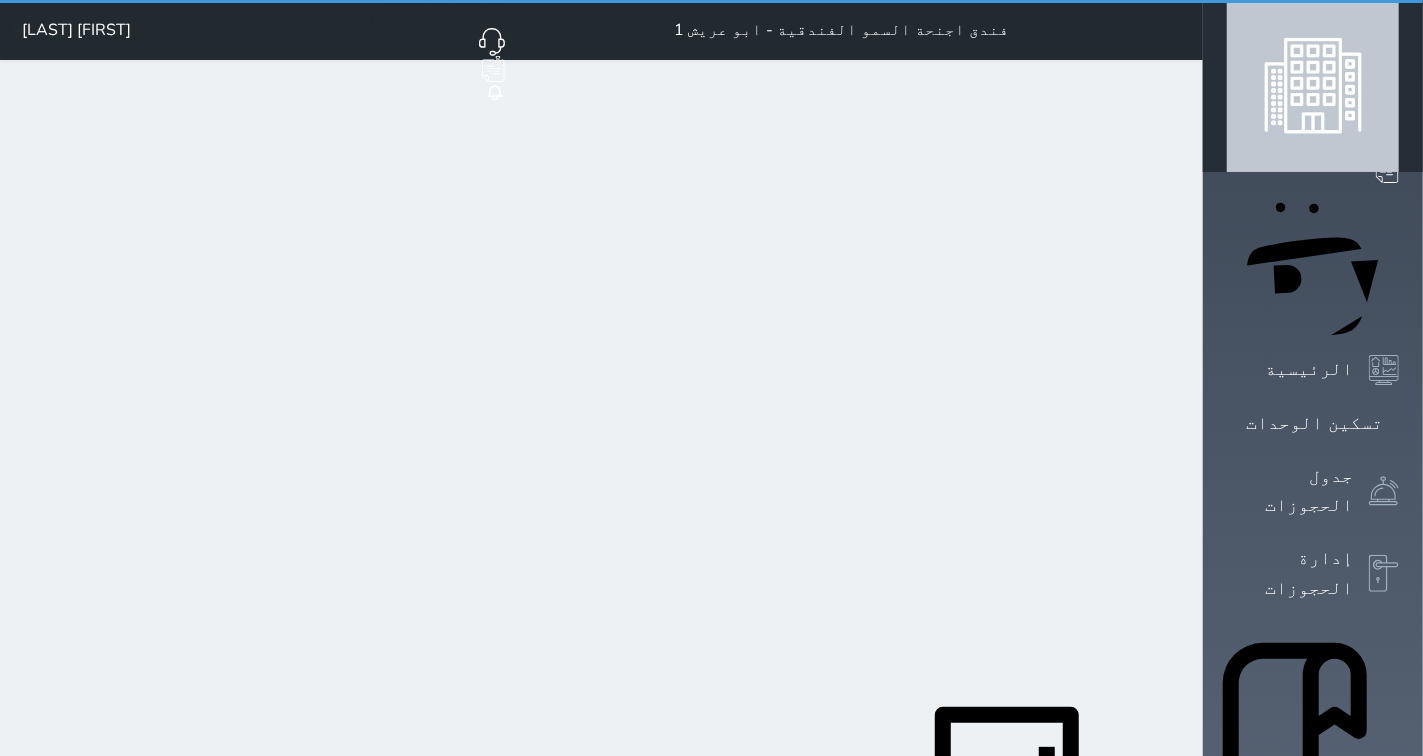 select on "1" 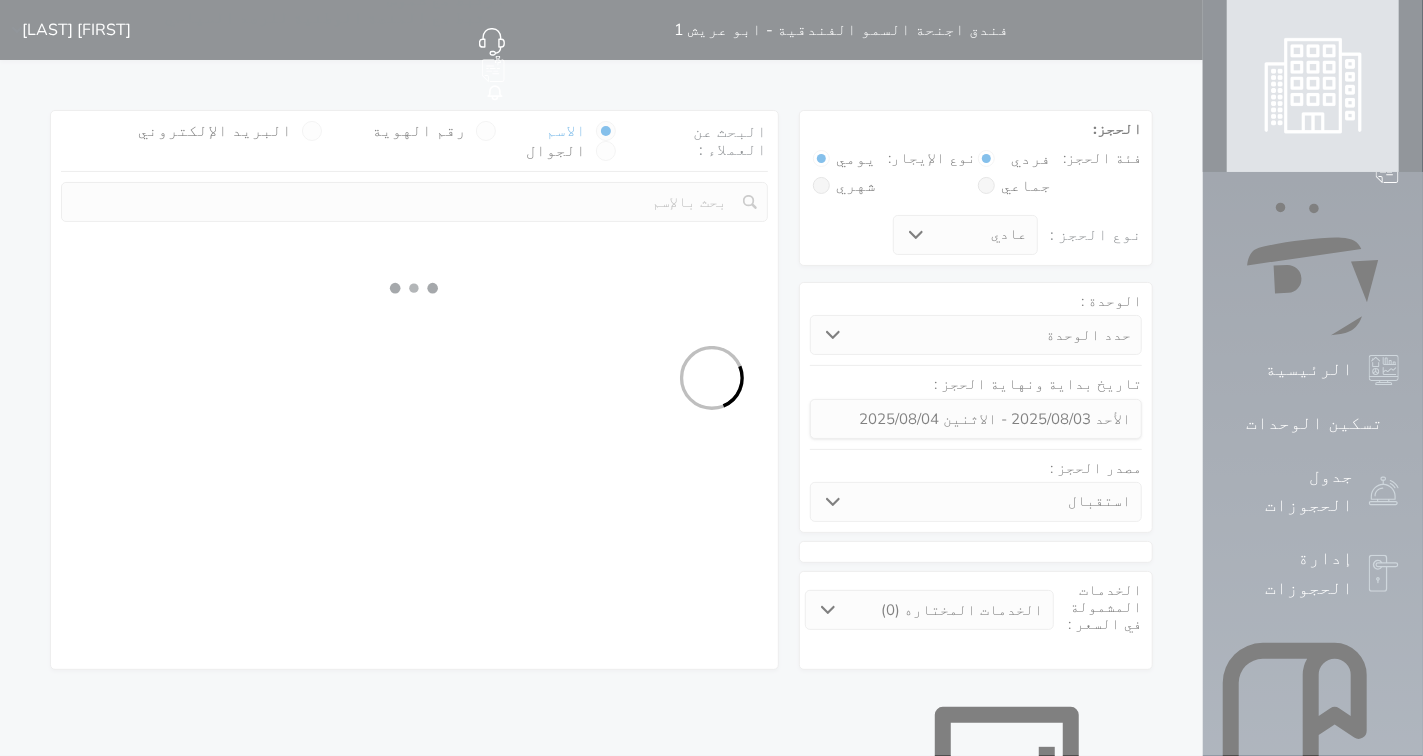 select 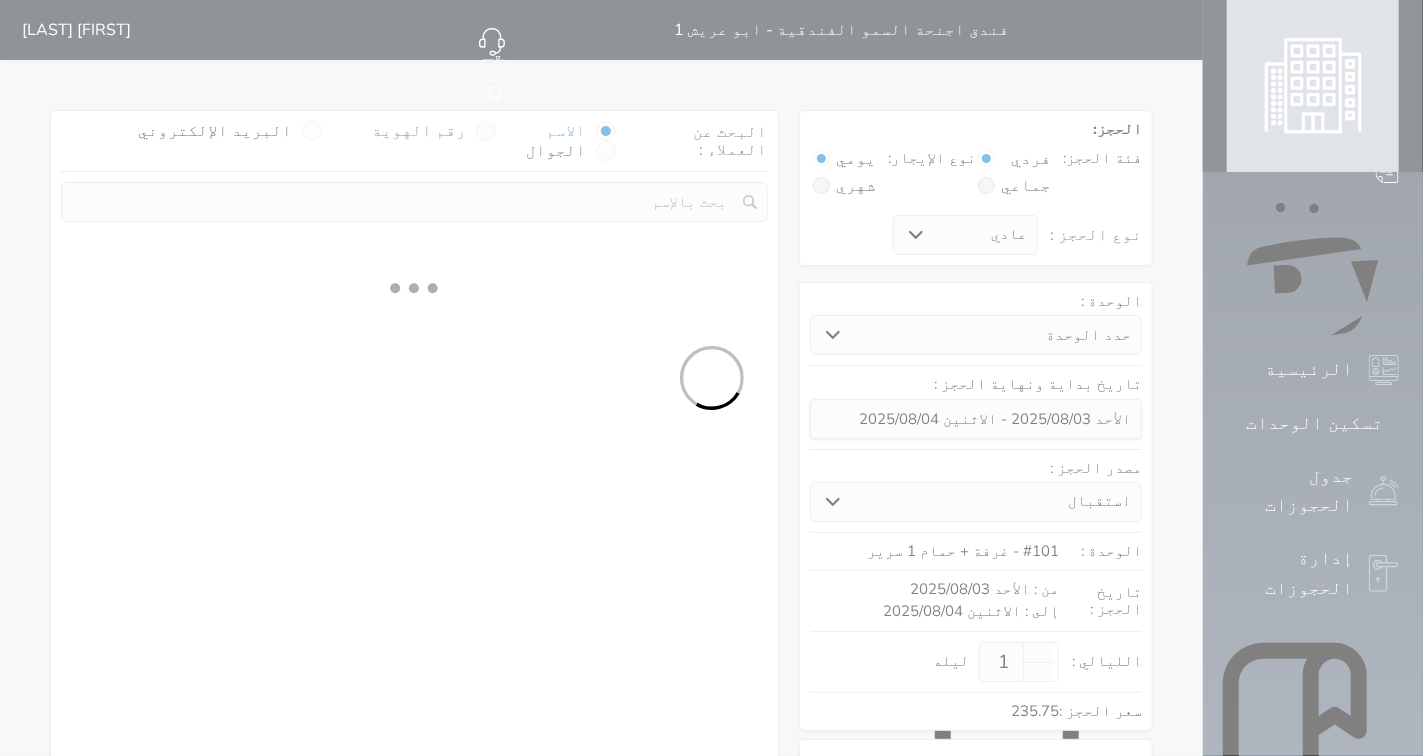 select on "1" 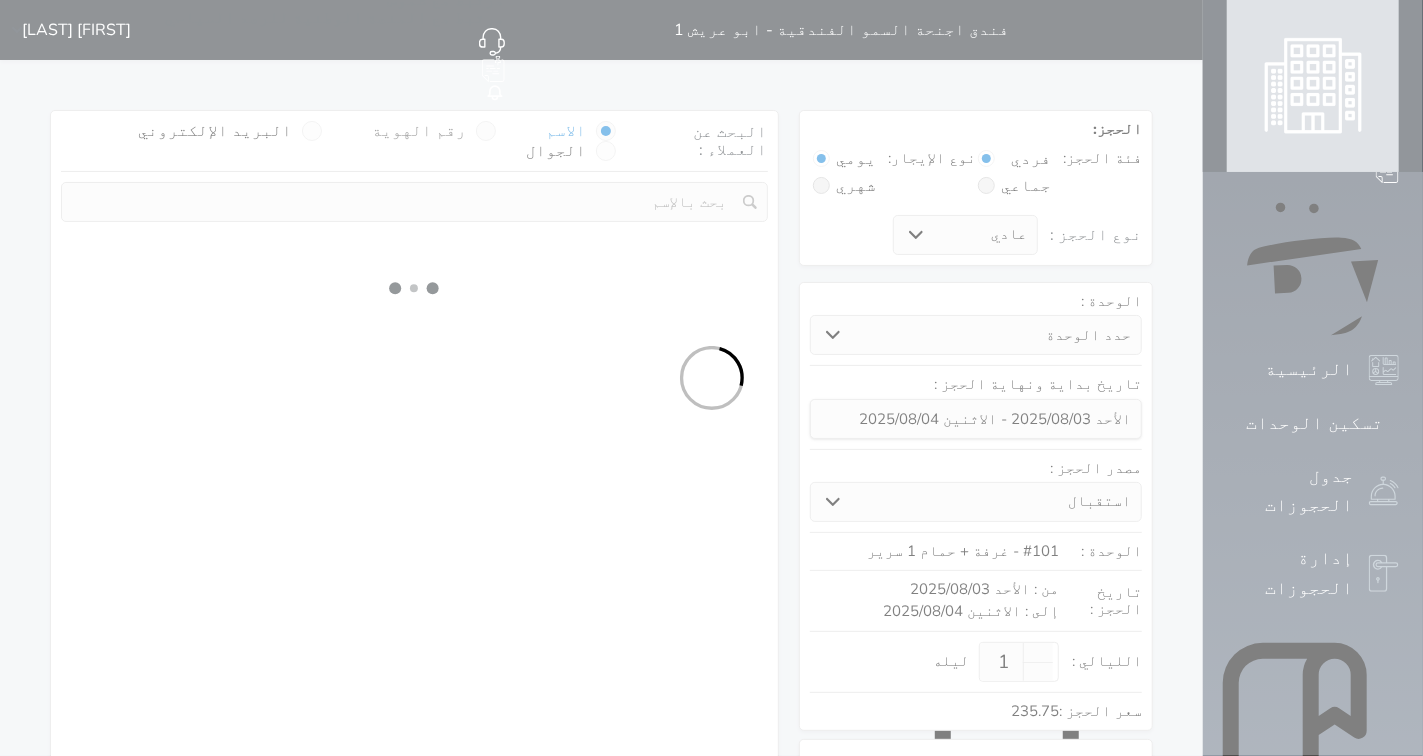 select on "113" 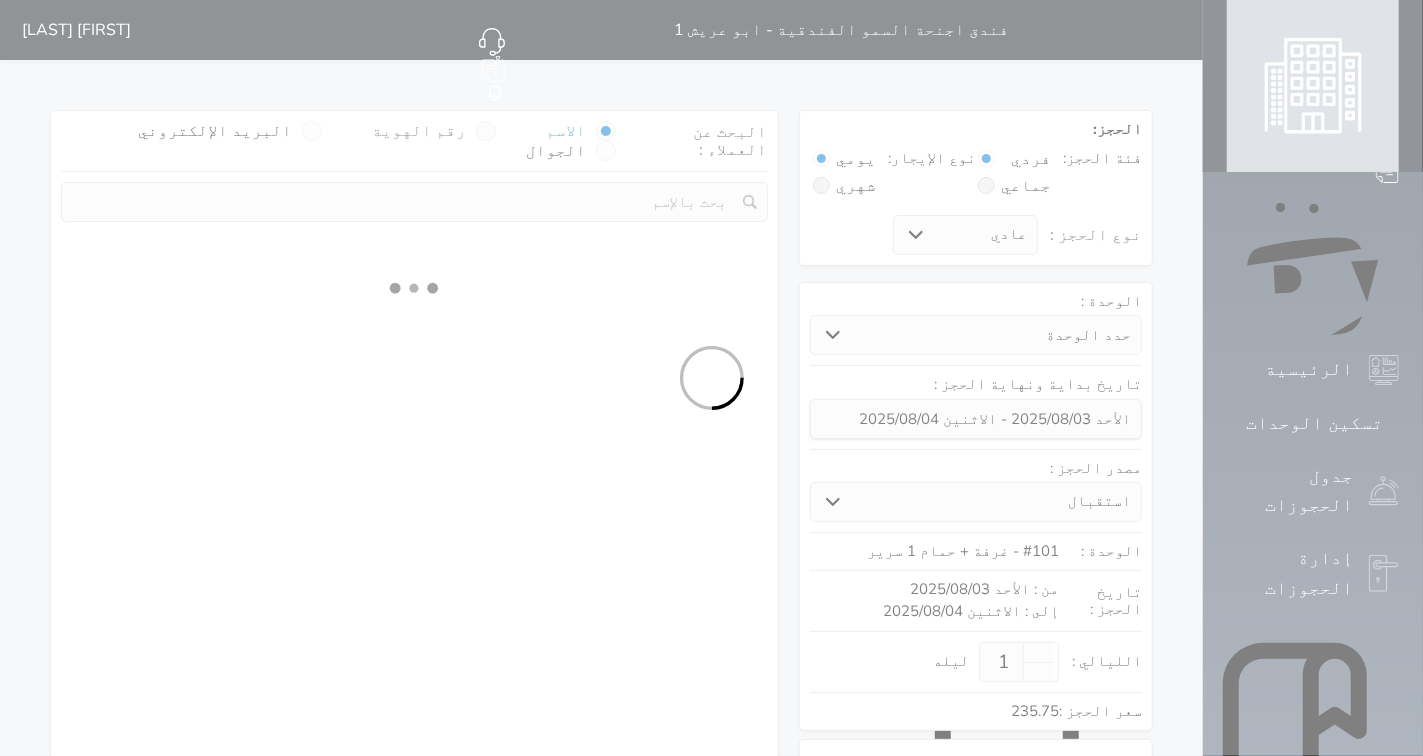 select on "1" 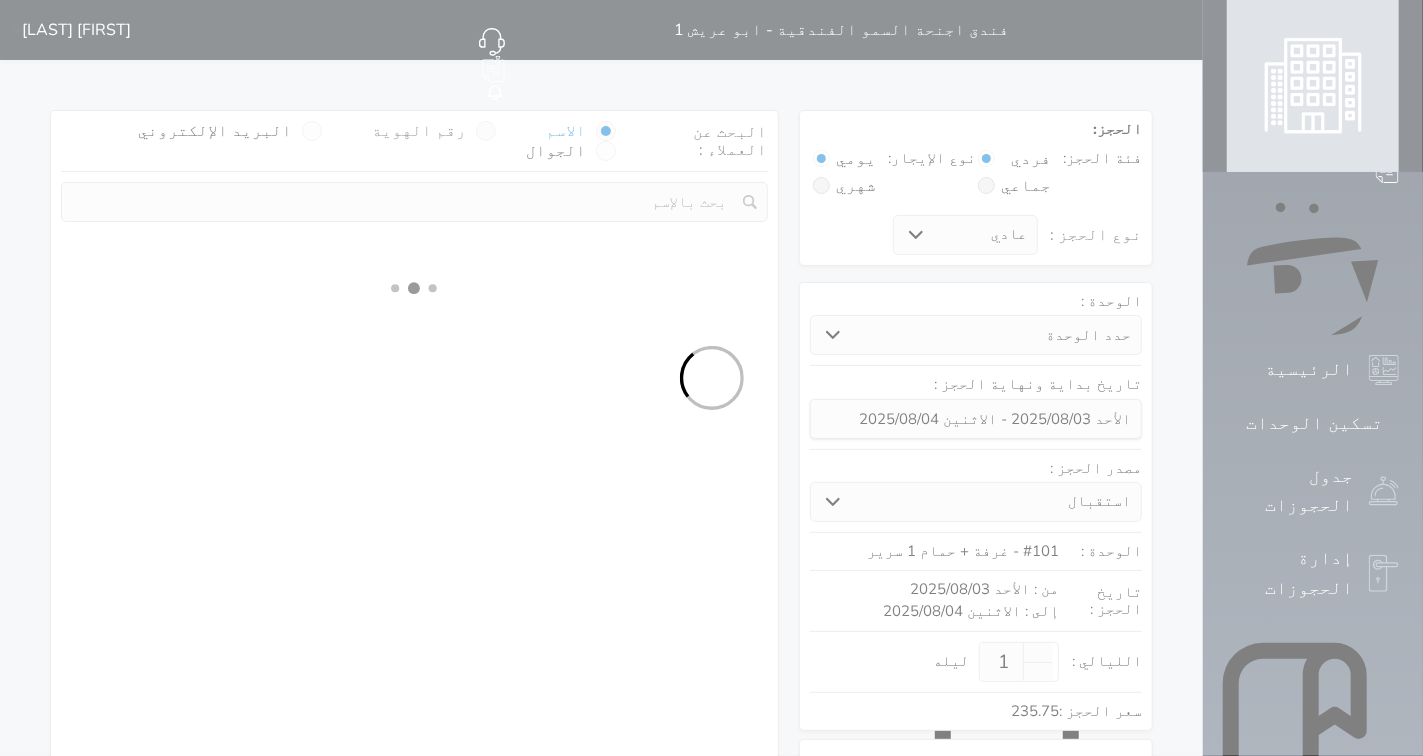 select 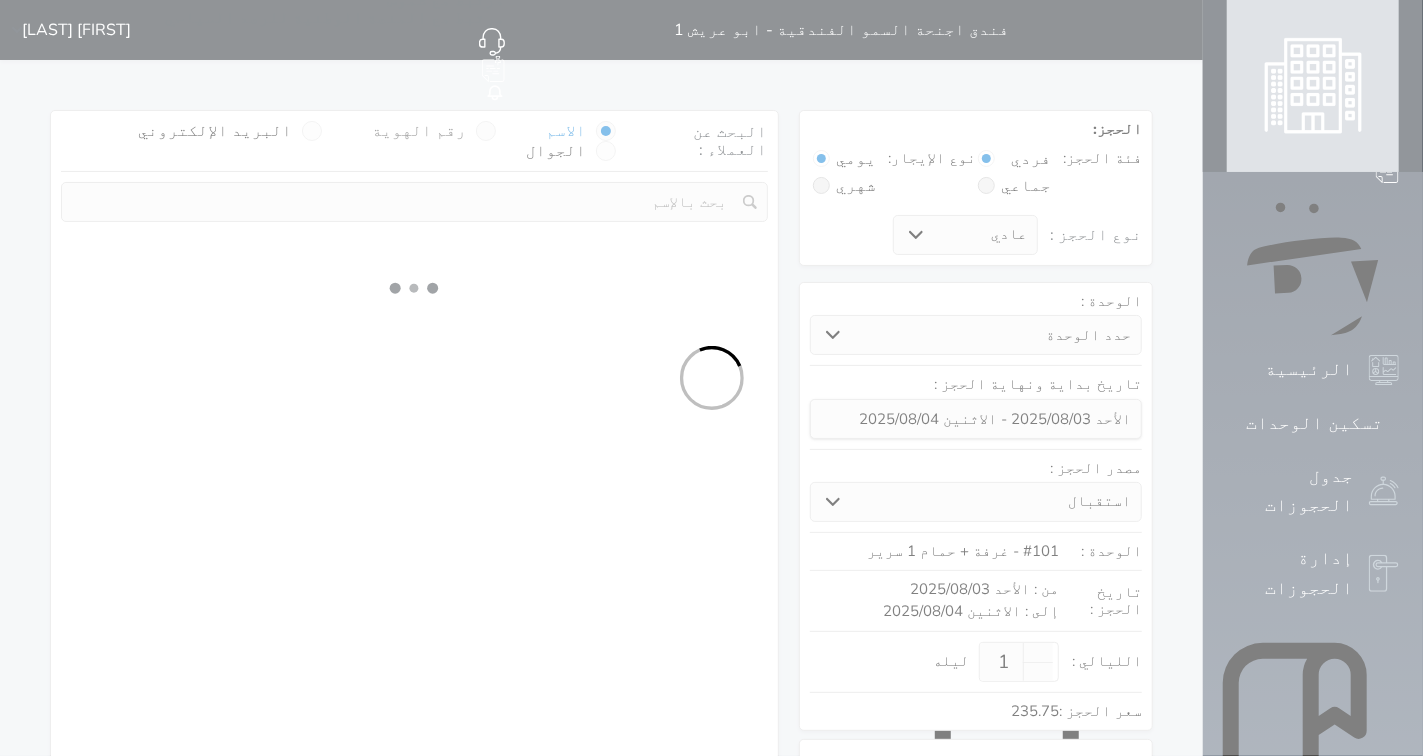 select on "7" 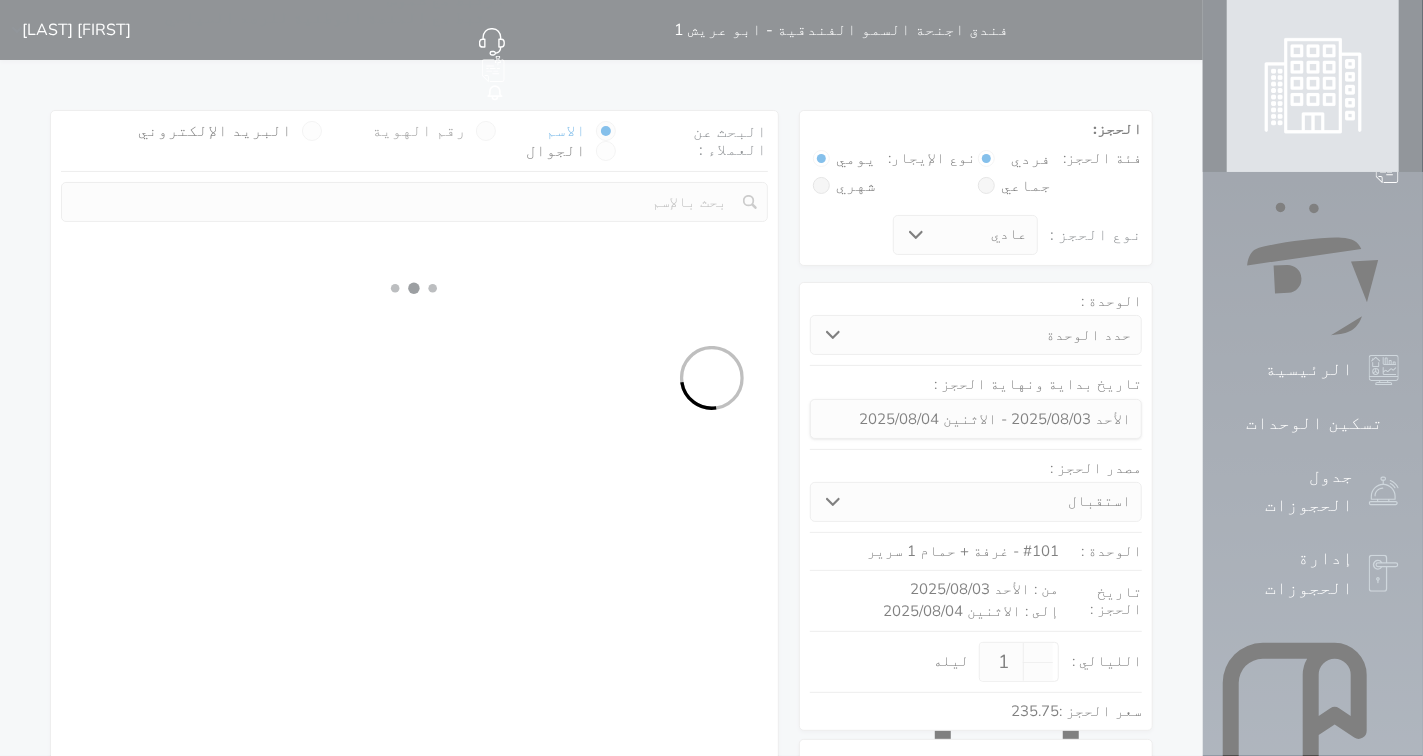 select 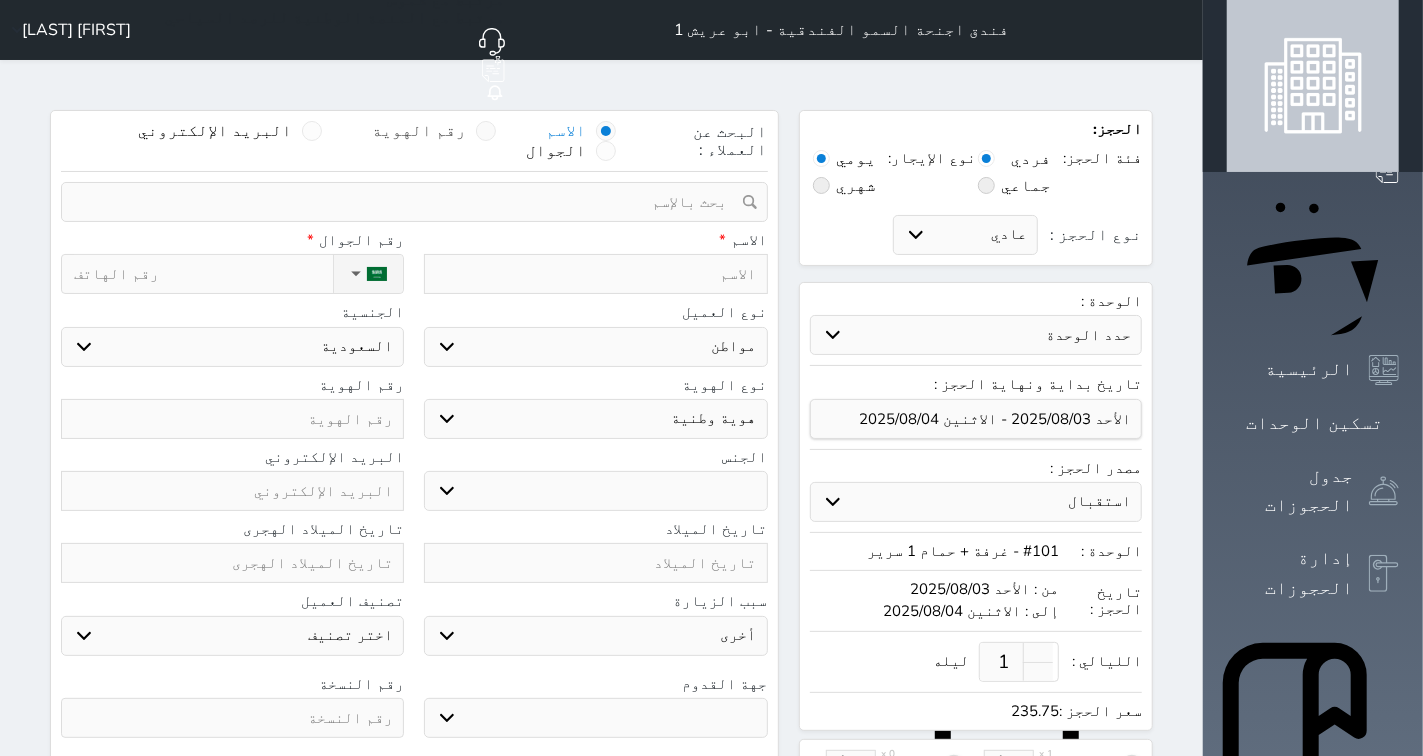 select 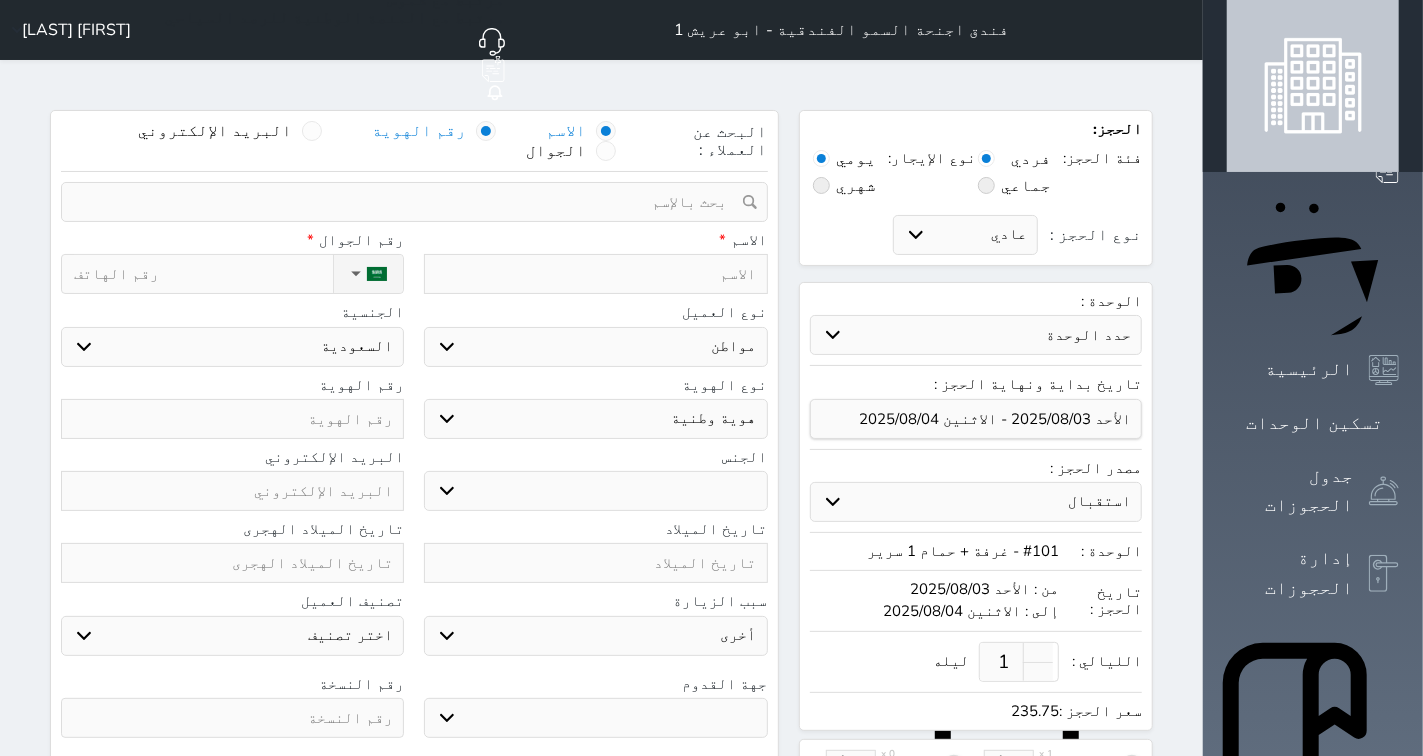 select 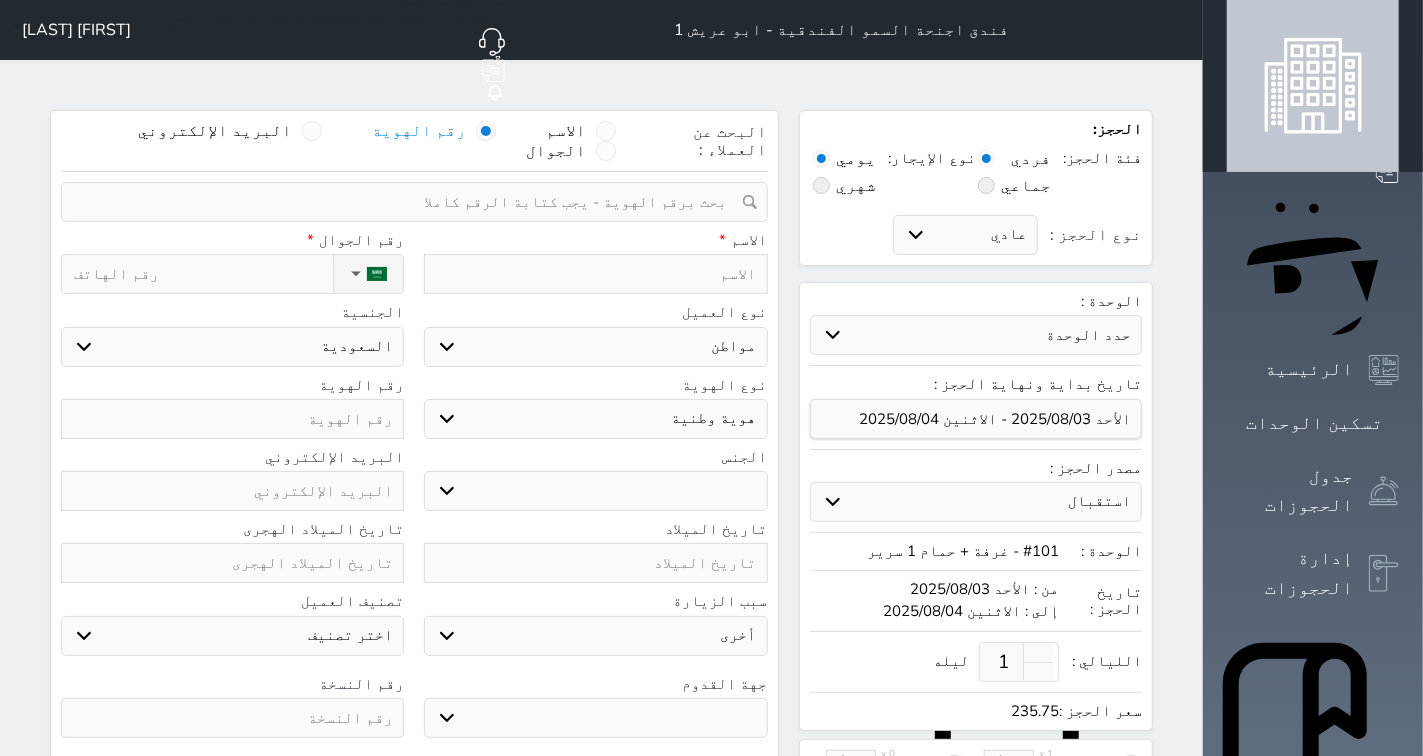 click at bounding box center (407, 202) 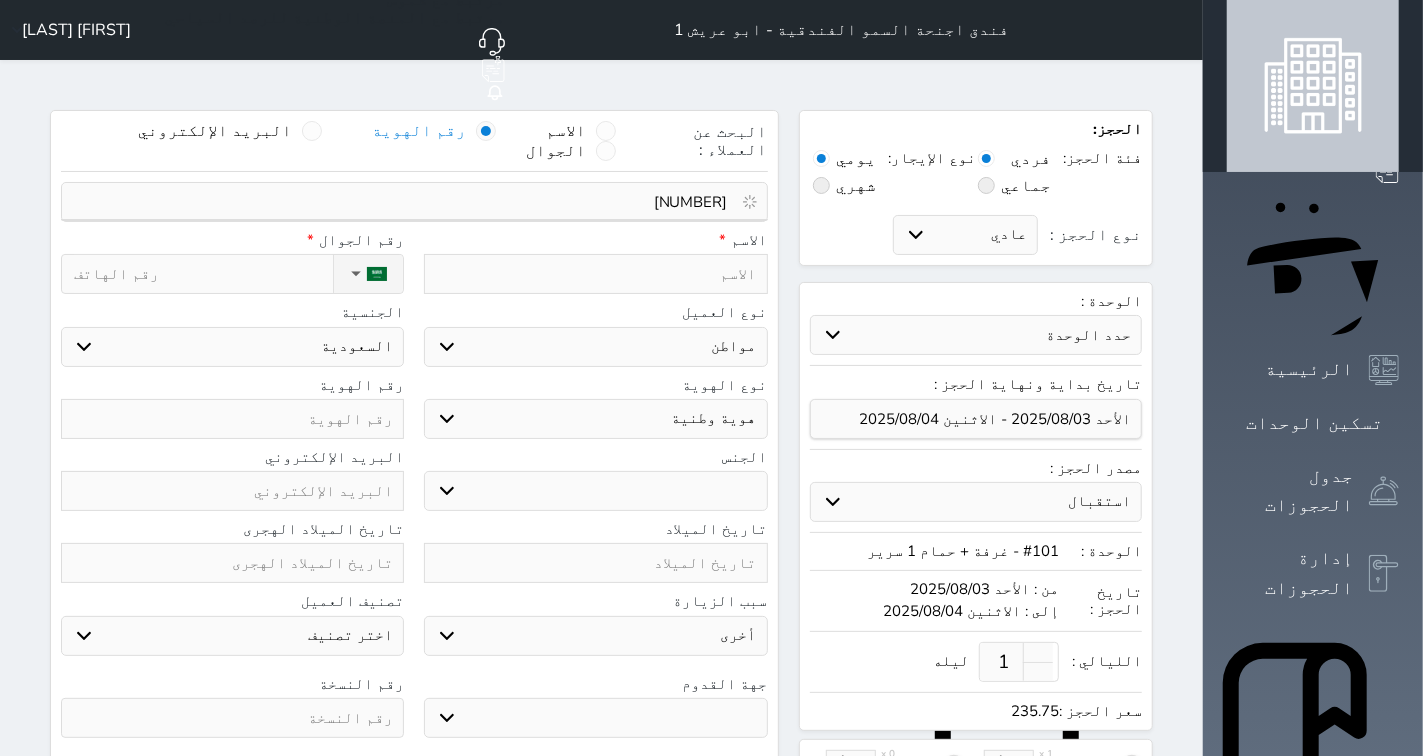 type on "[NUMBER]" 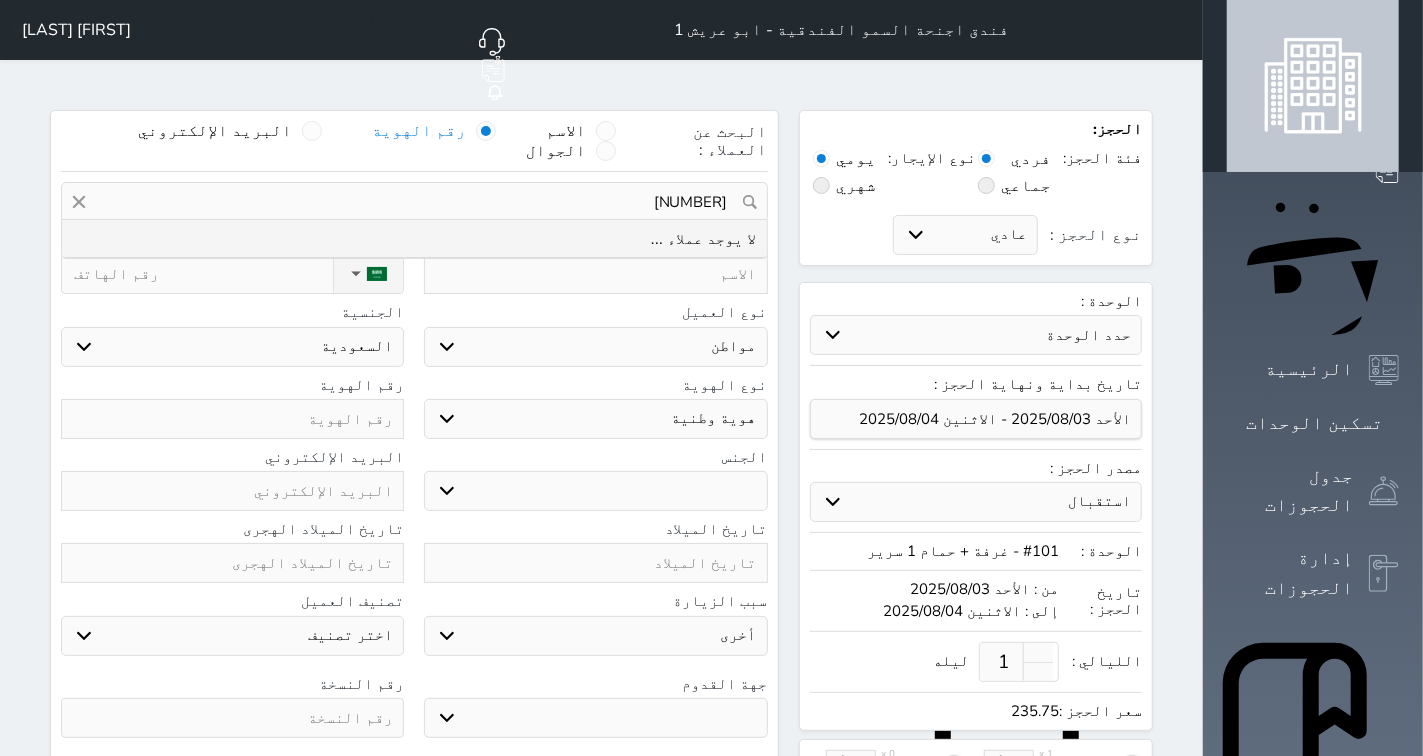 select 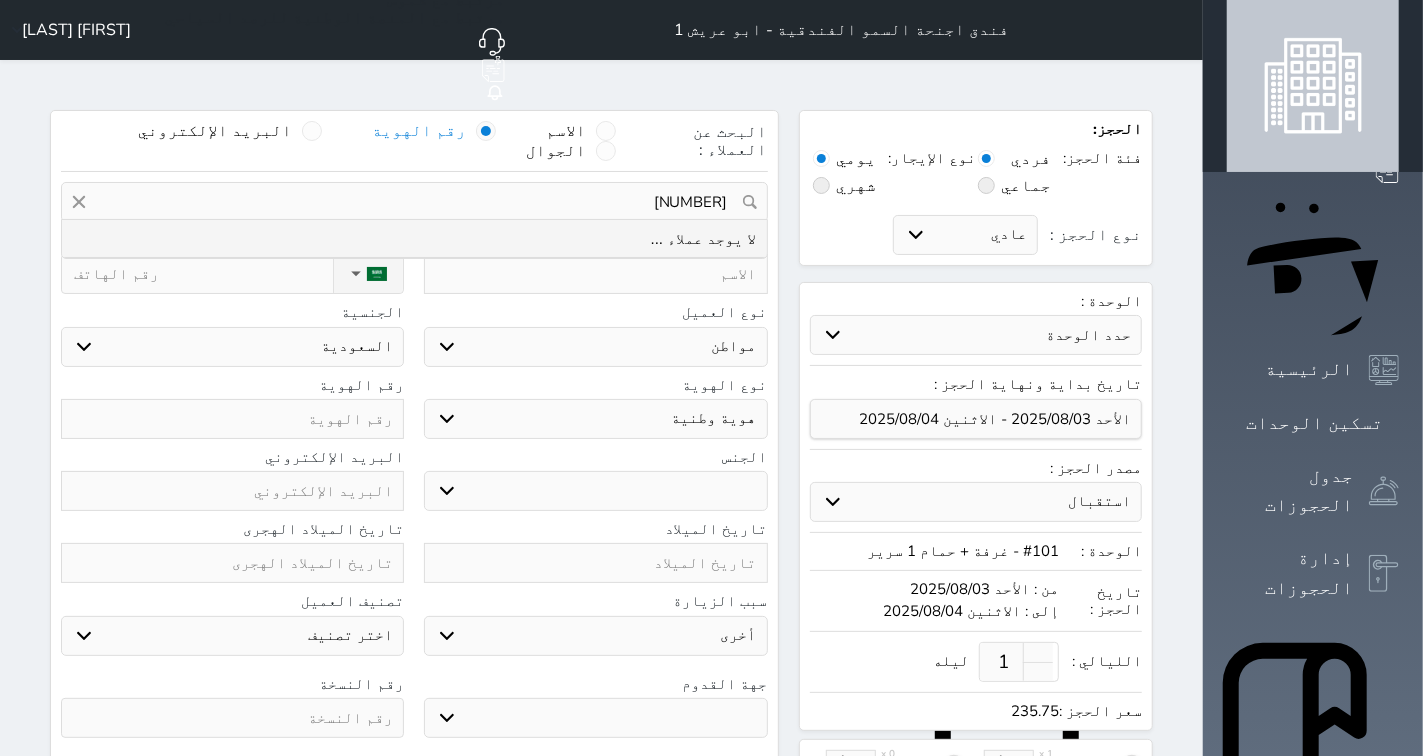 select 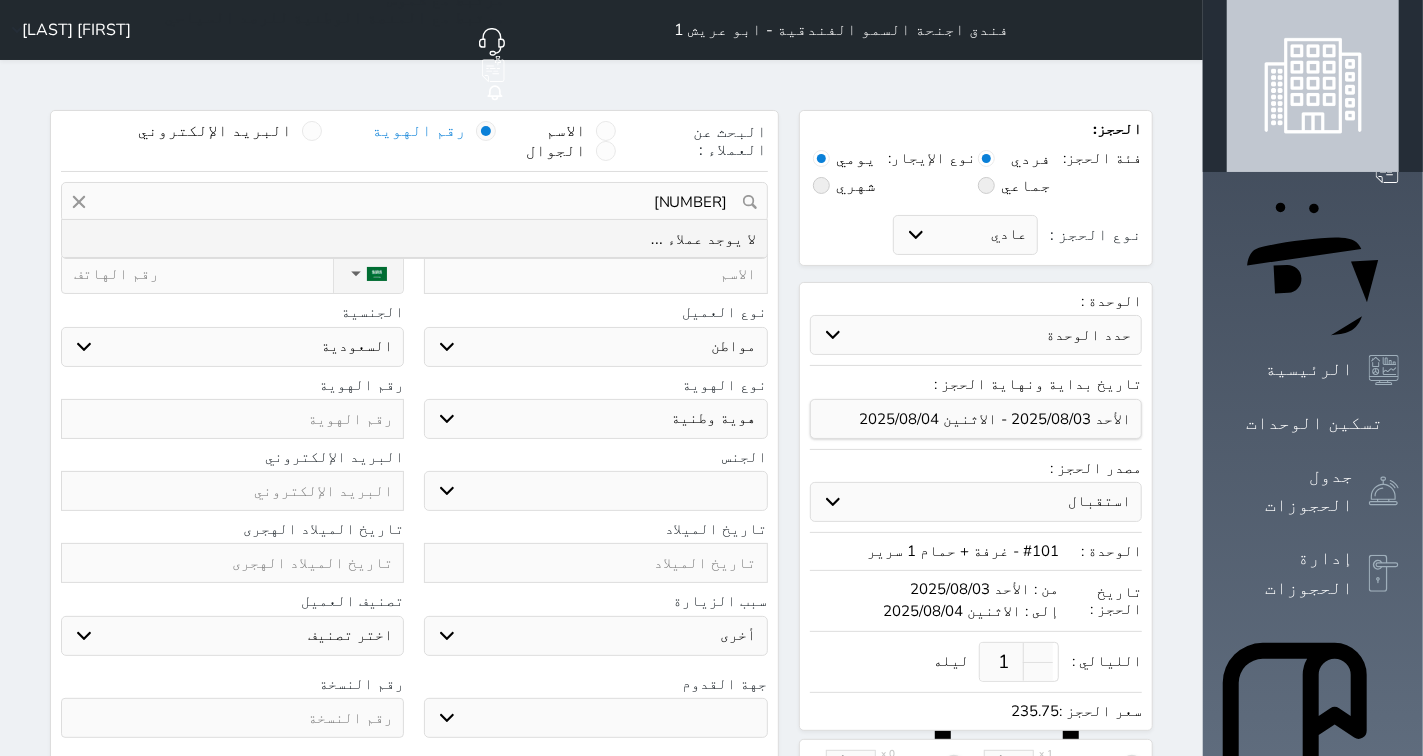select 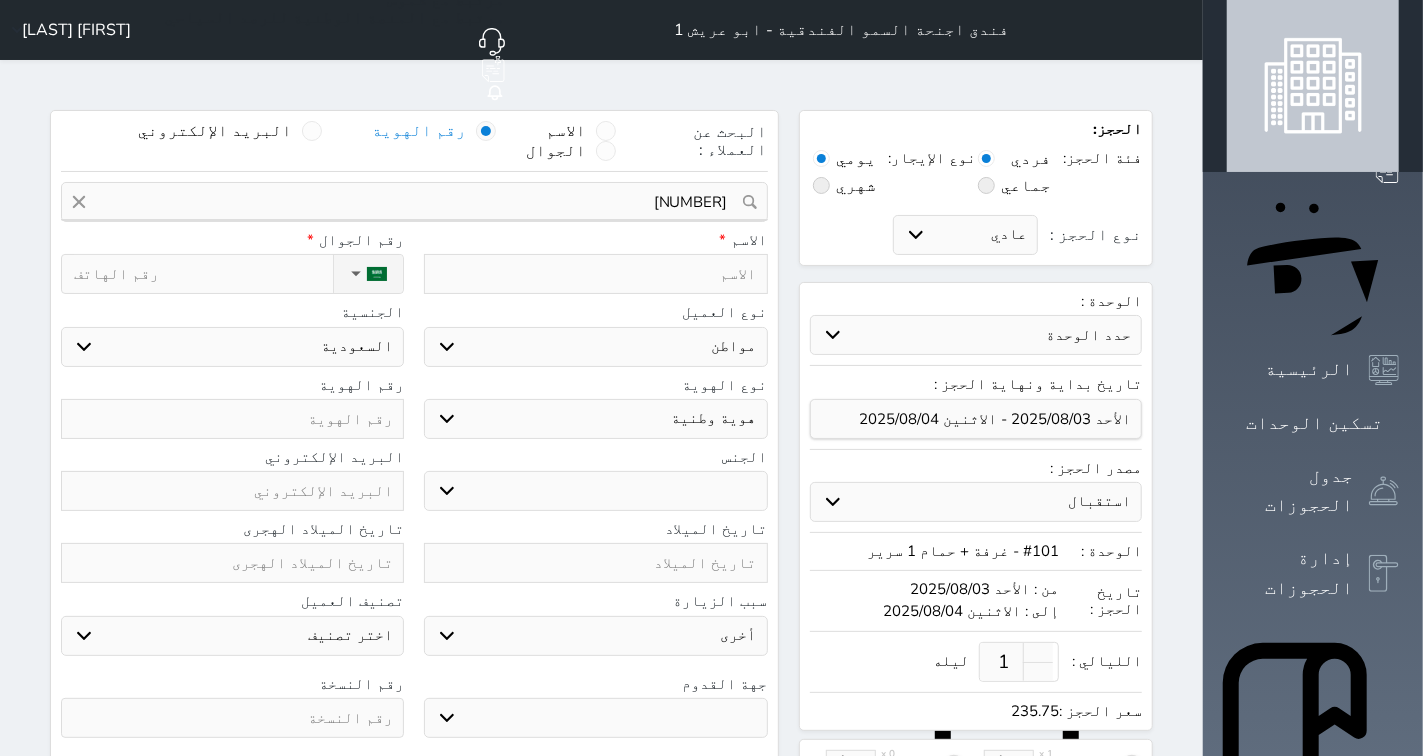 click on "[NUMBER]     تغيير العميل" at bounding box center [414, 202] 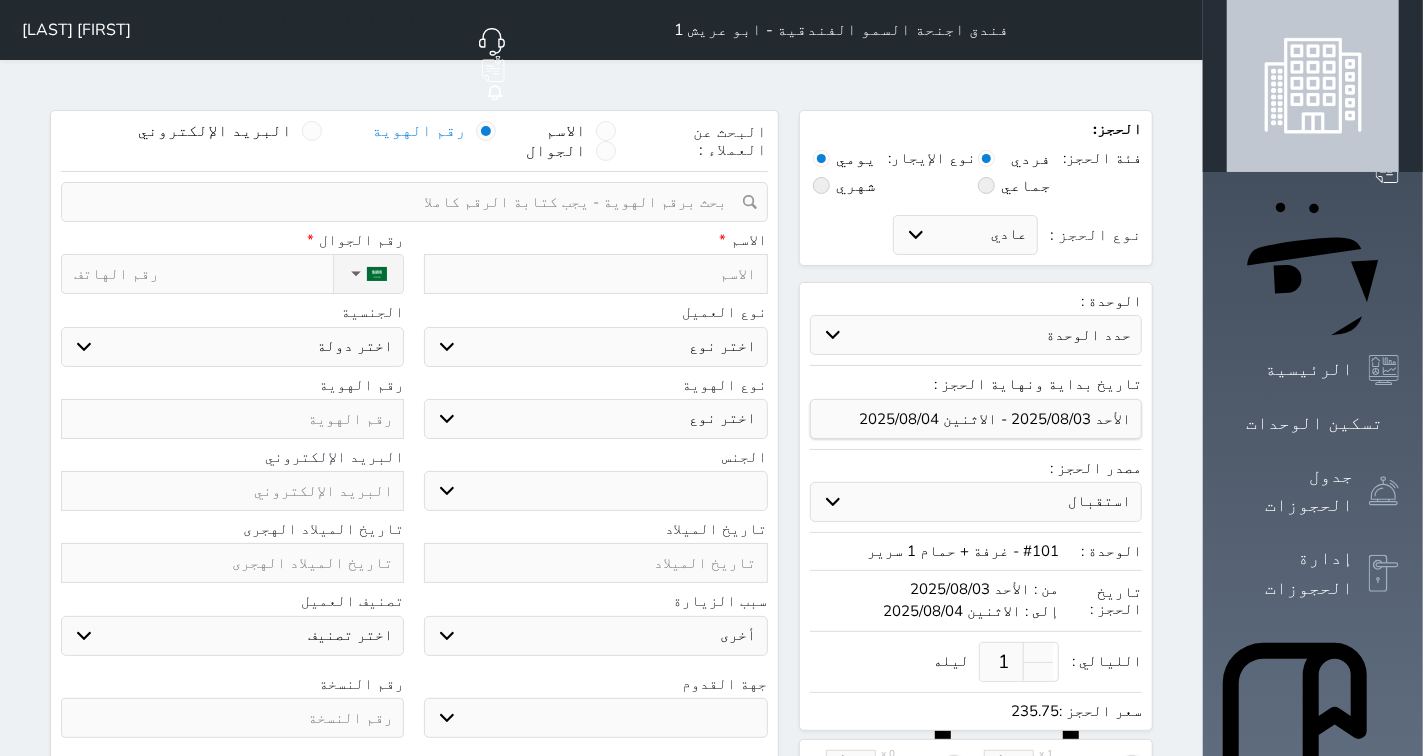paste on "[FIRST] [LAST]" 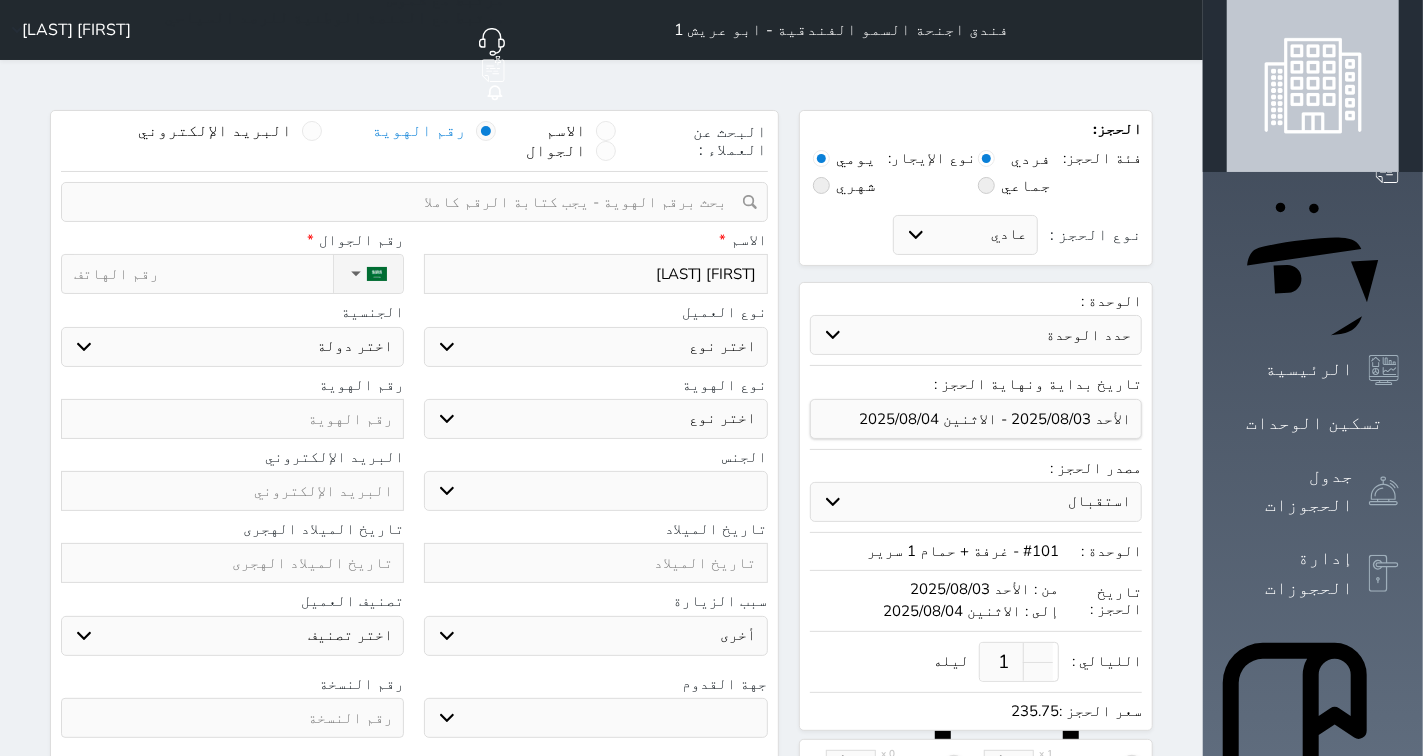 type on "[FIRST] [LAST]" 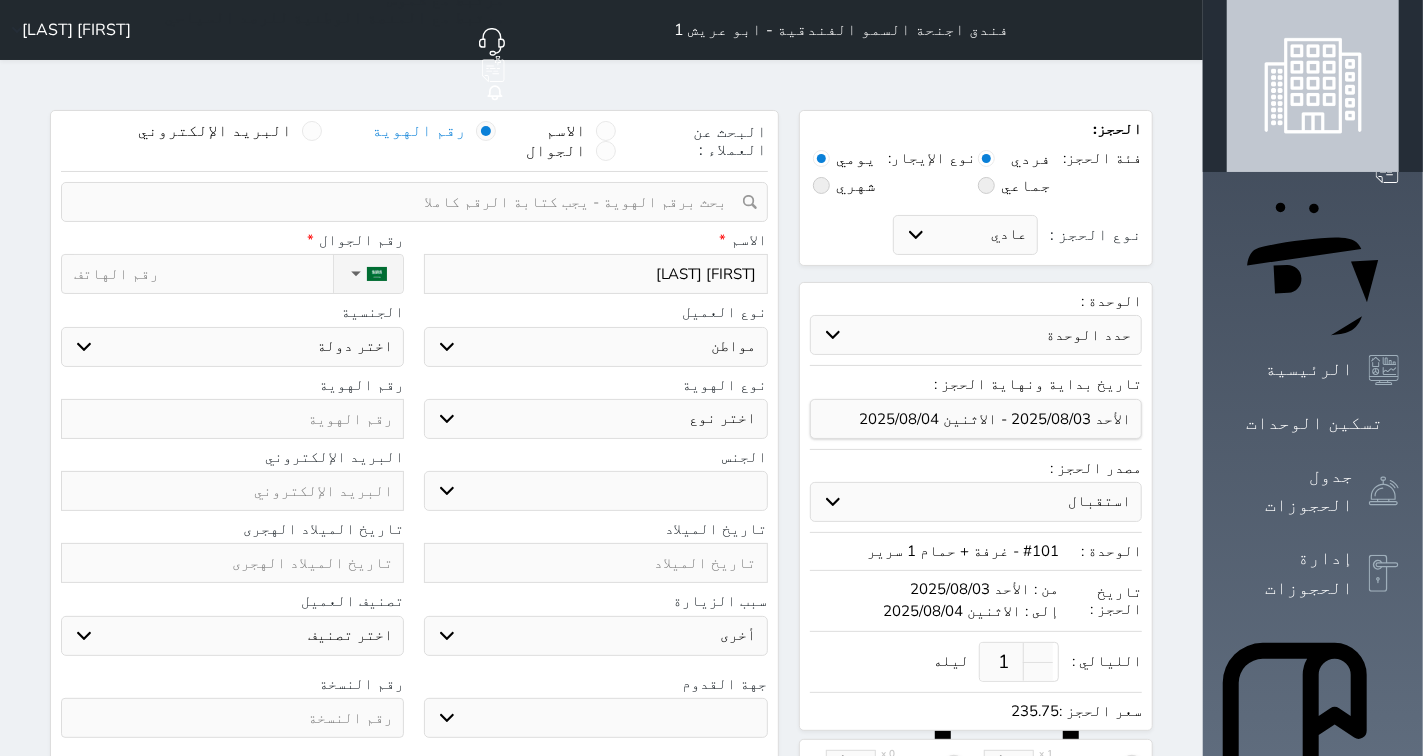click on "اختر نوع   مواطن مواطن خليجي زائر مقيم" at bounding box center [595, 347] 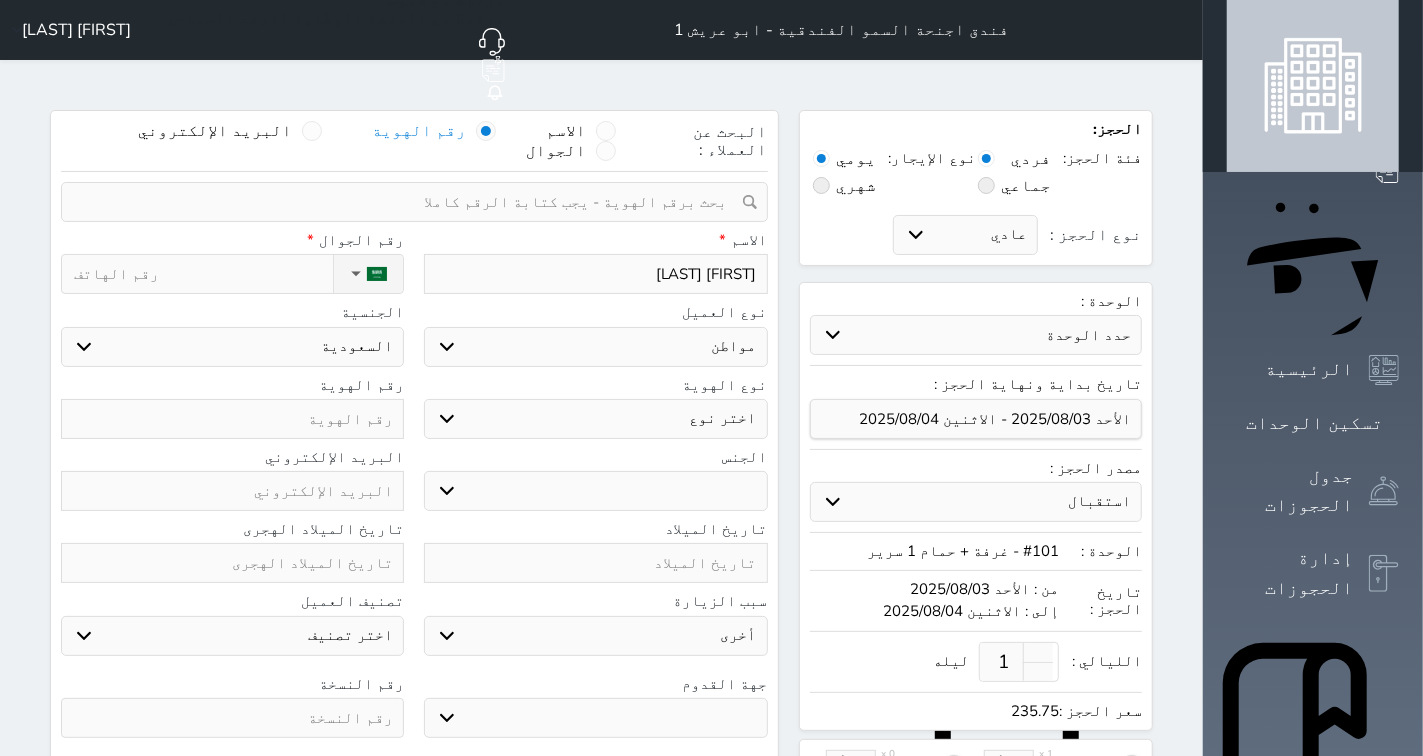 click on "اختر نوع   هوية وطنية هوية عائلية جواز السفر" at bounding box center (595, 419) 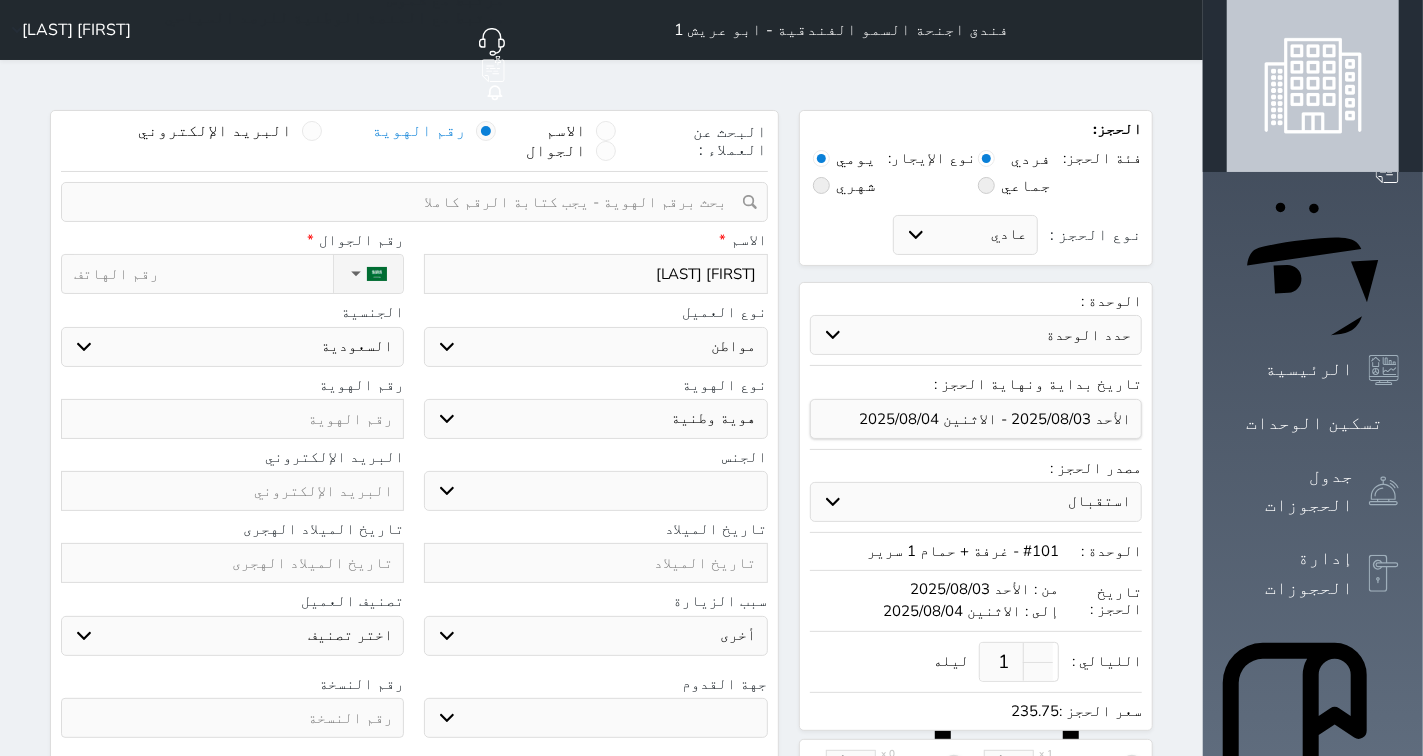 click on "اختر نوع   هوية وطنية هوية عائلية جواز السفر" at bounding box center (595, 419) 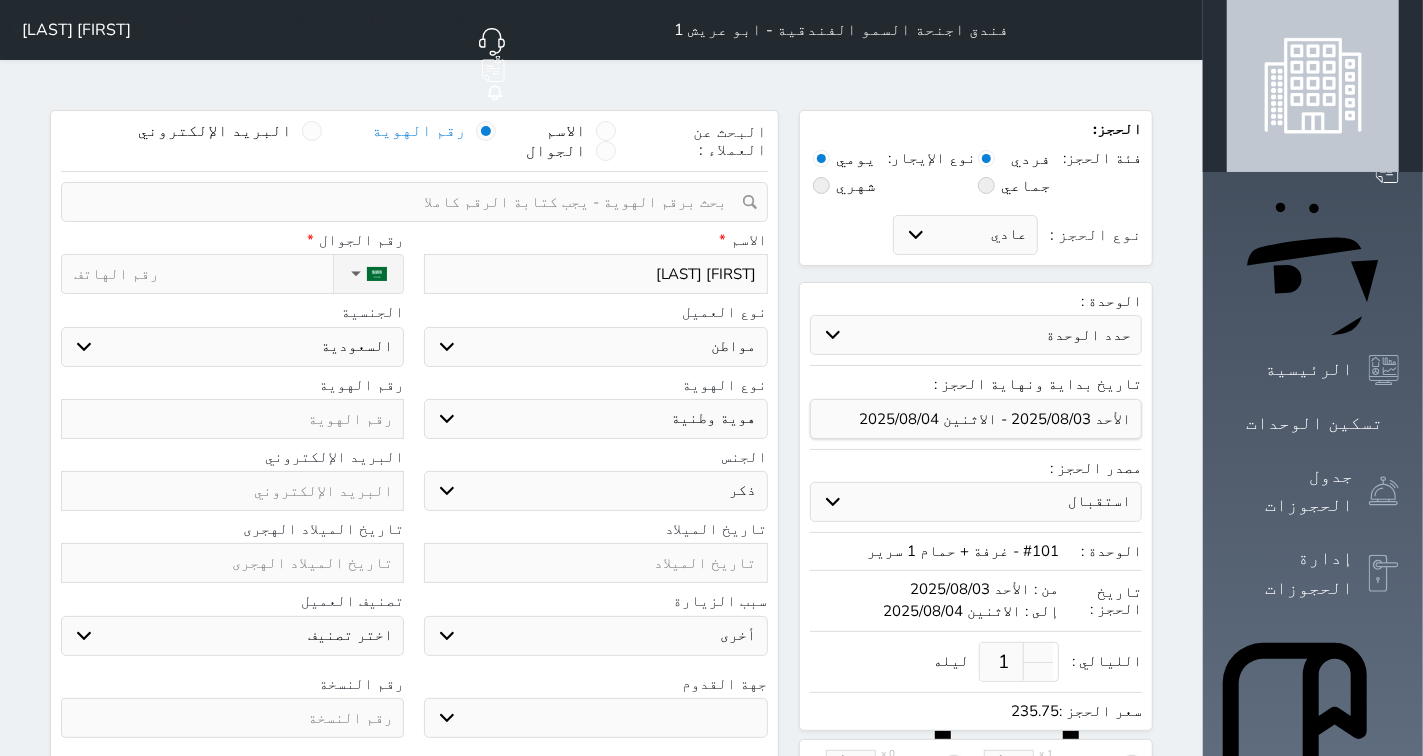 click on "ذكر   انثى" at bounding box center [595, 491] 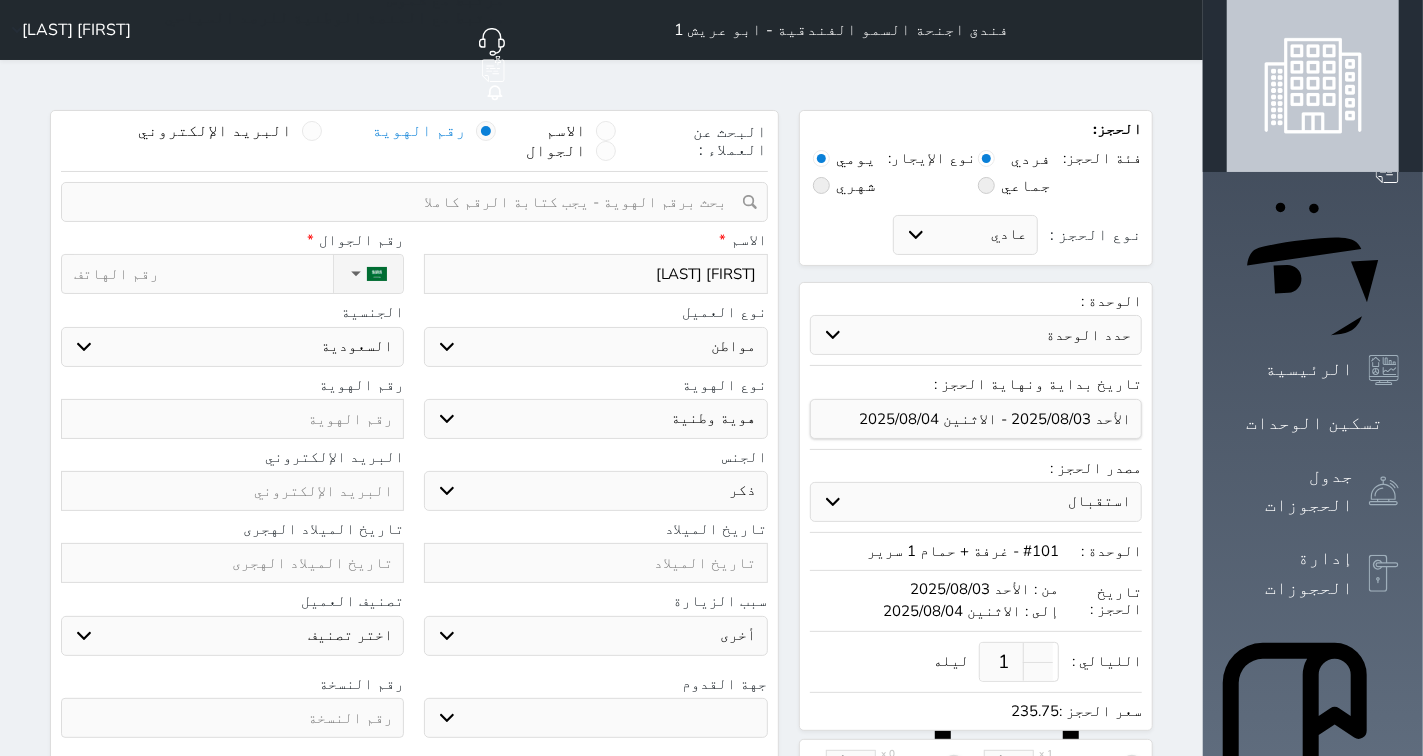 select 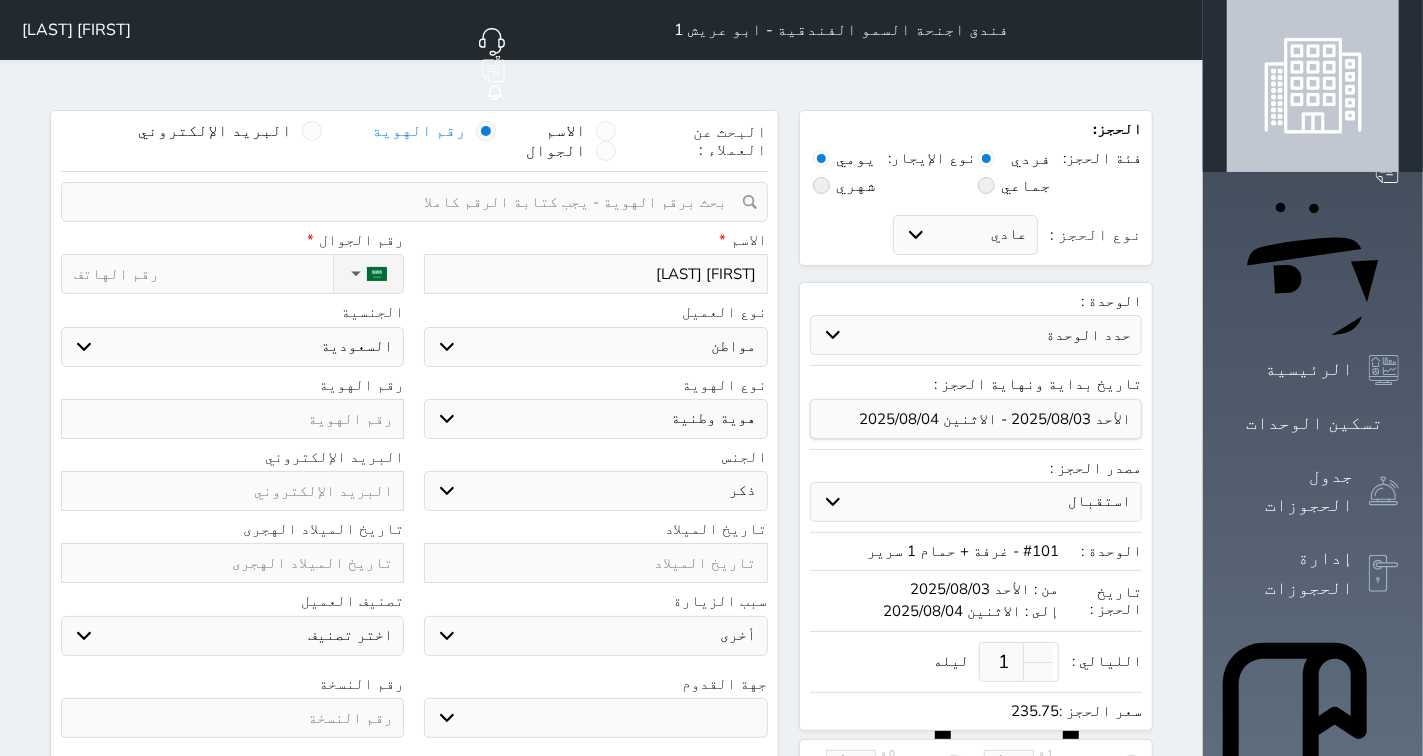 click at bounding box center (595, 563) 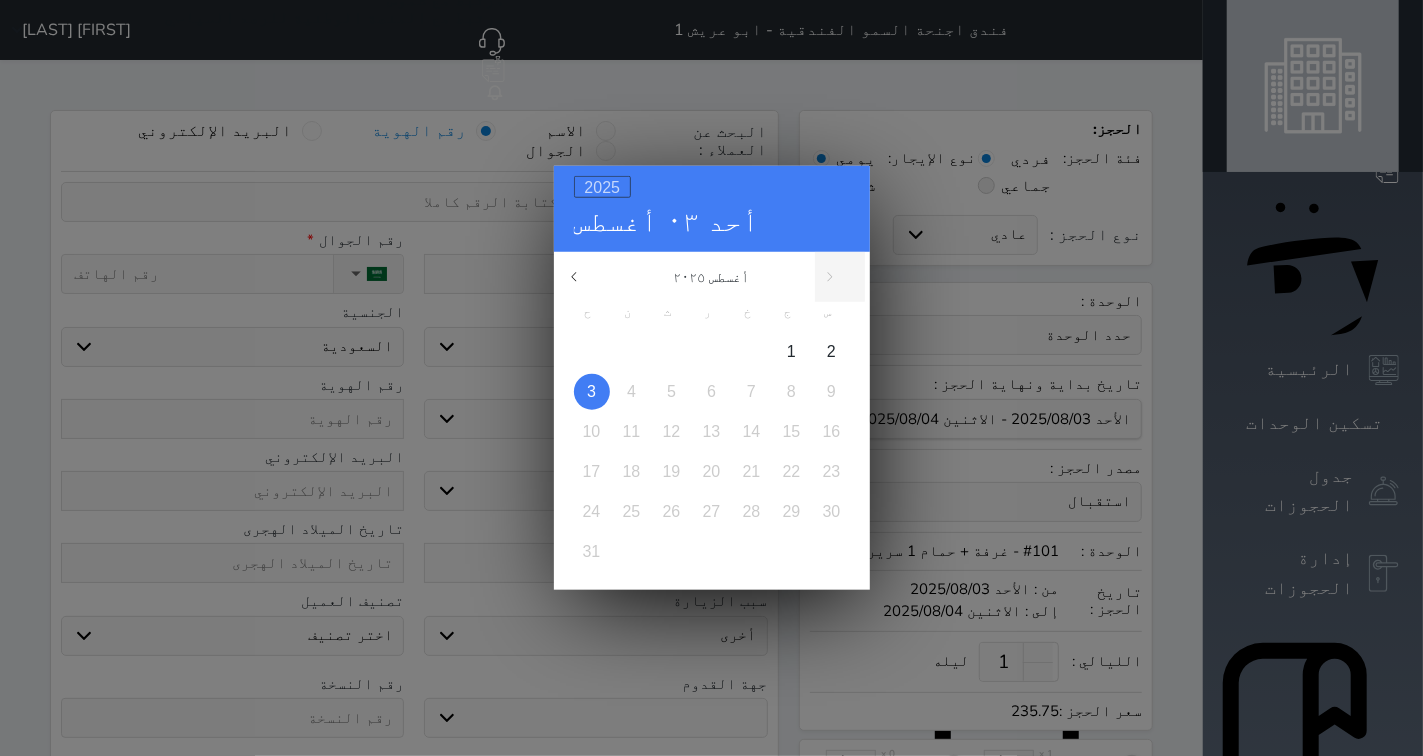 click on "2025" at bounding box center (603, 187) 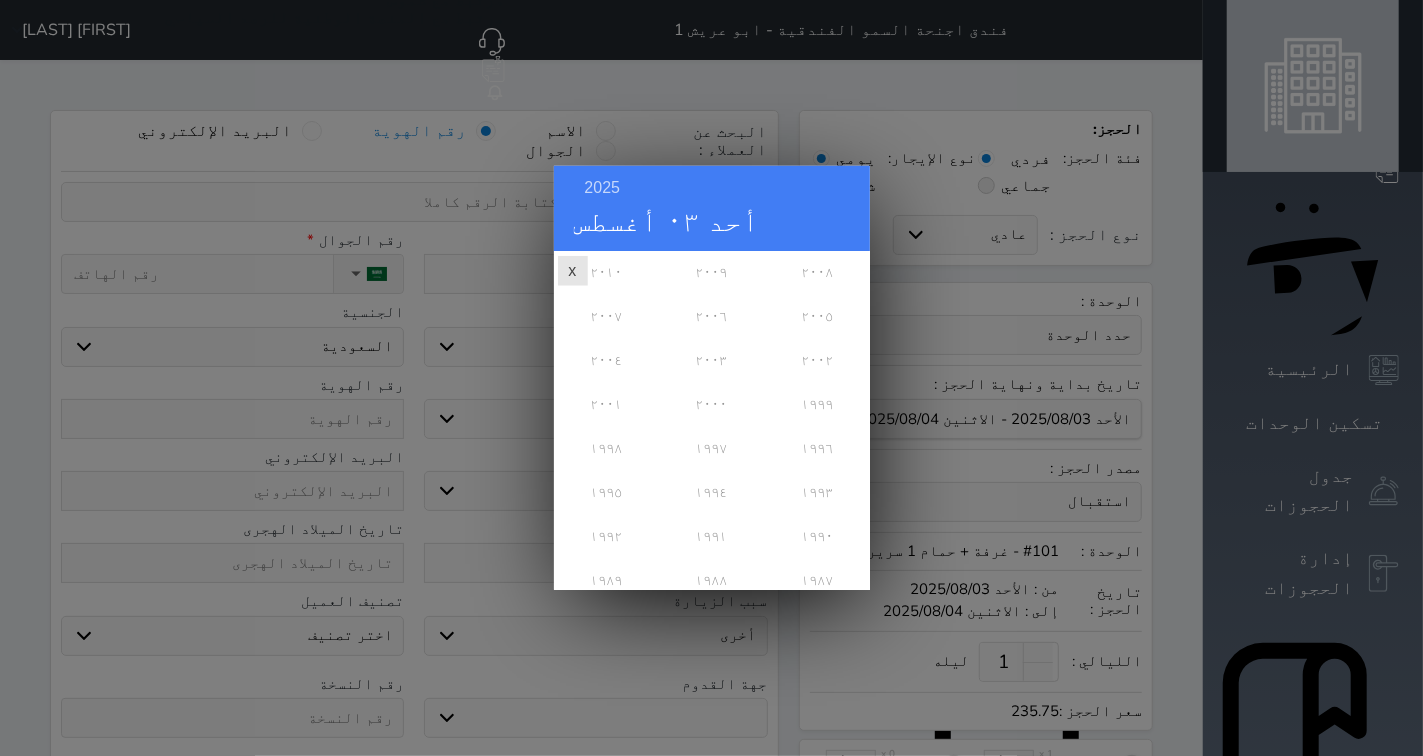 scroll, scrollTop: 333, scrollLeft: 0, axis: vertical 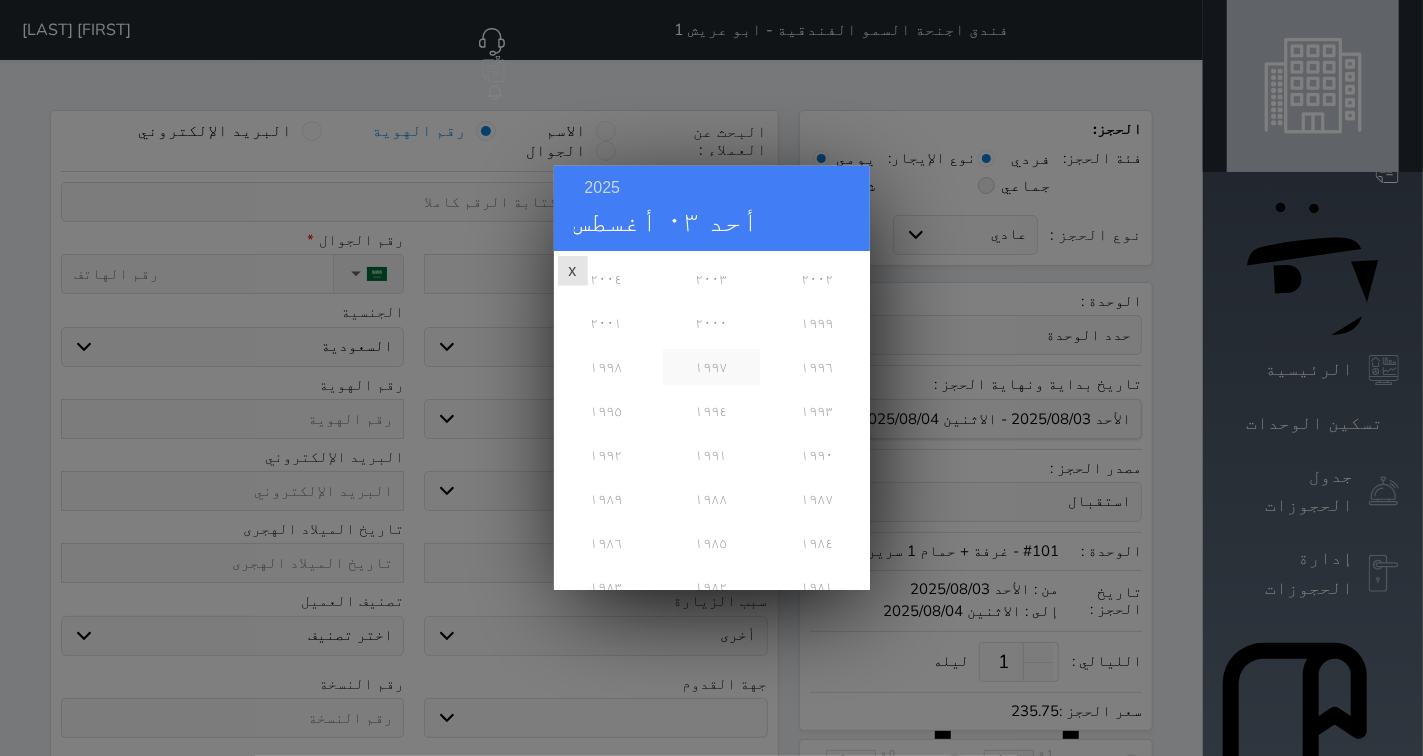 click on "١٩٩٧" at bounding box center (711, 367) 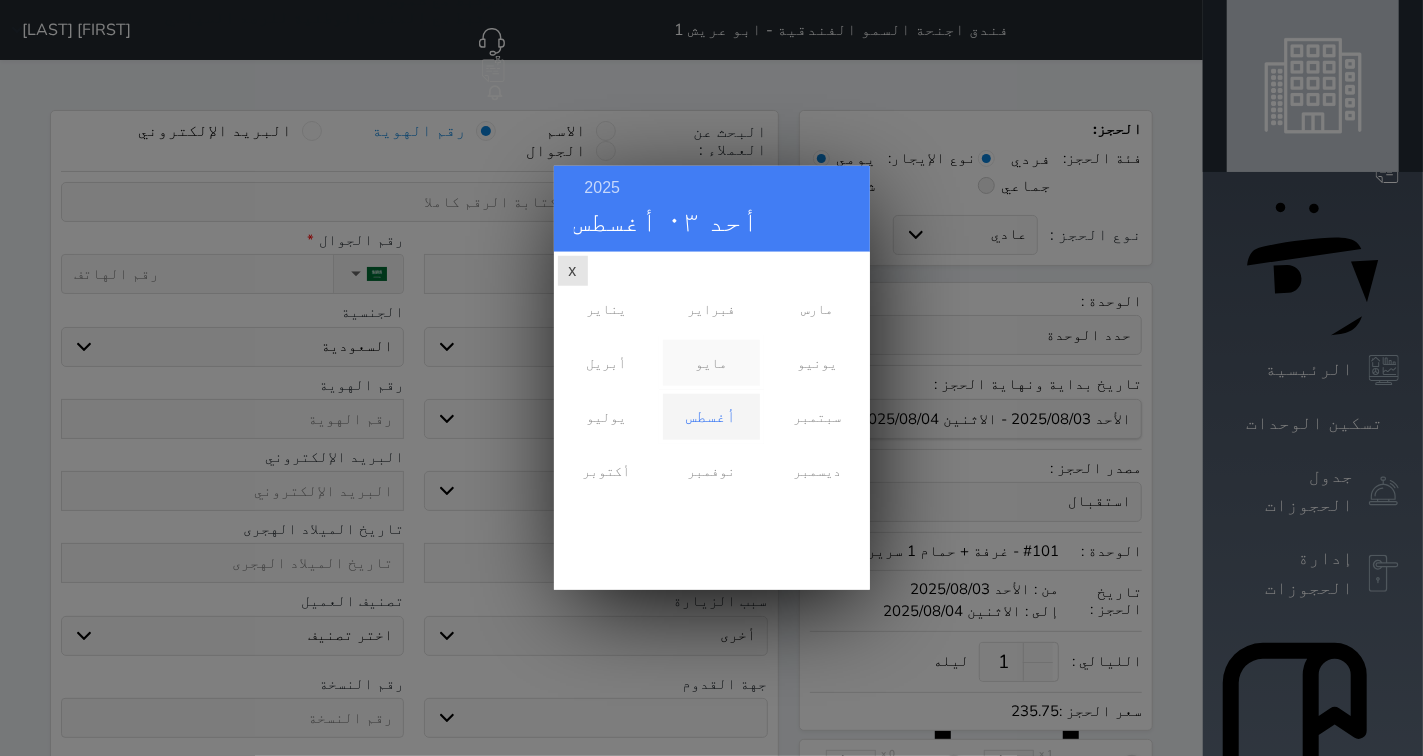 scroll, scrollTop: 0, scrollLeft: 0, axis: both 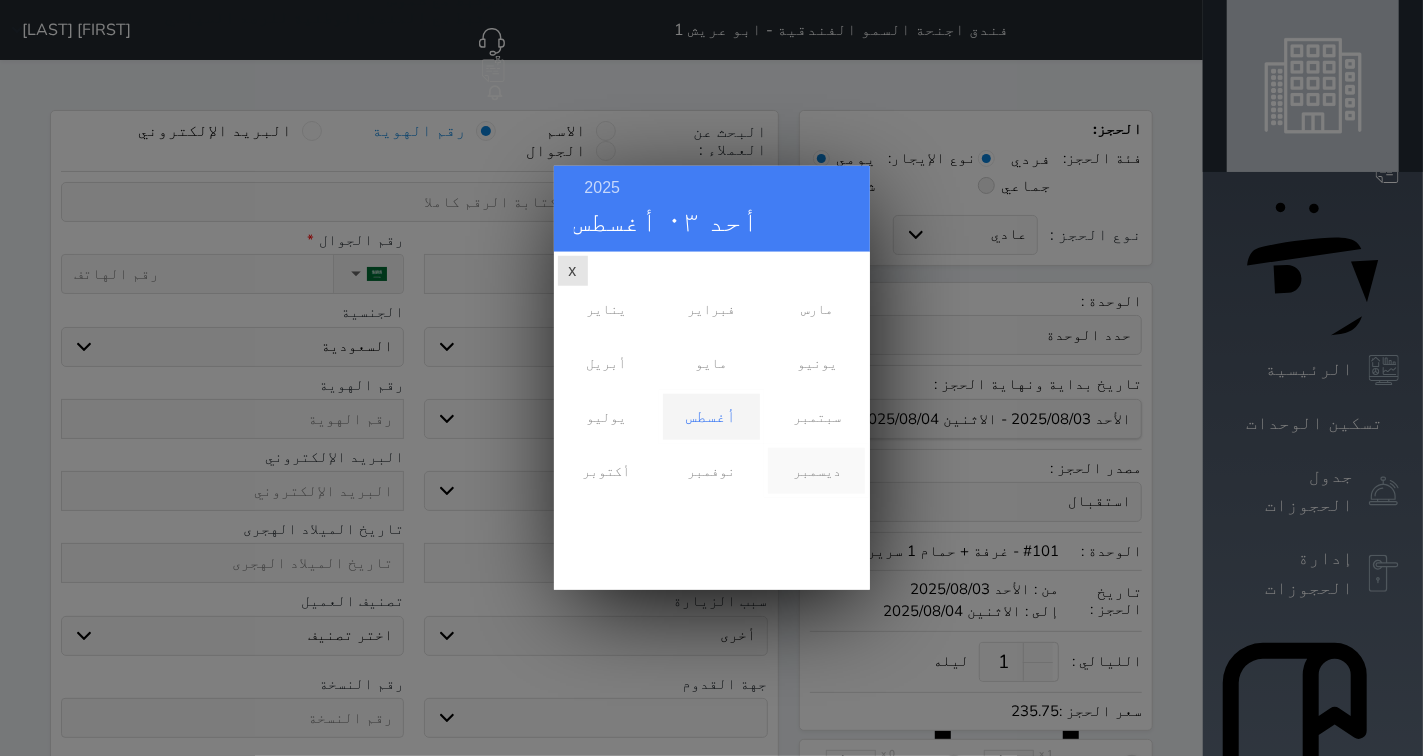 click on "ديسمبر" at bounding box center (816, 471) 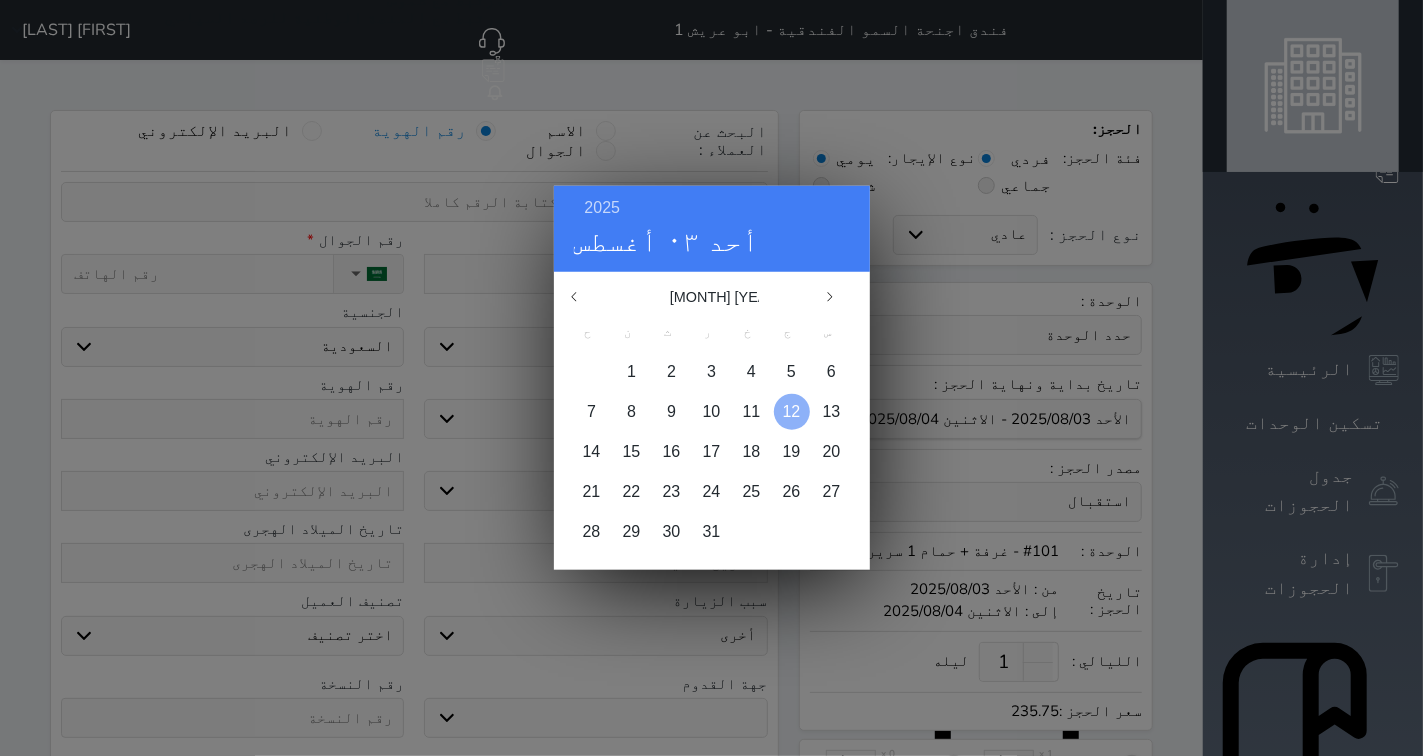 click on "12" at bounding box center [792, 411] 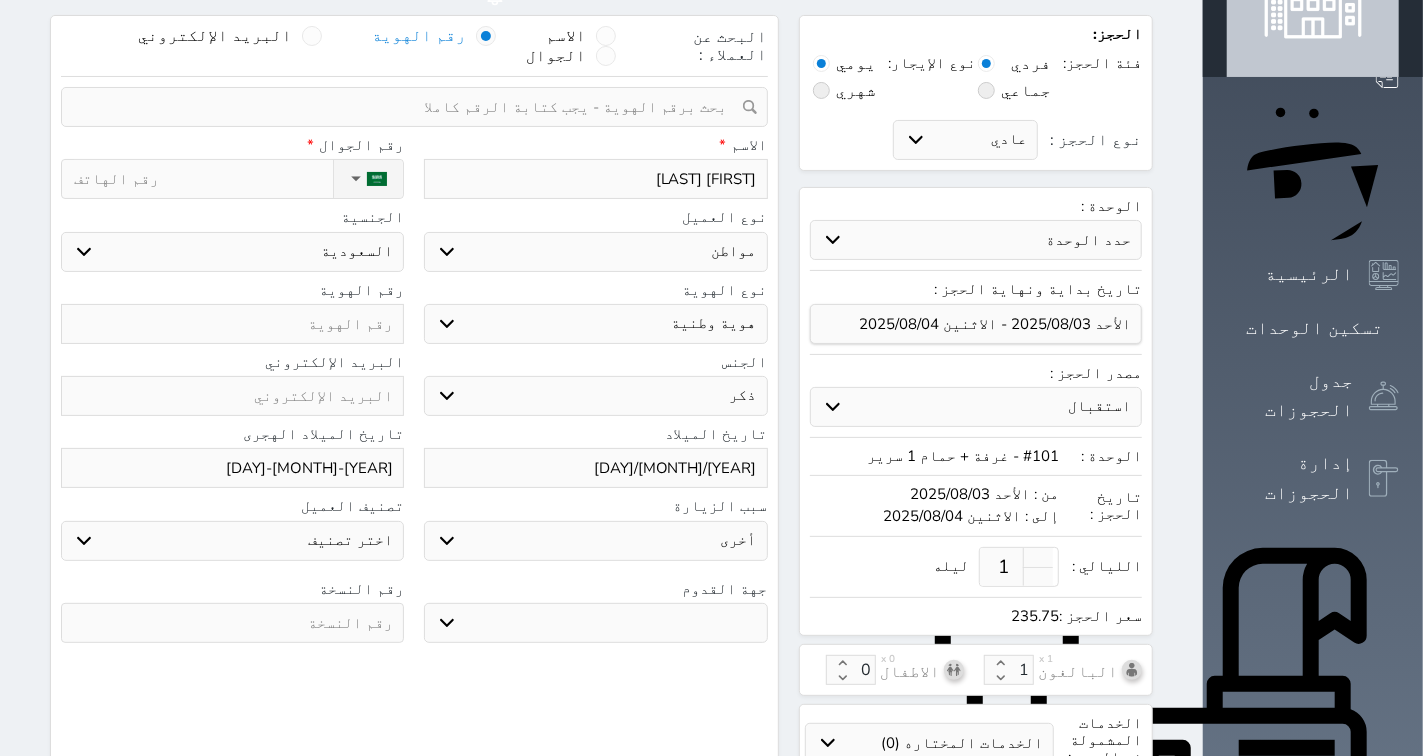 scroll, scrollTop: 333, scrollLeft: 0, axis: vertical 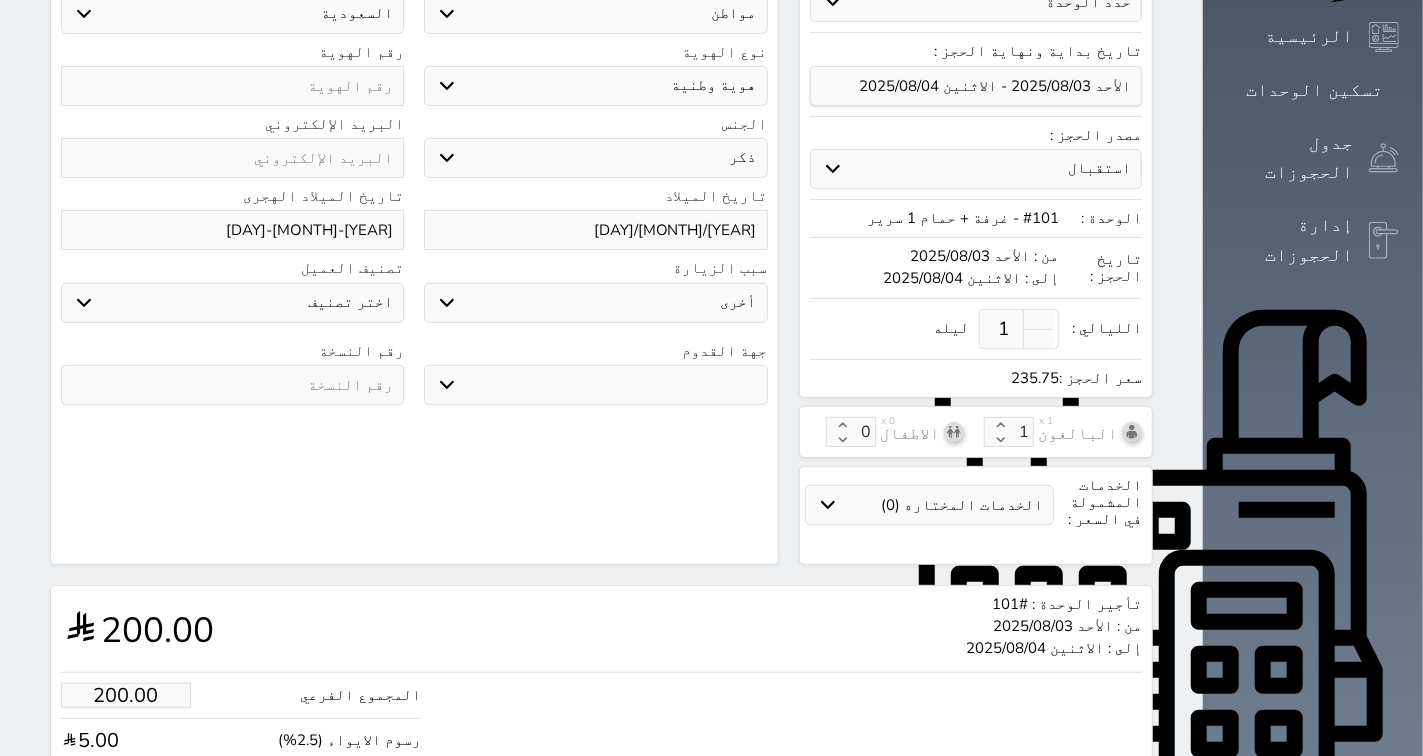 click on "جو بحر ارض" at bounding box center (595, 385) 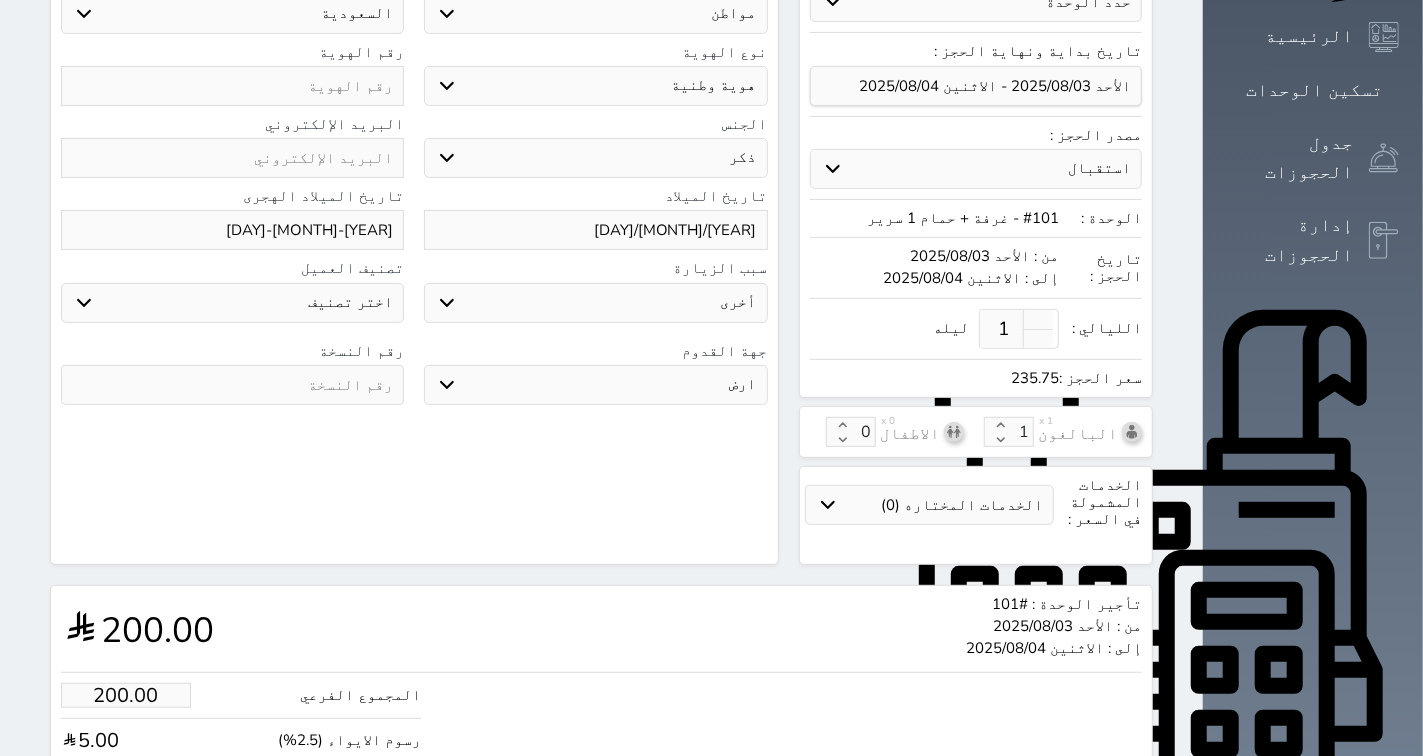 click on "جو بحر ارض" at bounding box center (595, 385) 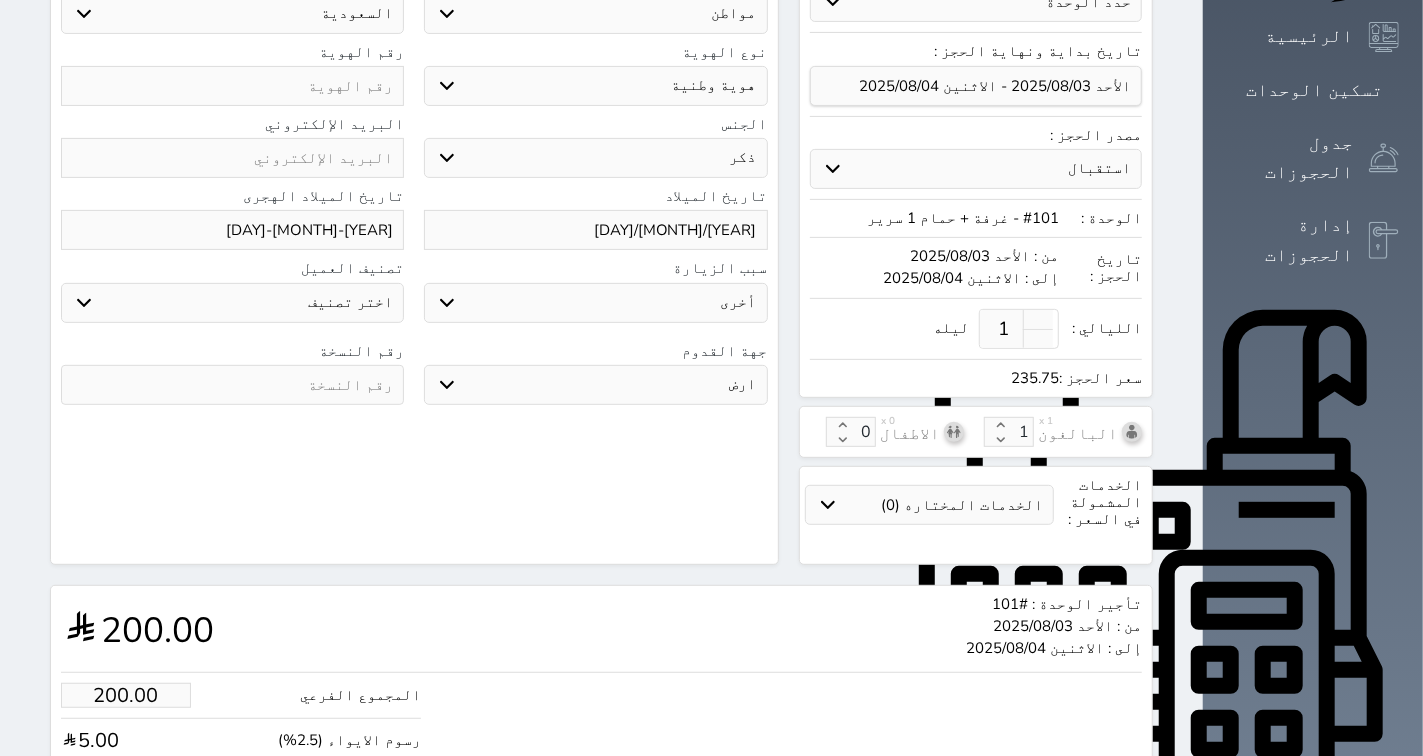 click at bounding box center [232, 385] 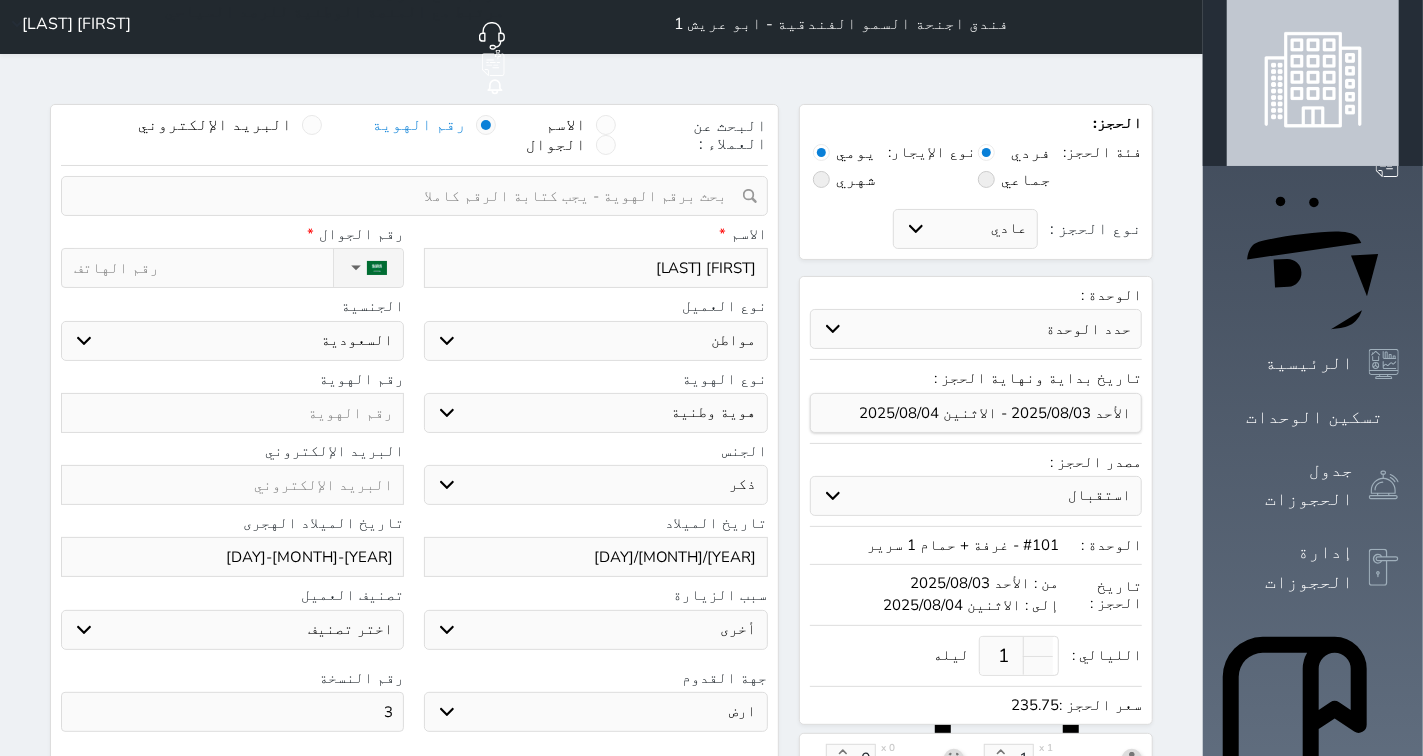 scroll, scrollTop: 0, scrollLeft: 0, axis: both 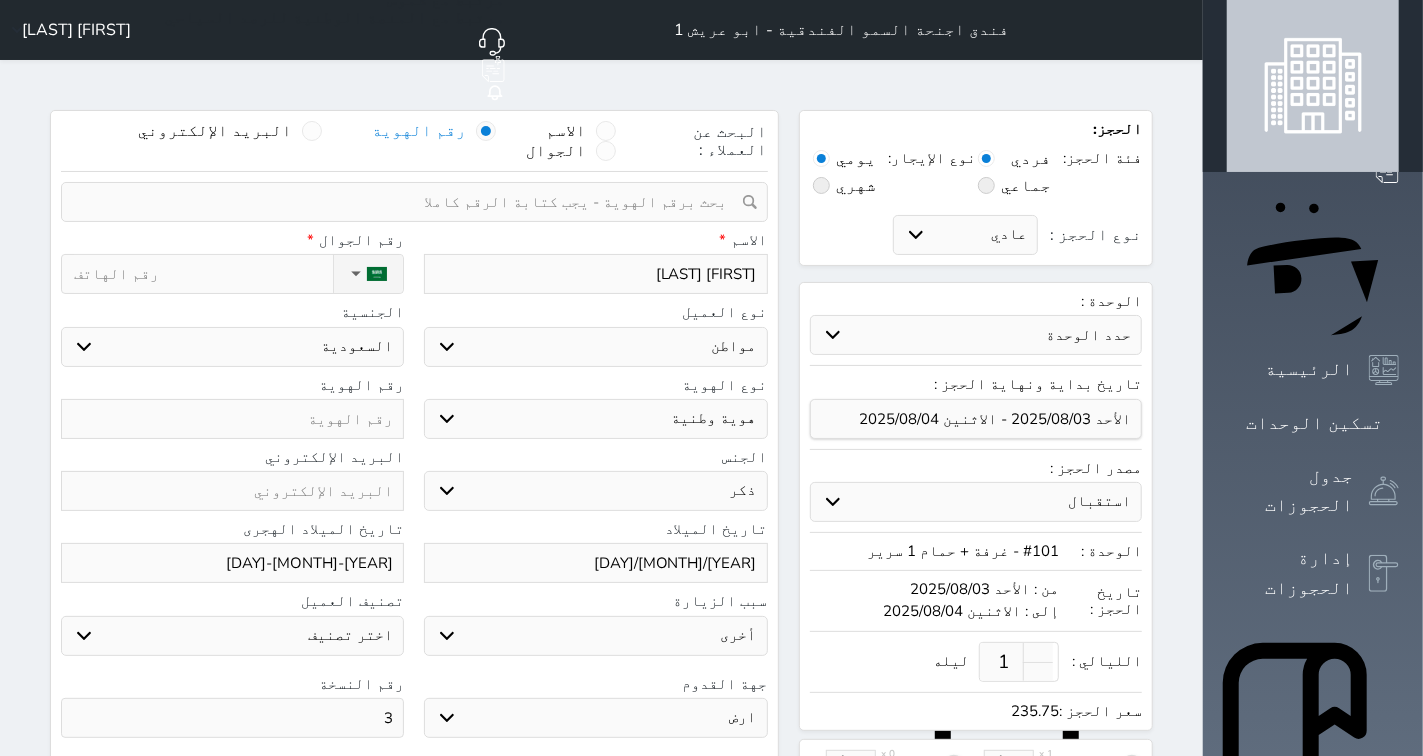 type on "3" 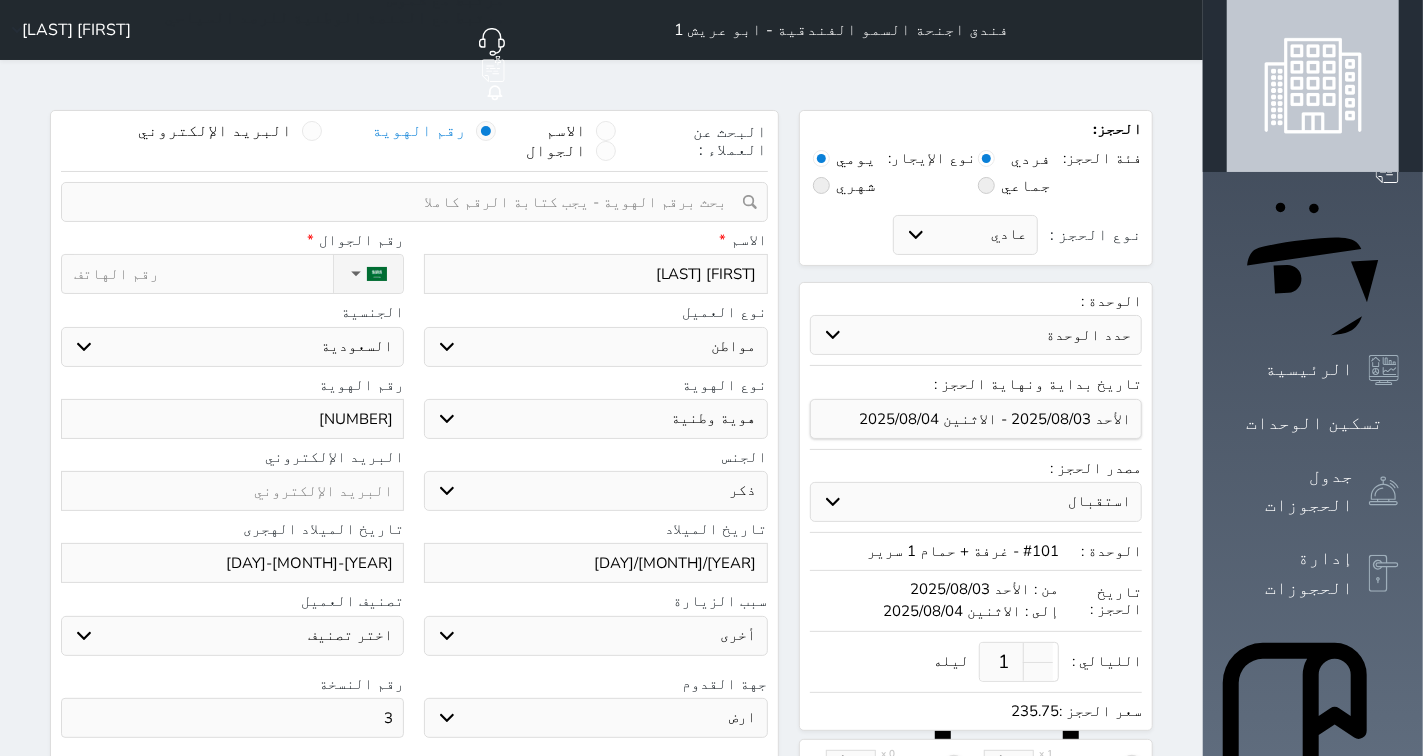 type on "[NUMBER]" 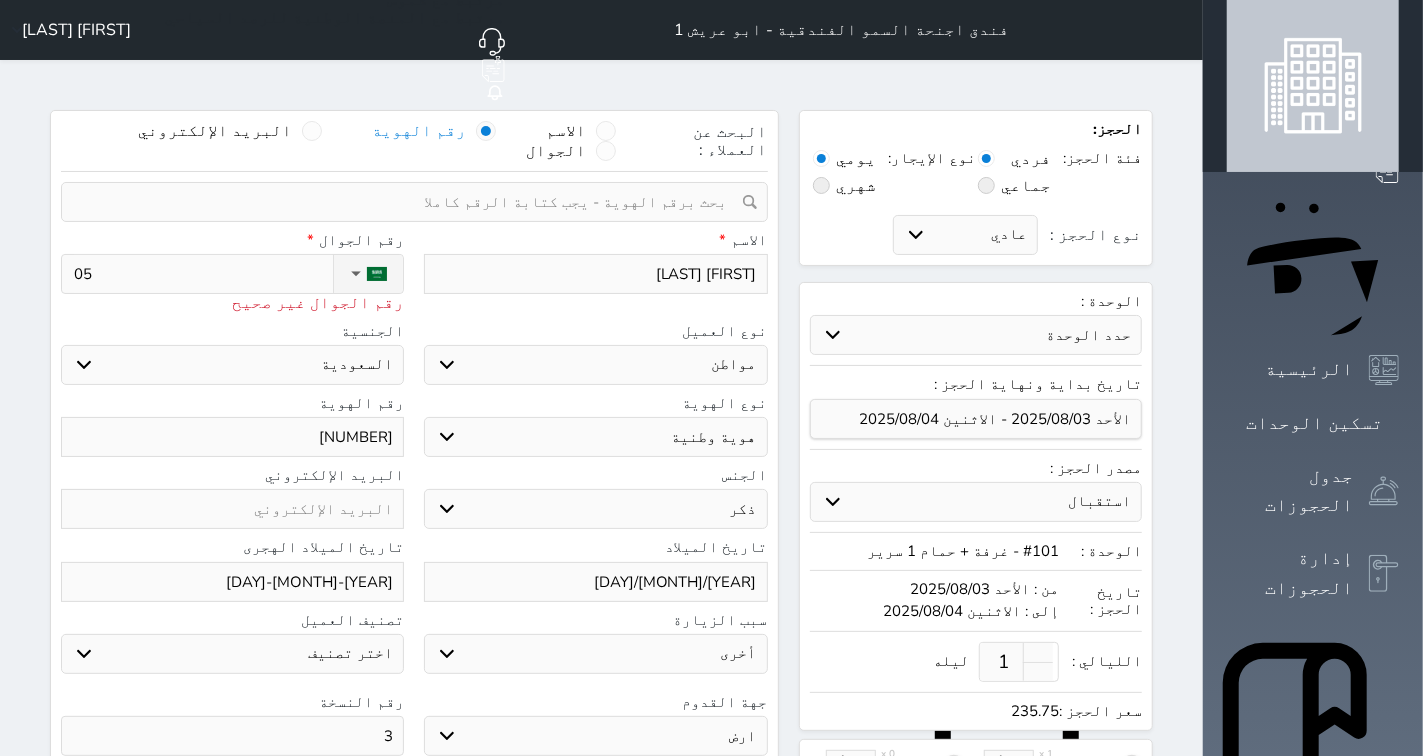 type on "0" 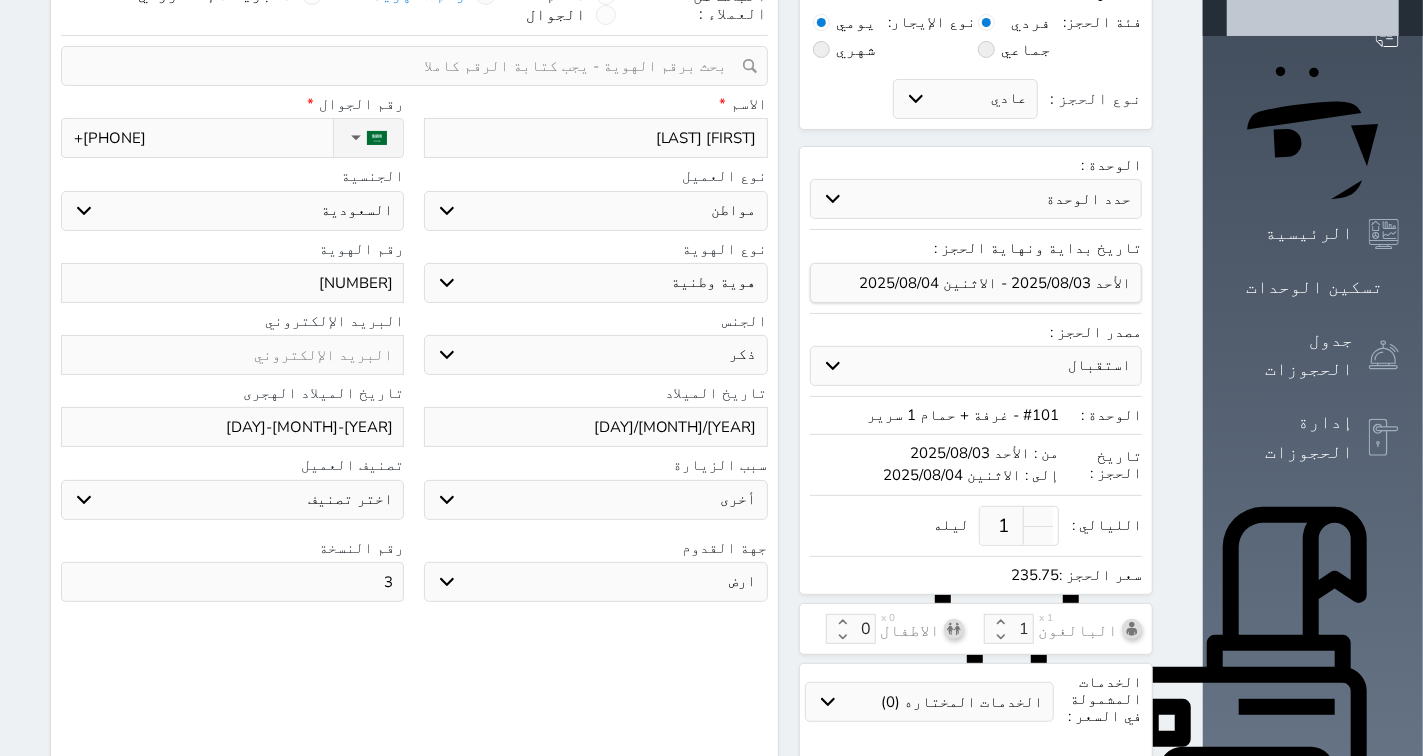 scroll, scrollTop: 473, scrollLeft: 0, axis: vertical 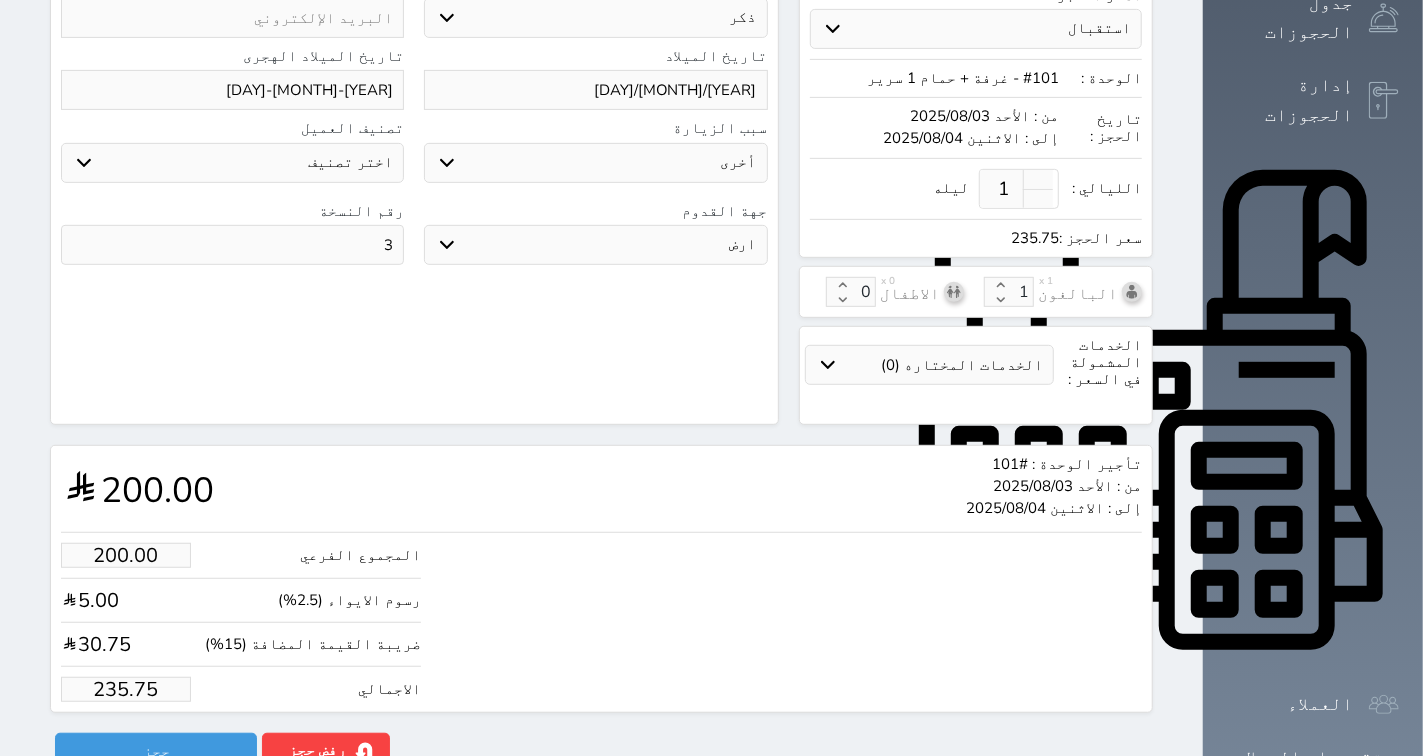 type on "+[PHONE]" 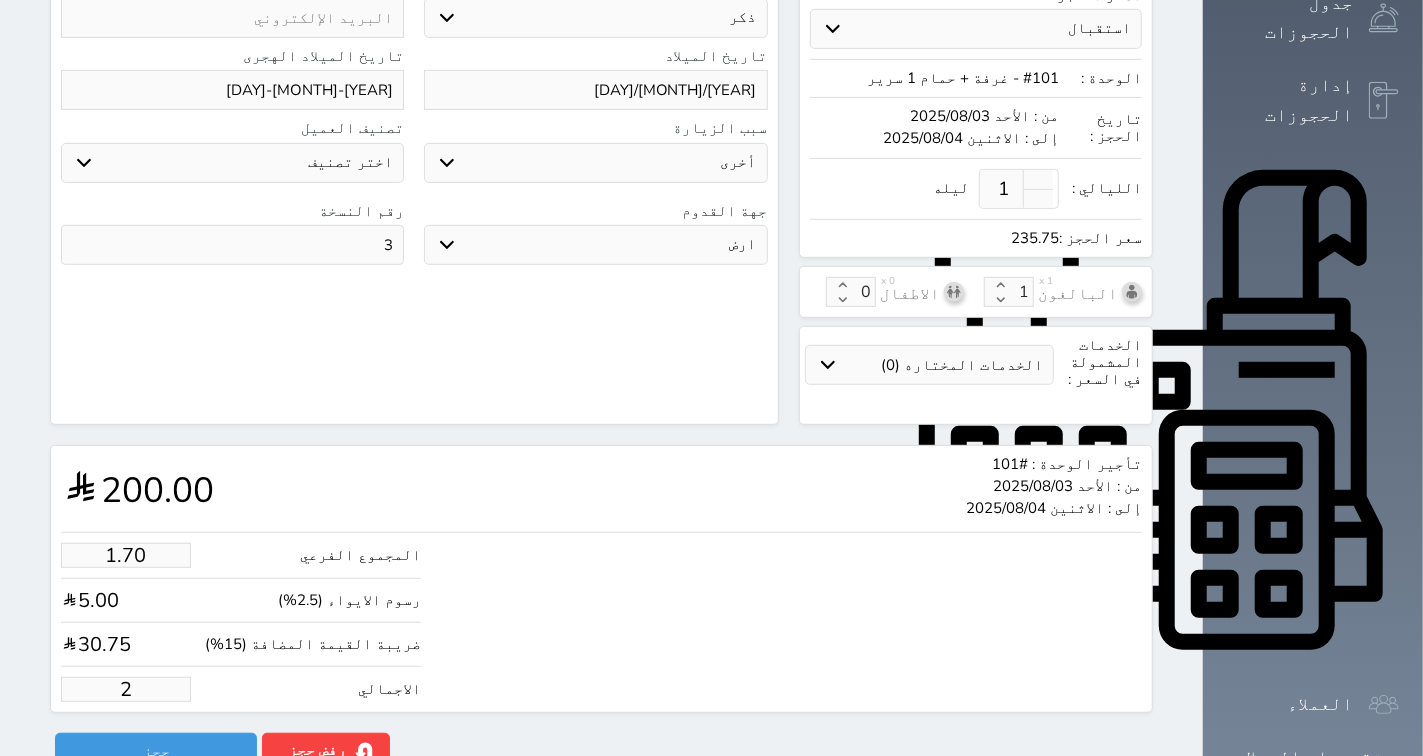 type on "16.97" 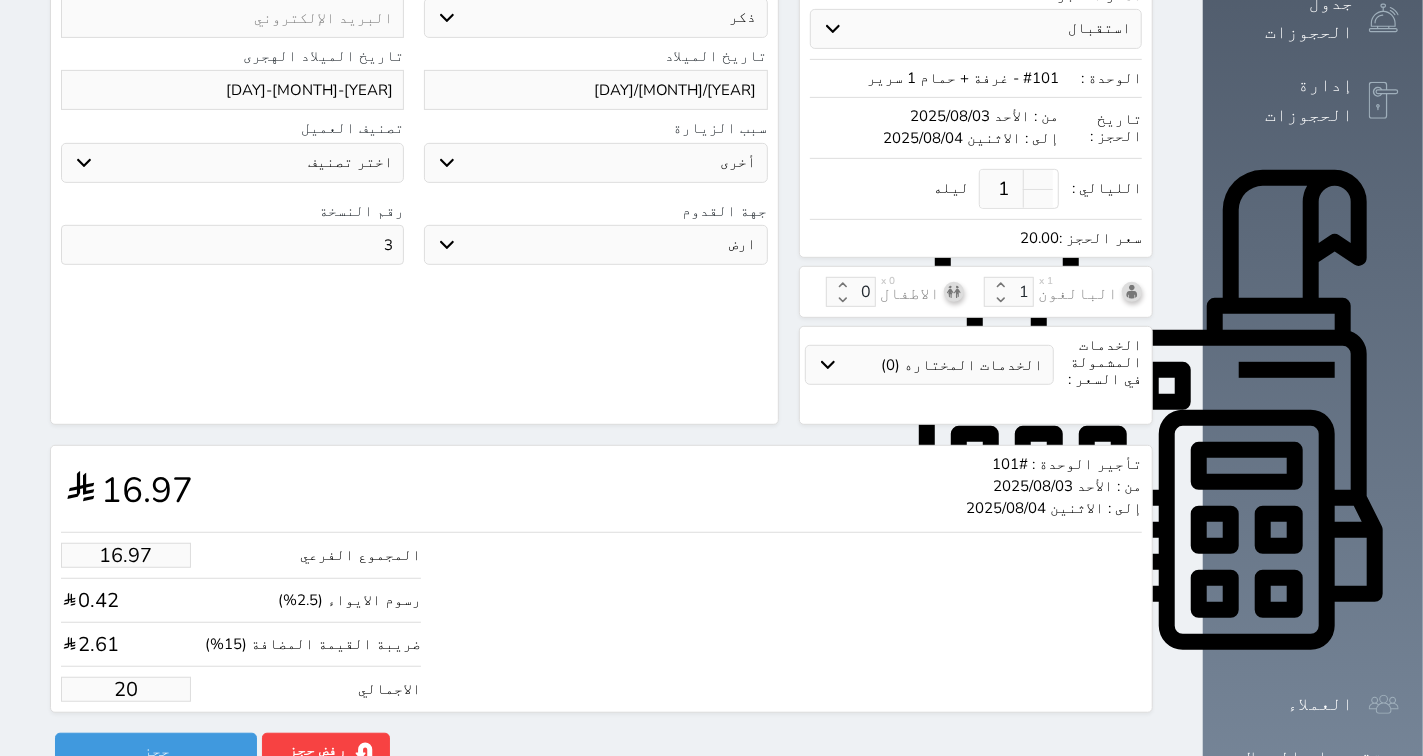 type on "169.67" 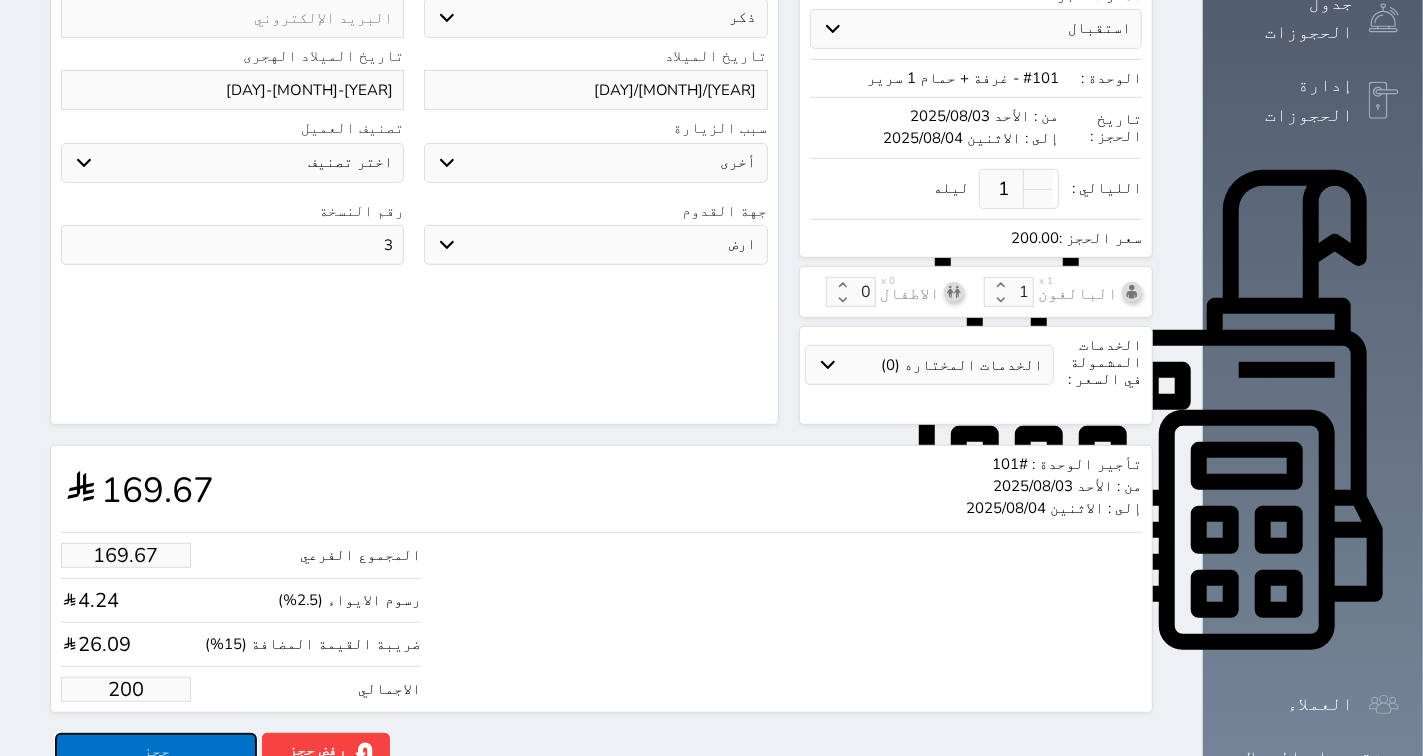 type on "200.00" 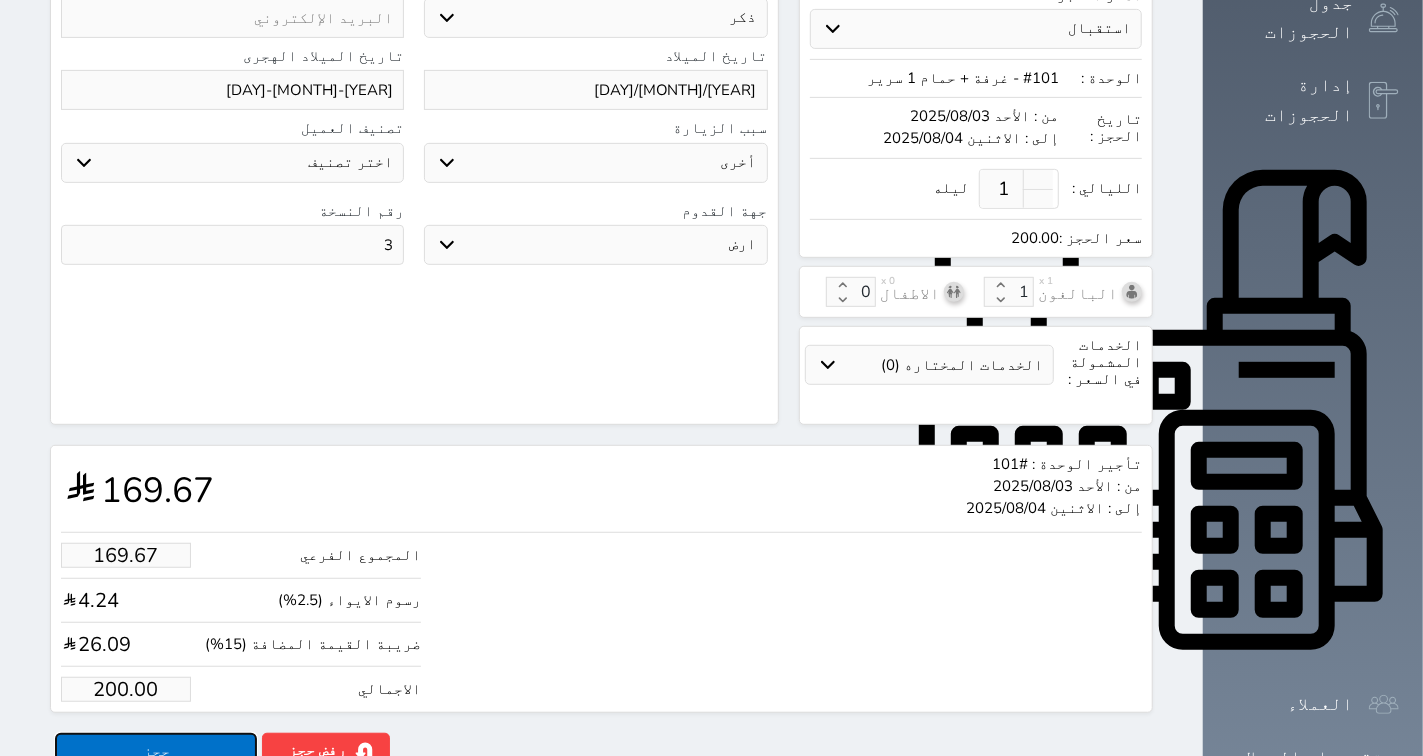 click on "حجز" at bounding box center (156, 750) 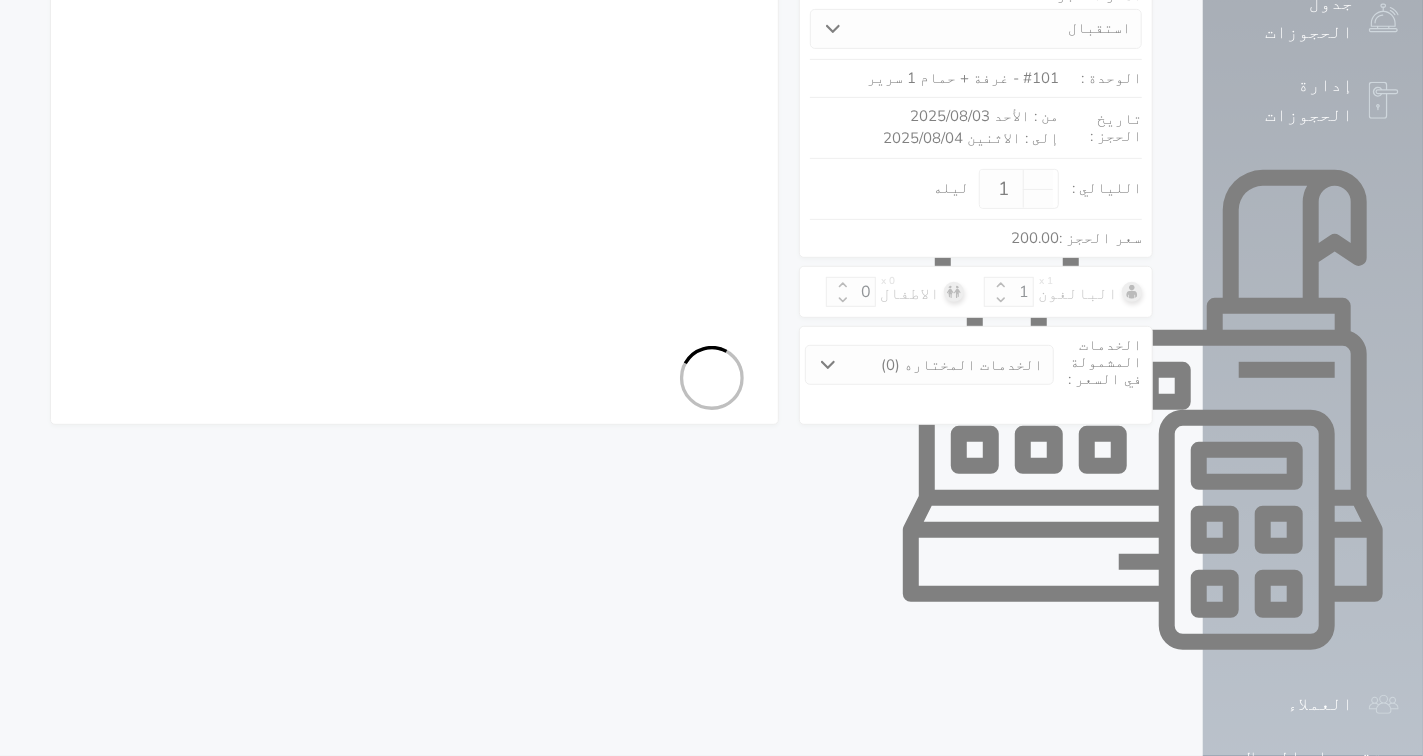 select on "1" 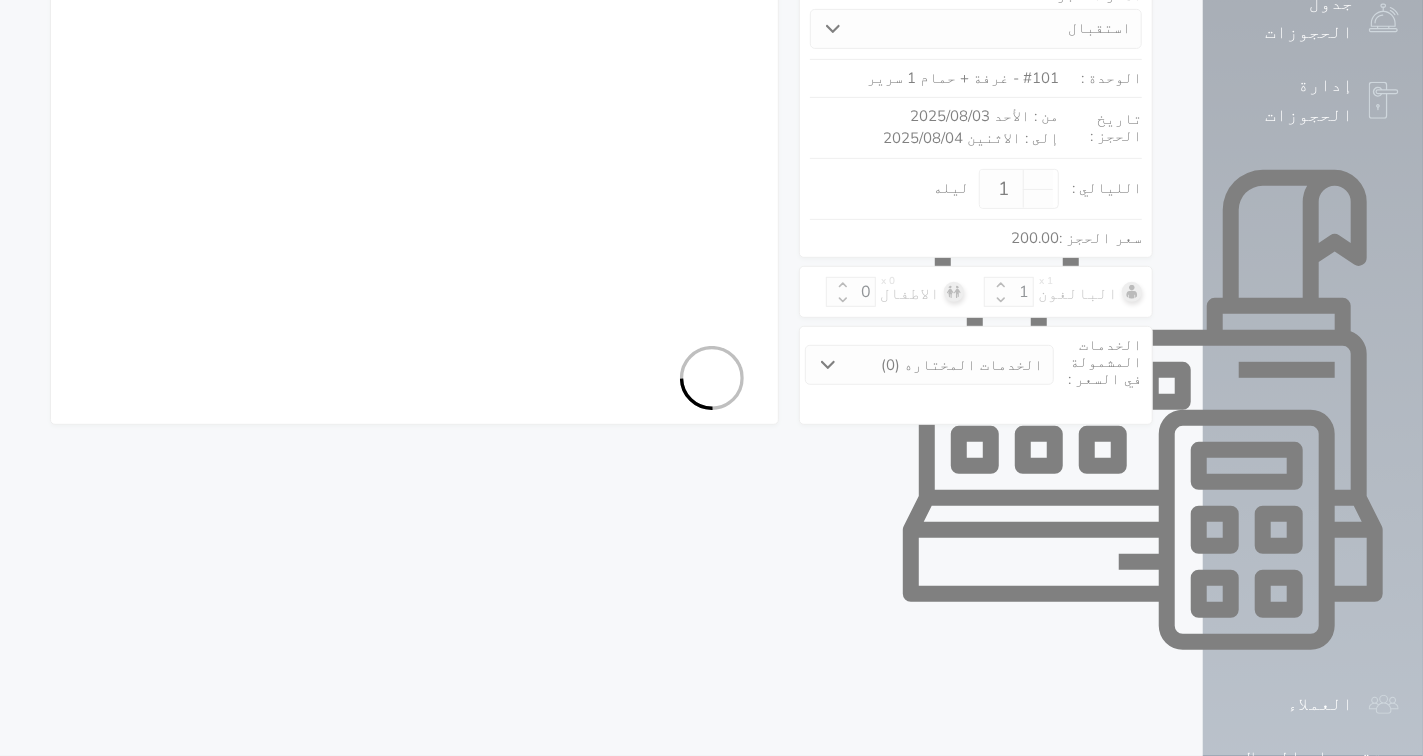 select on "113" 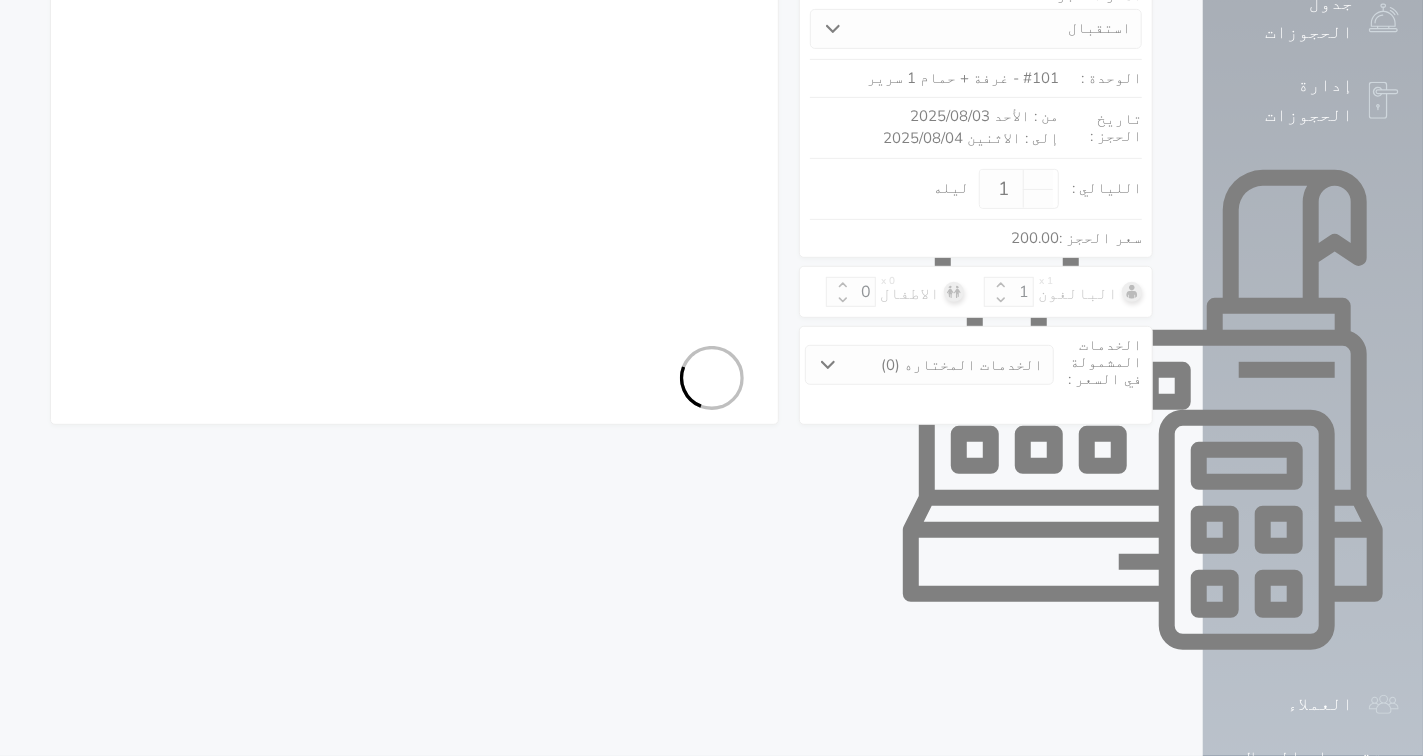 select on "1" 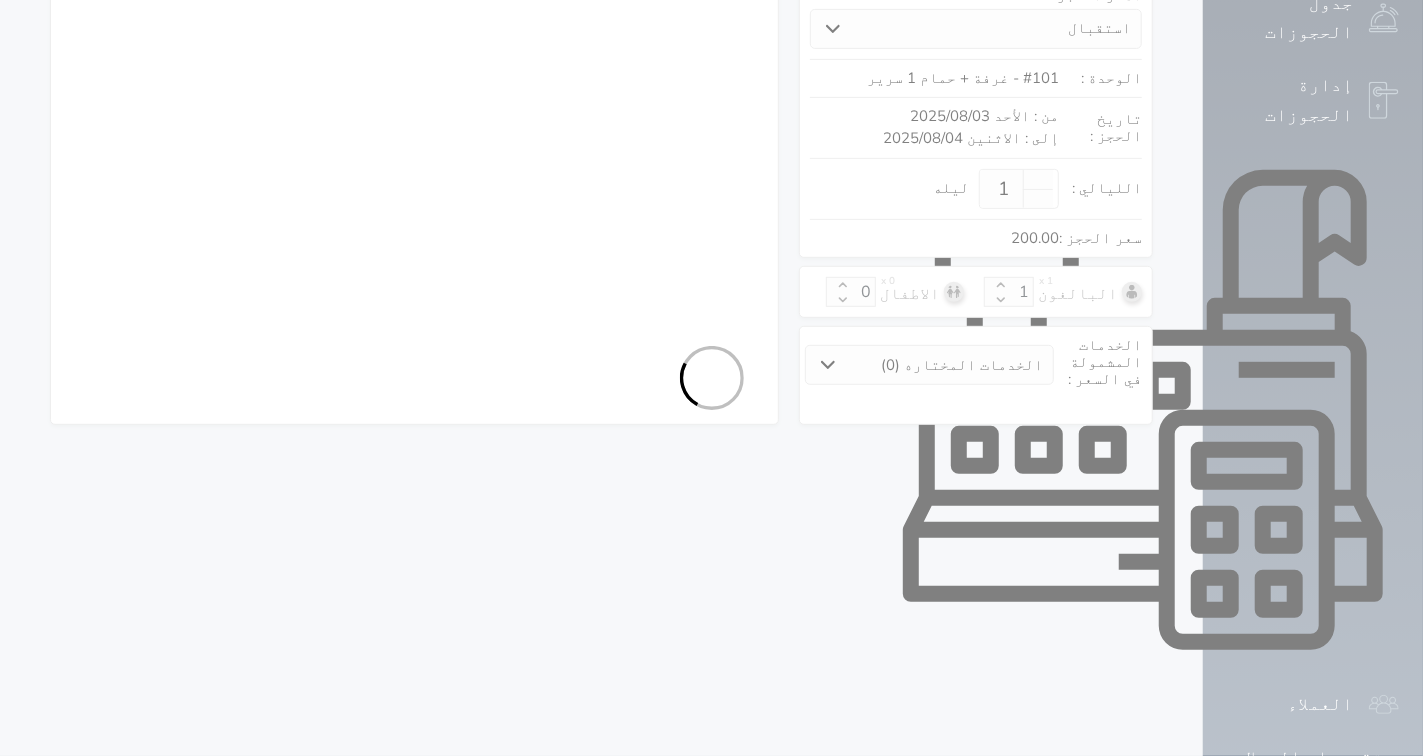 select on "7" 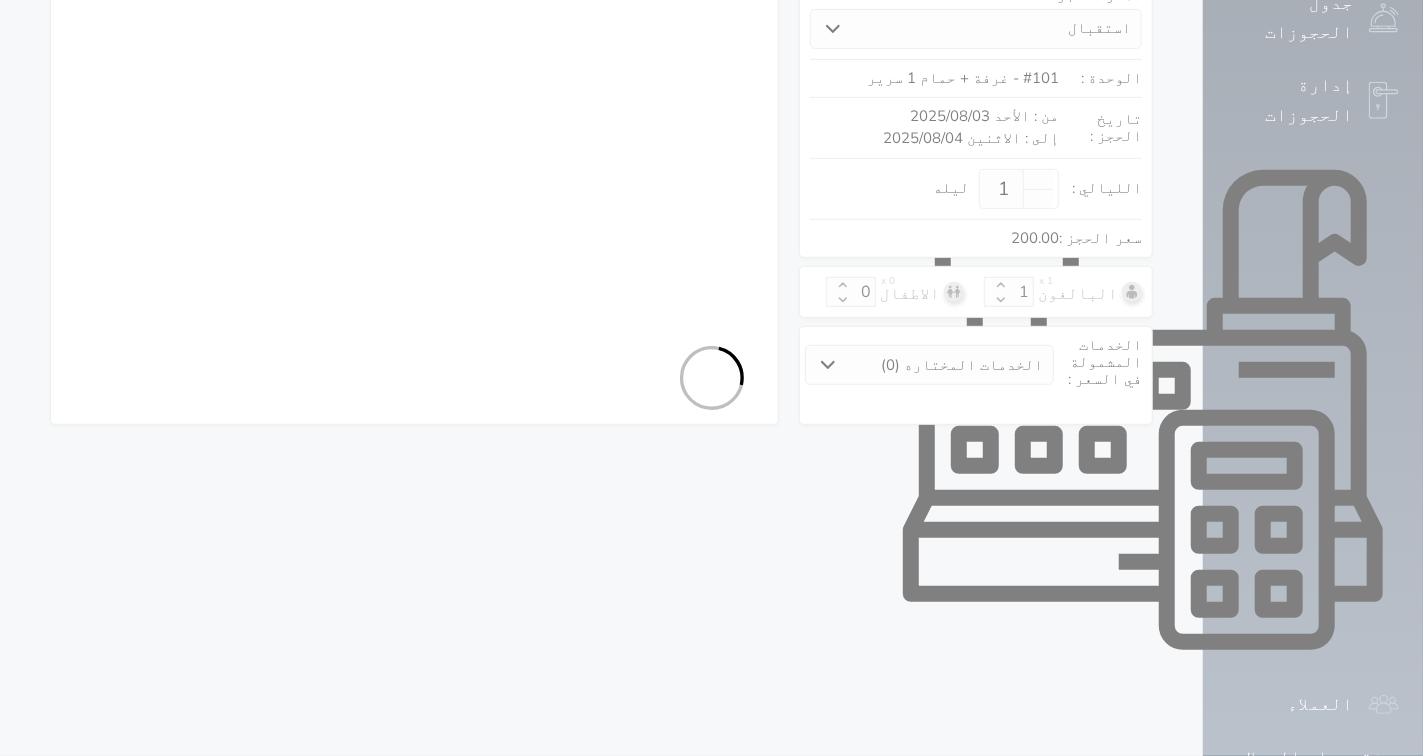 select on "9" 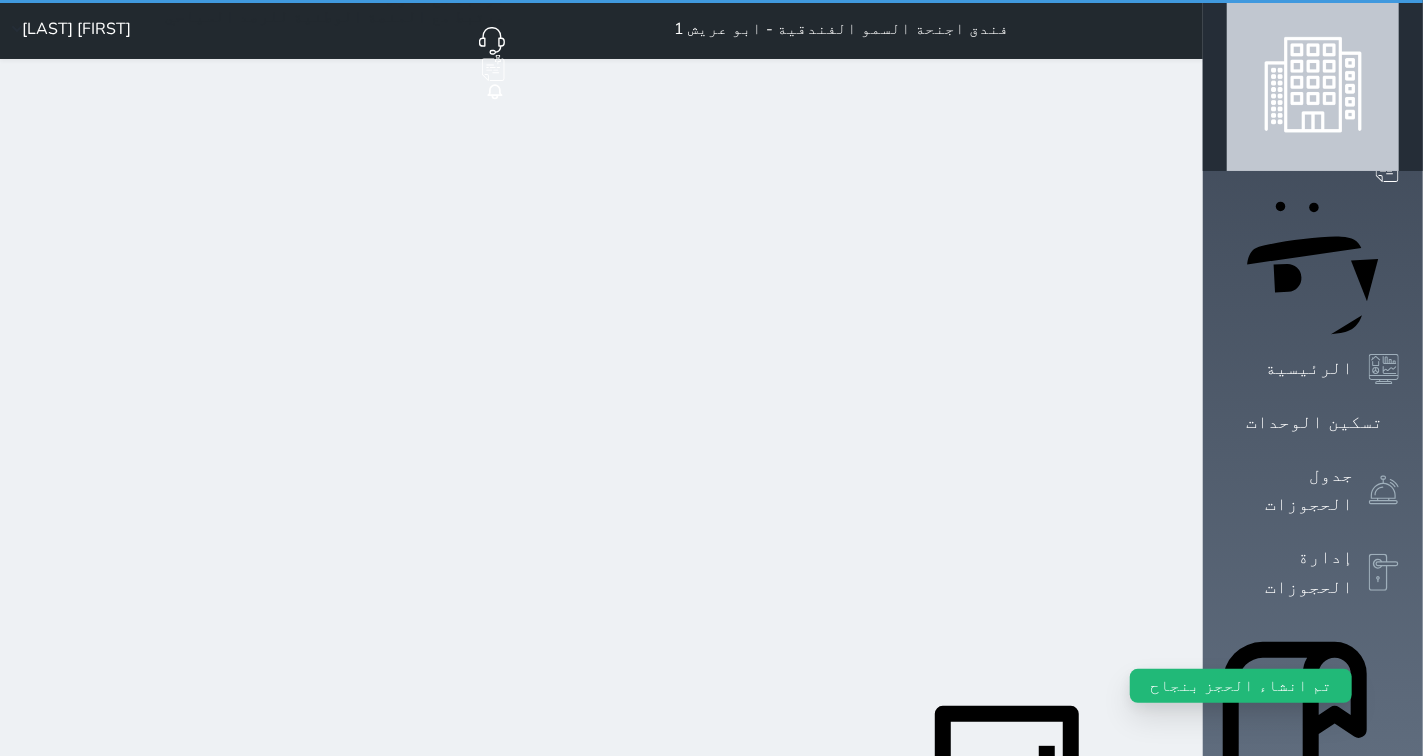 scroll, scrollTop: 0, scrollLeft: 0, axis: both 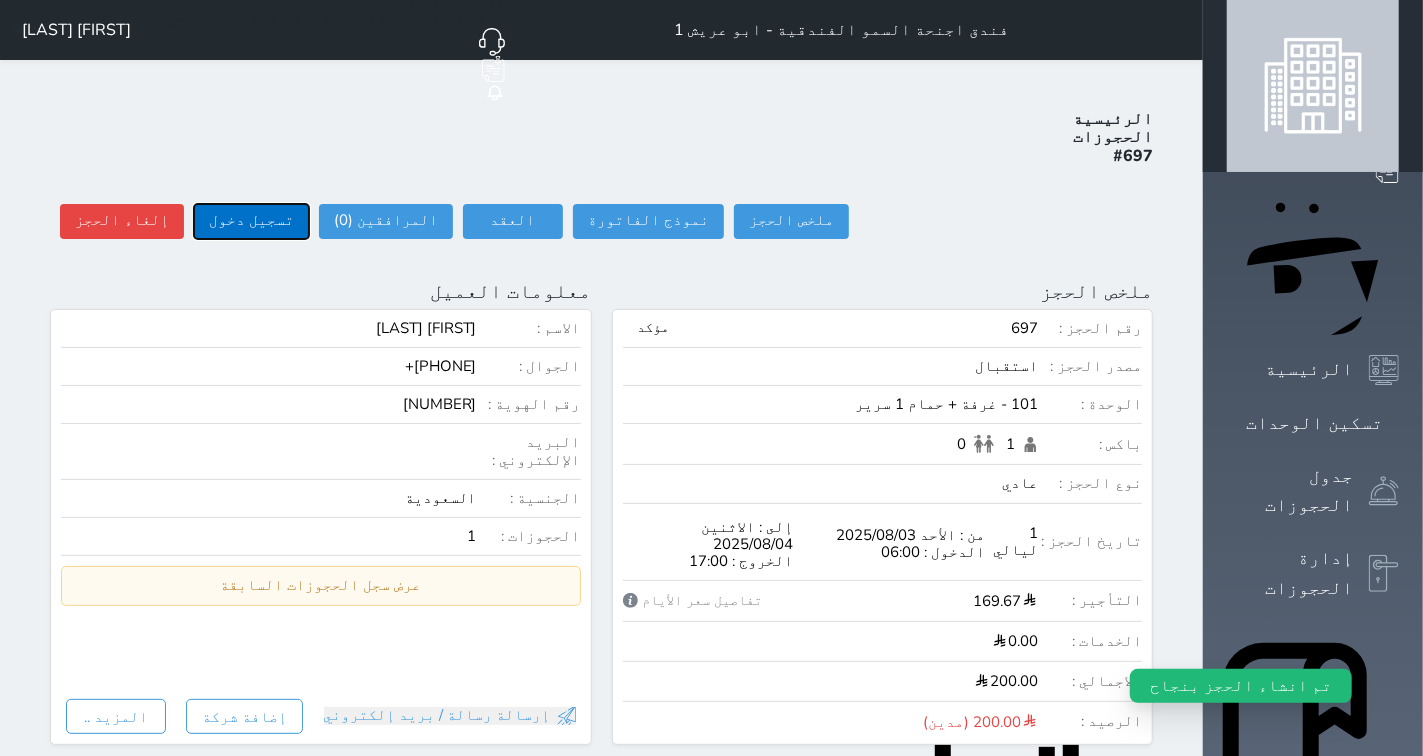 click on "تسجيل دخول" at bounding box center [251, 221] 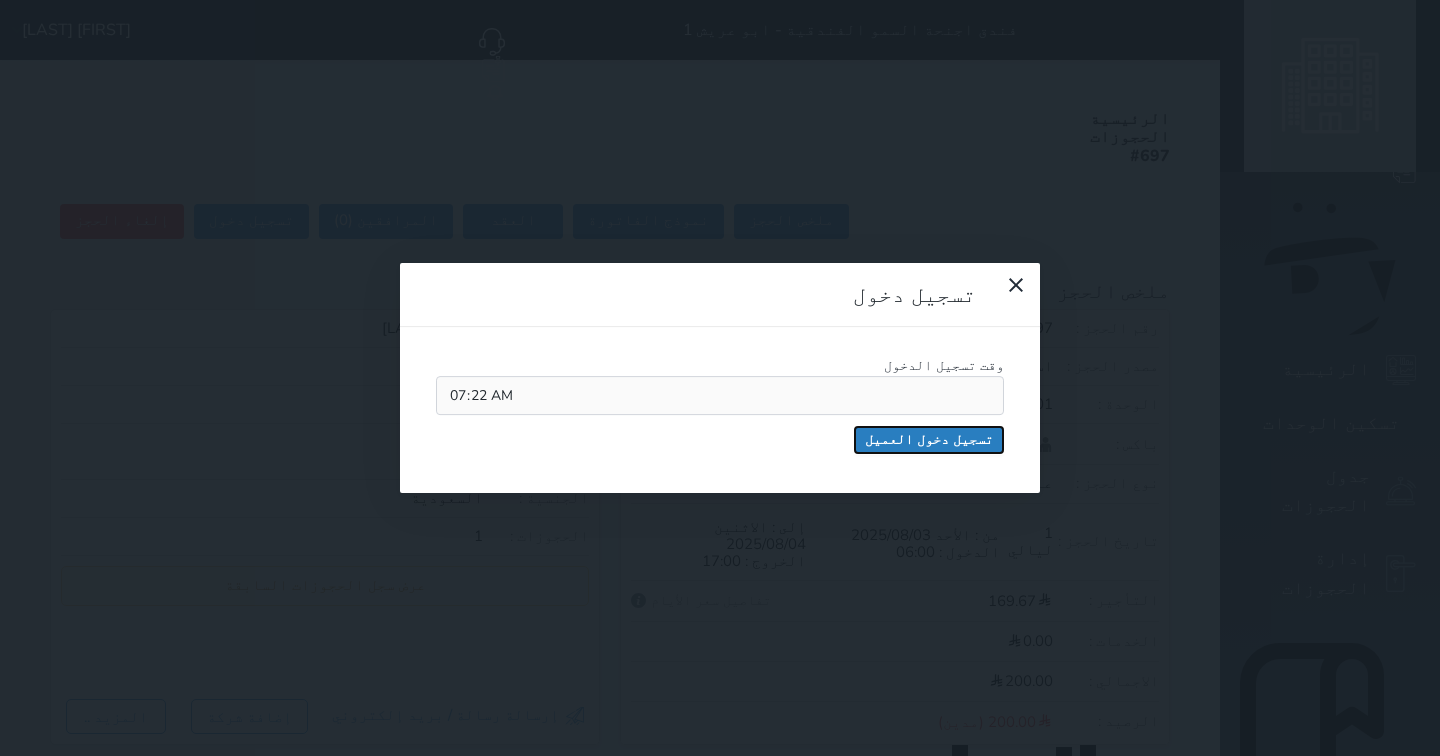 click on "تسجيل دخول العميل" at bounding box center (929, 440) 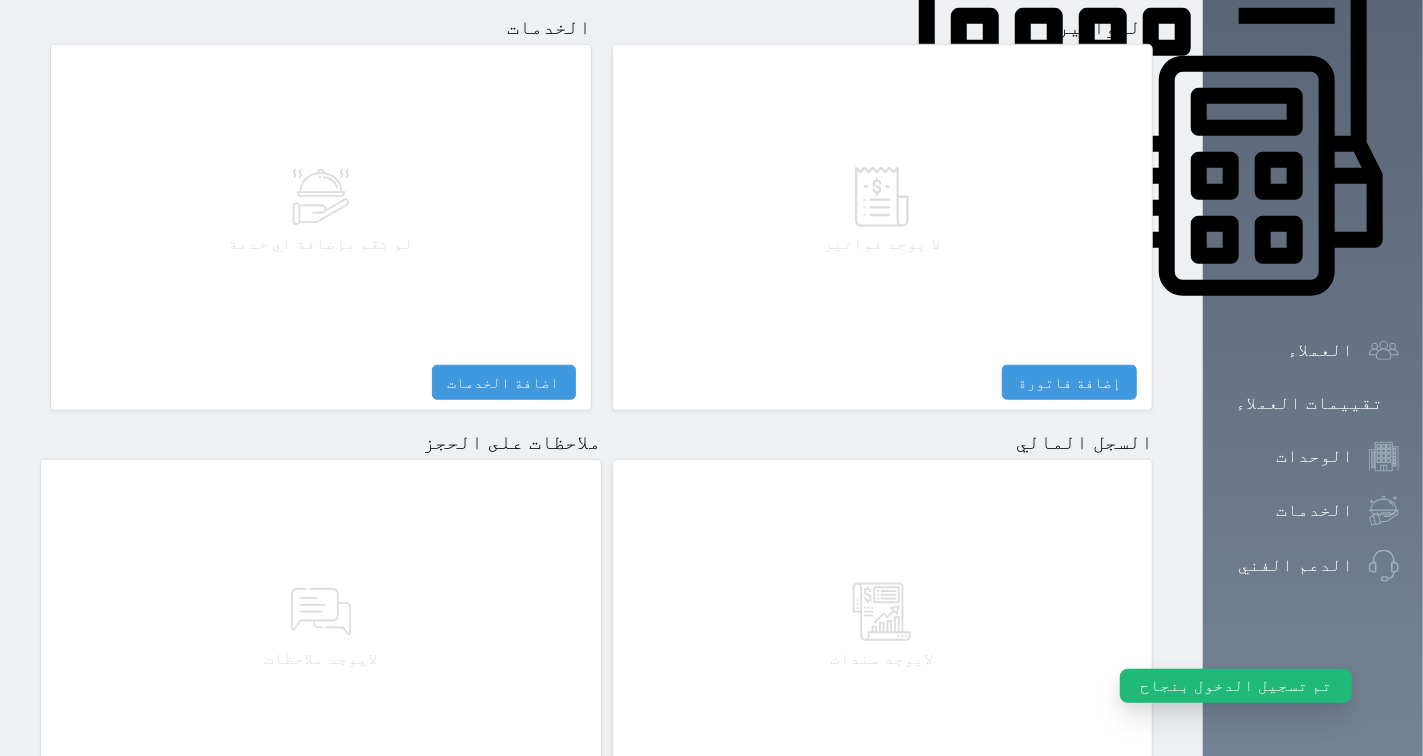 scroll, scrollTop: 1024, scrollLeft: 0, axis: vertical 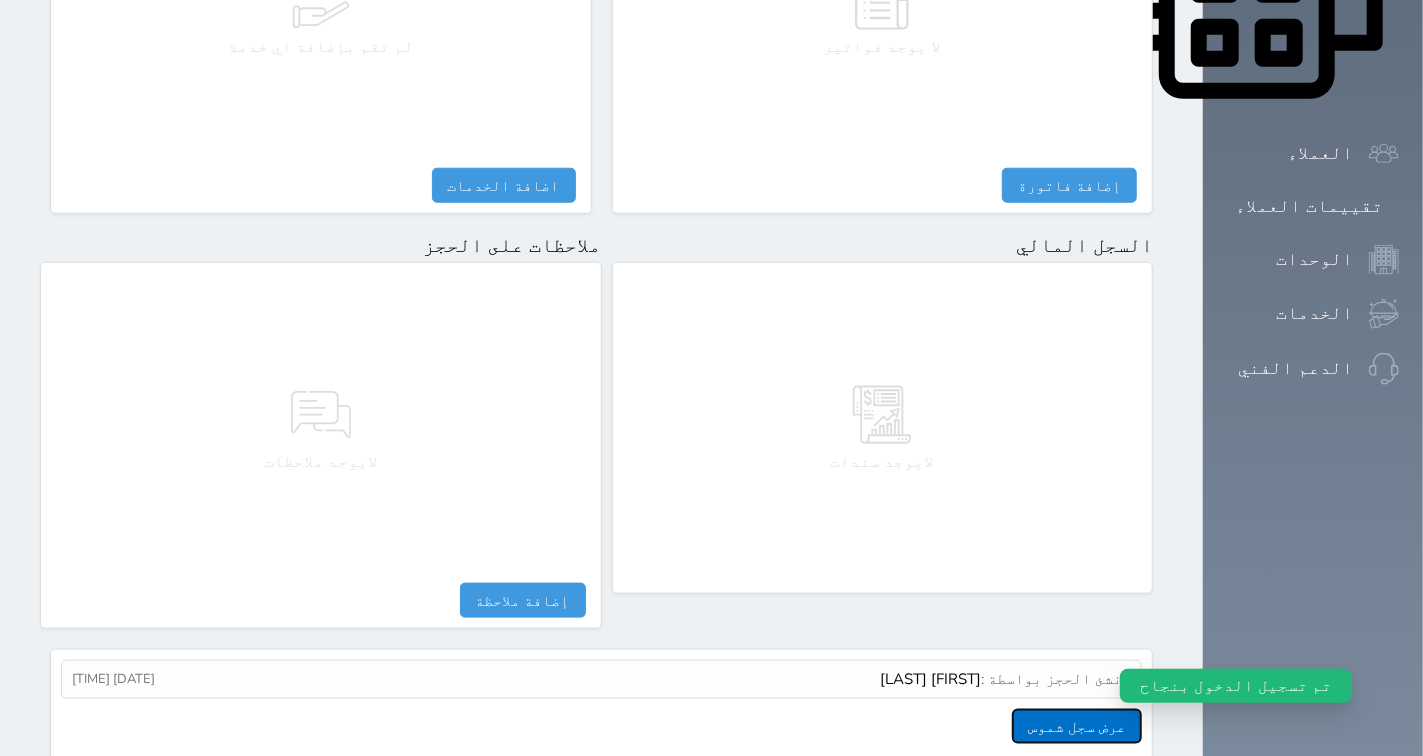 click on "عرض سجل شموس" at bounding box center [1077, 726] 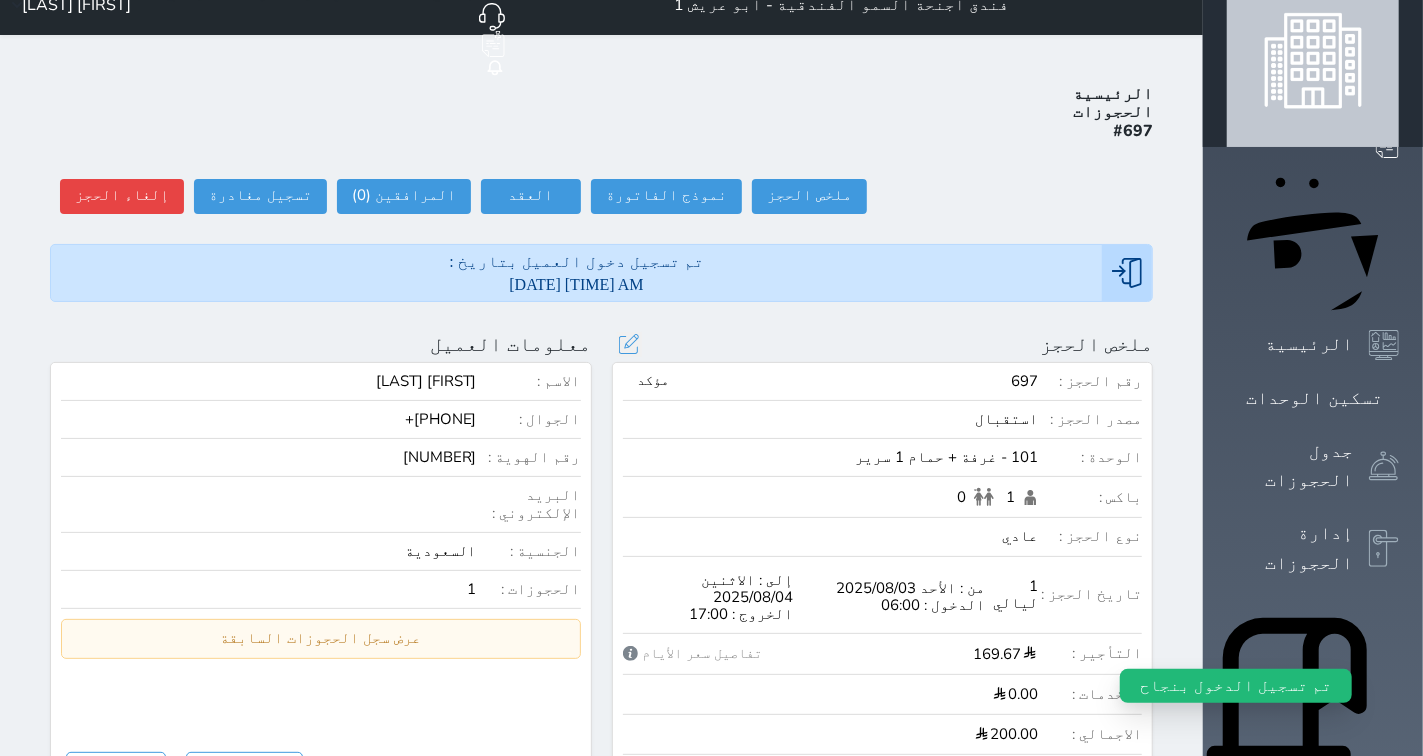 scroll, scrollTop: 24, scrollLeft: 0, axis: vertical 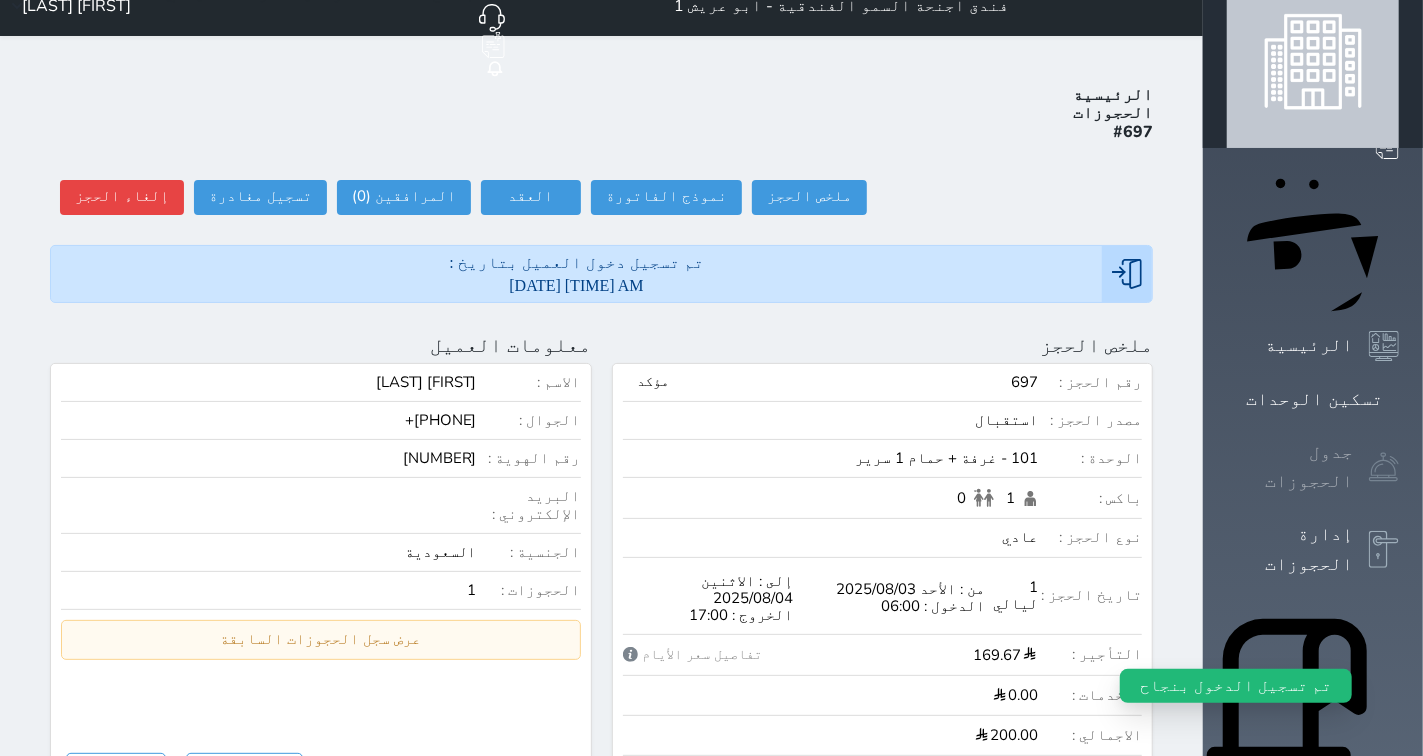 click 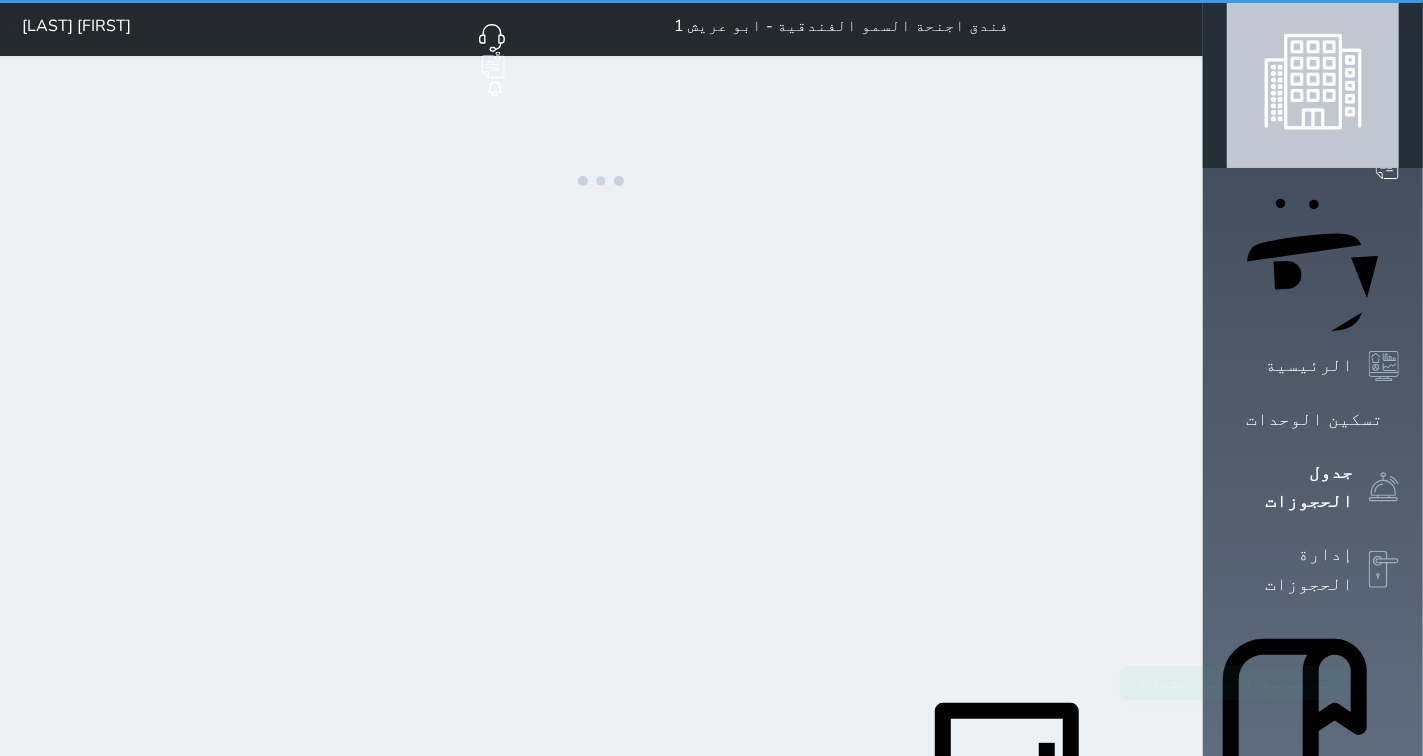 scroll, scrollTop: 0, scrollLeft: 0, axis: both 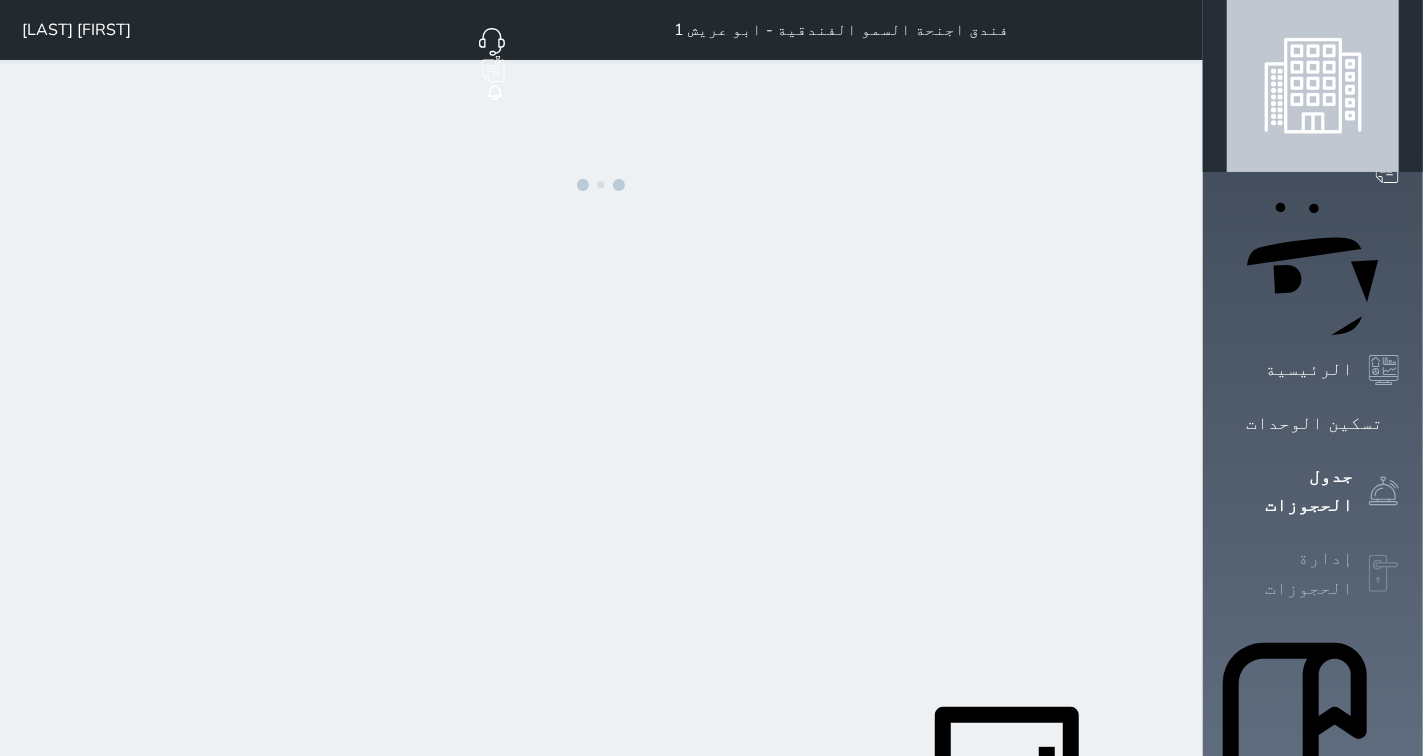 click 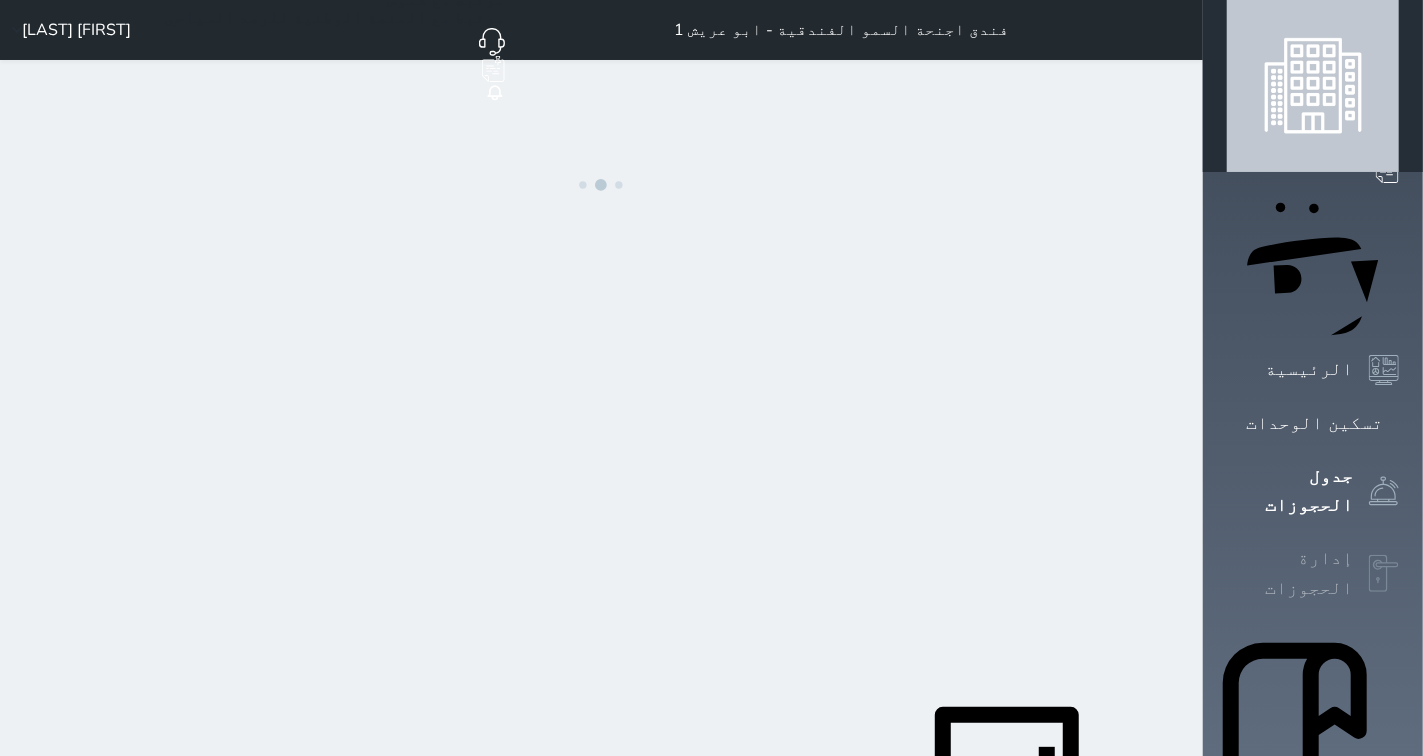 select on "open_all" 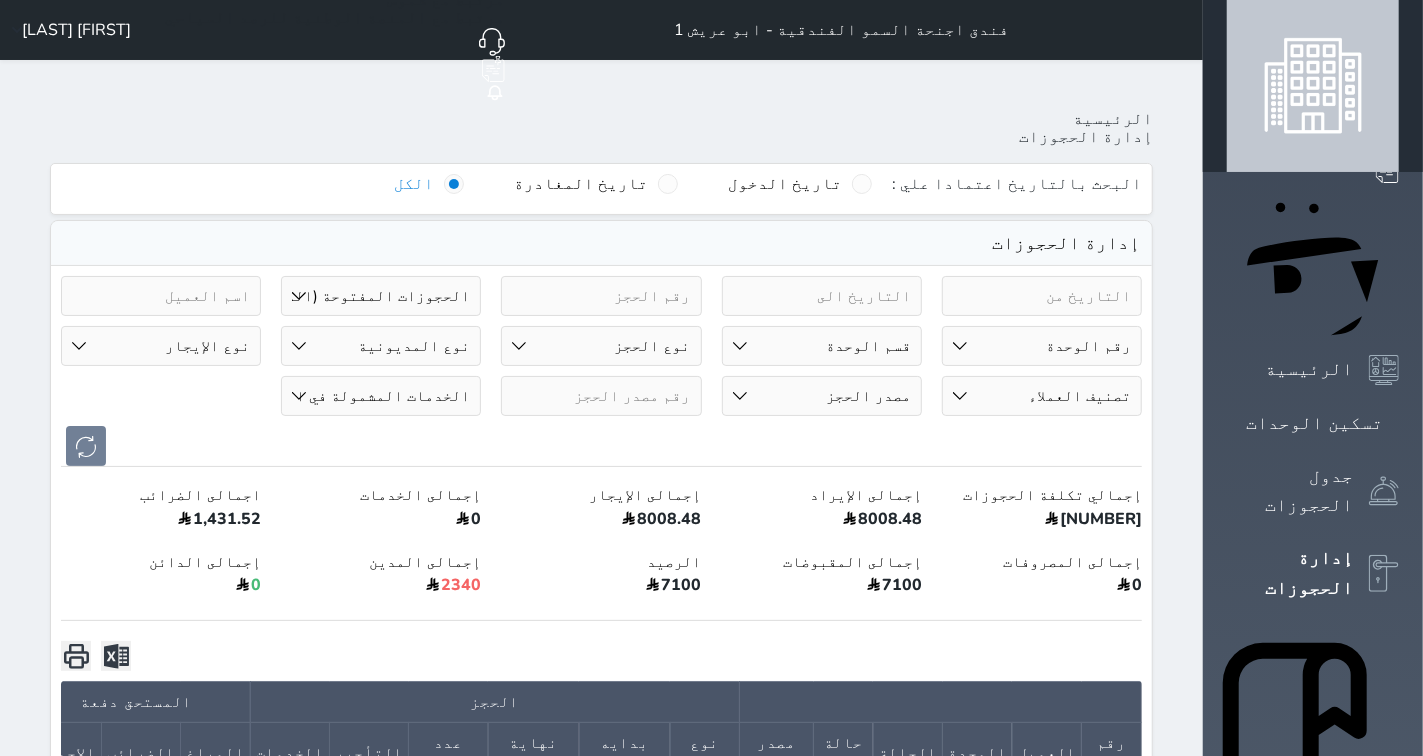 scroll, scrollTop: 444, scrollLeft: 0, axis: vertical 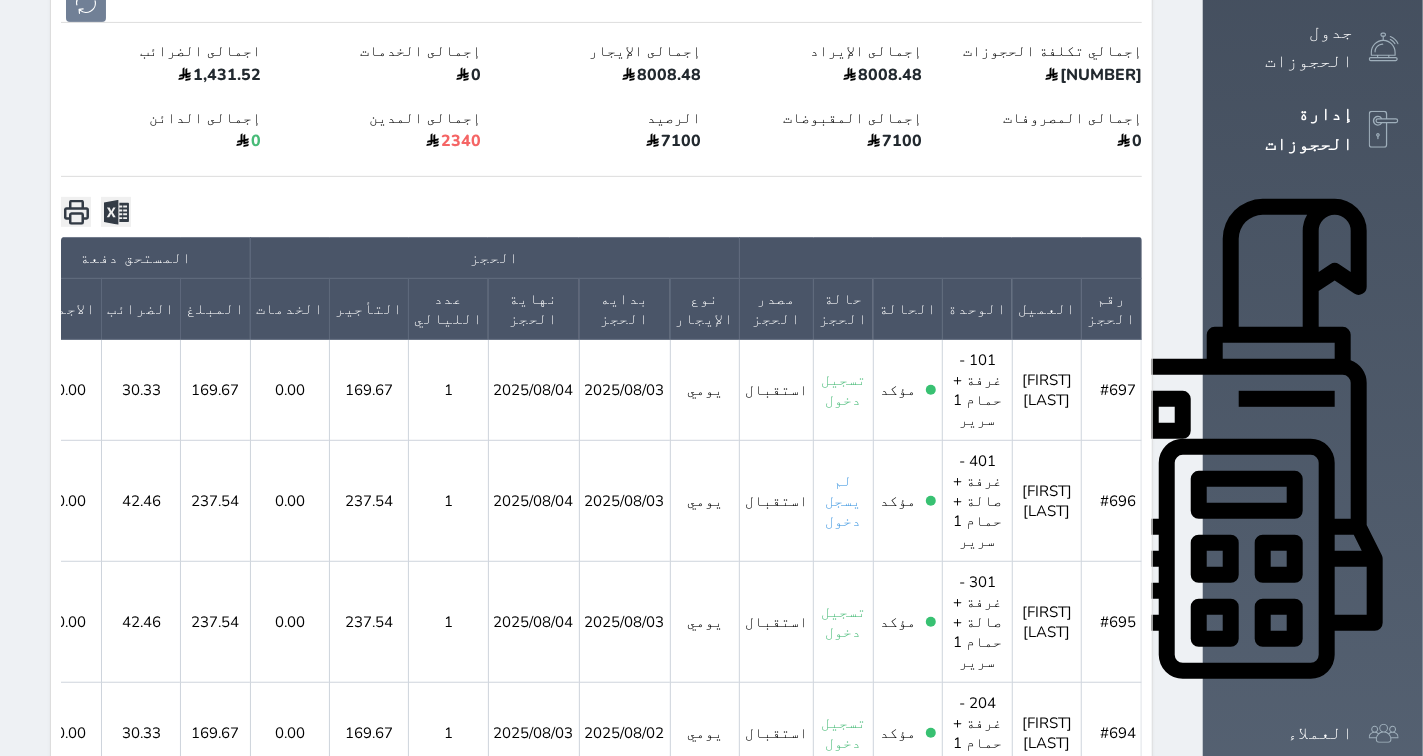 click 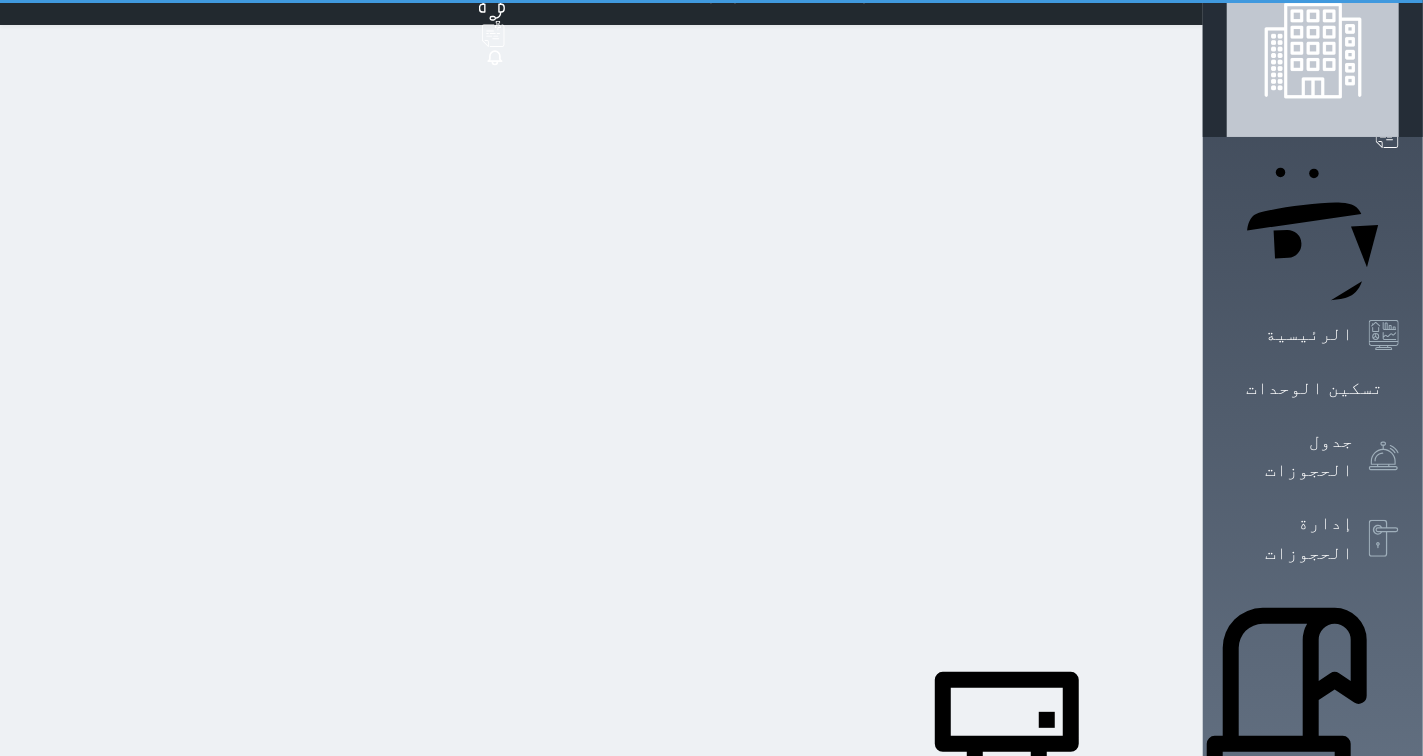 scroll, scrollTop: 0, scrollLeft: 0, axis: both 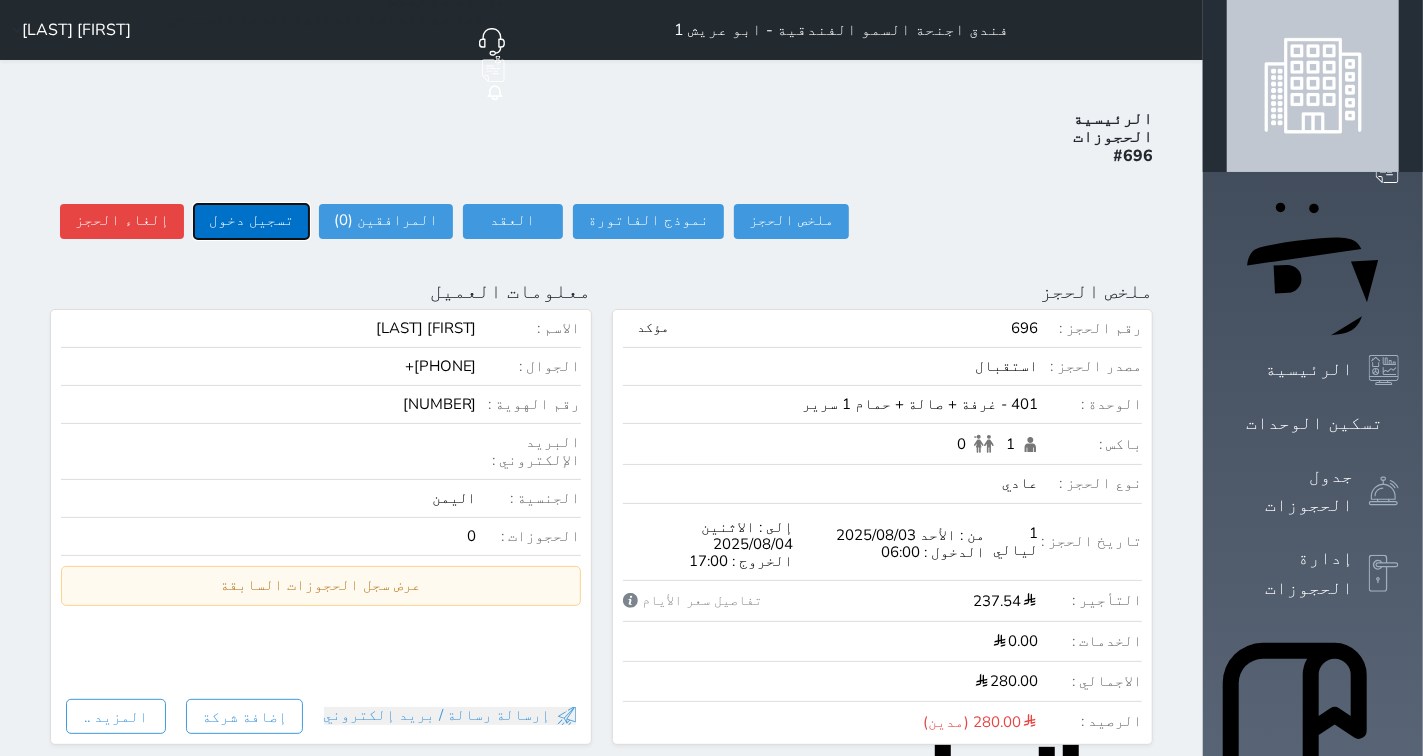 click on "تسجيل دخول" at bounding box center [251, 221] 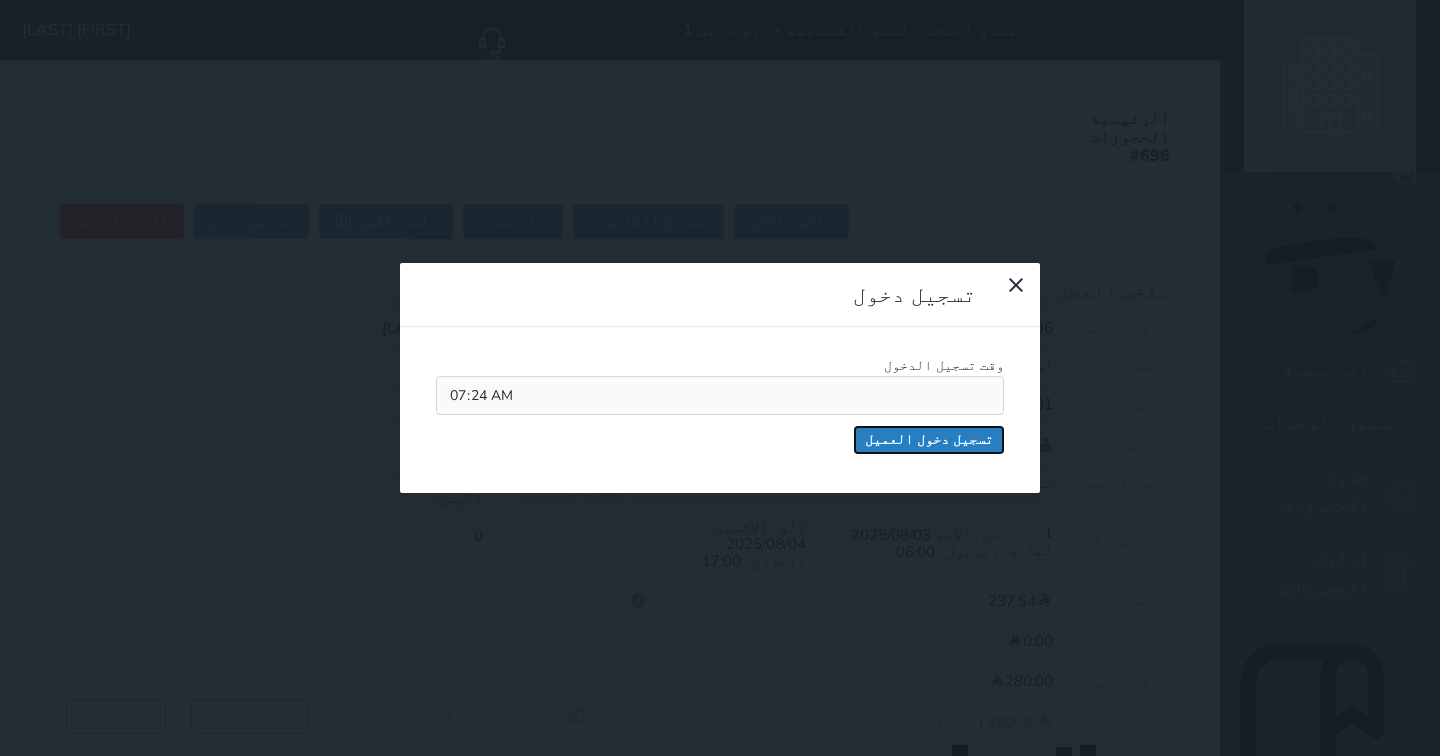click on "تسجيل دخول العميل" at bounding box center (929, 440) 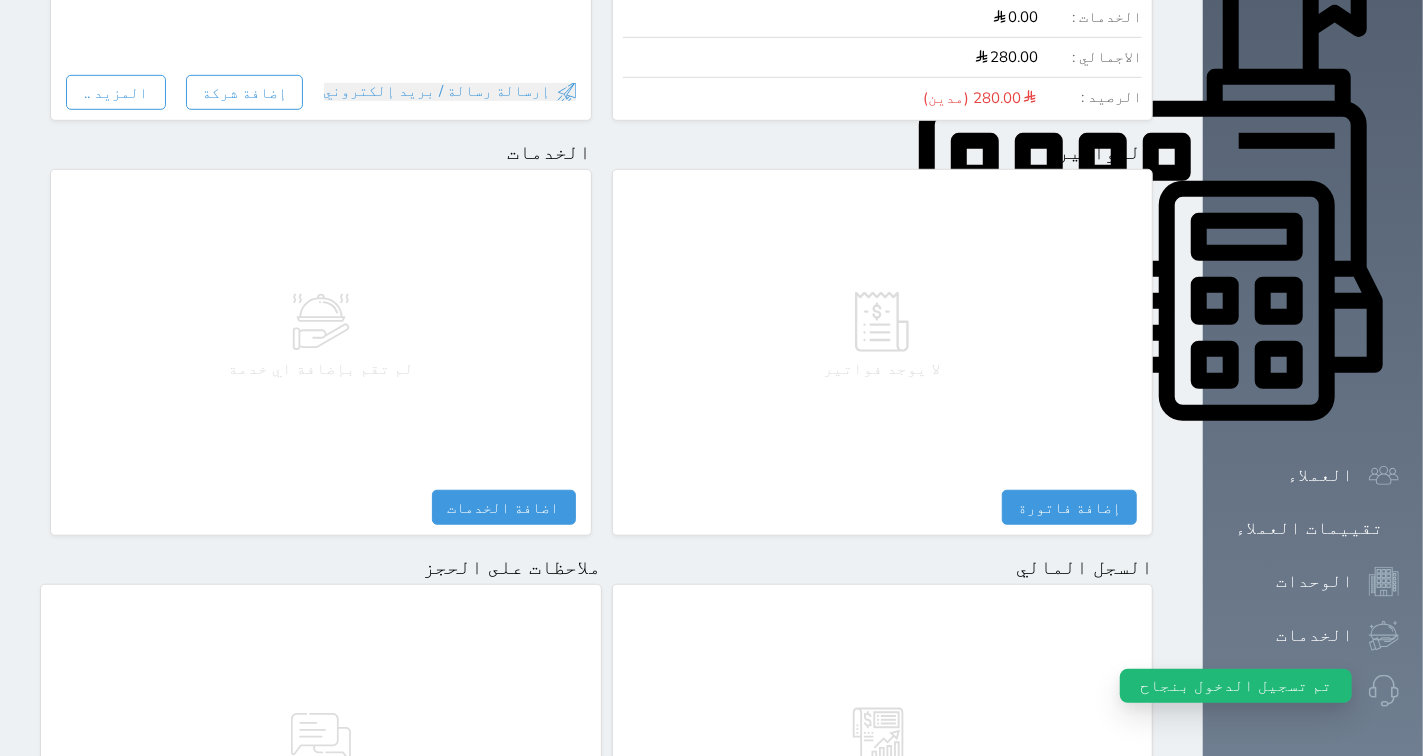 scroll, scrollTop: 1024, scrollLeft: 0, axis: vertical 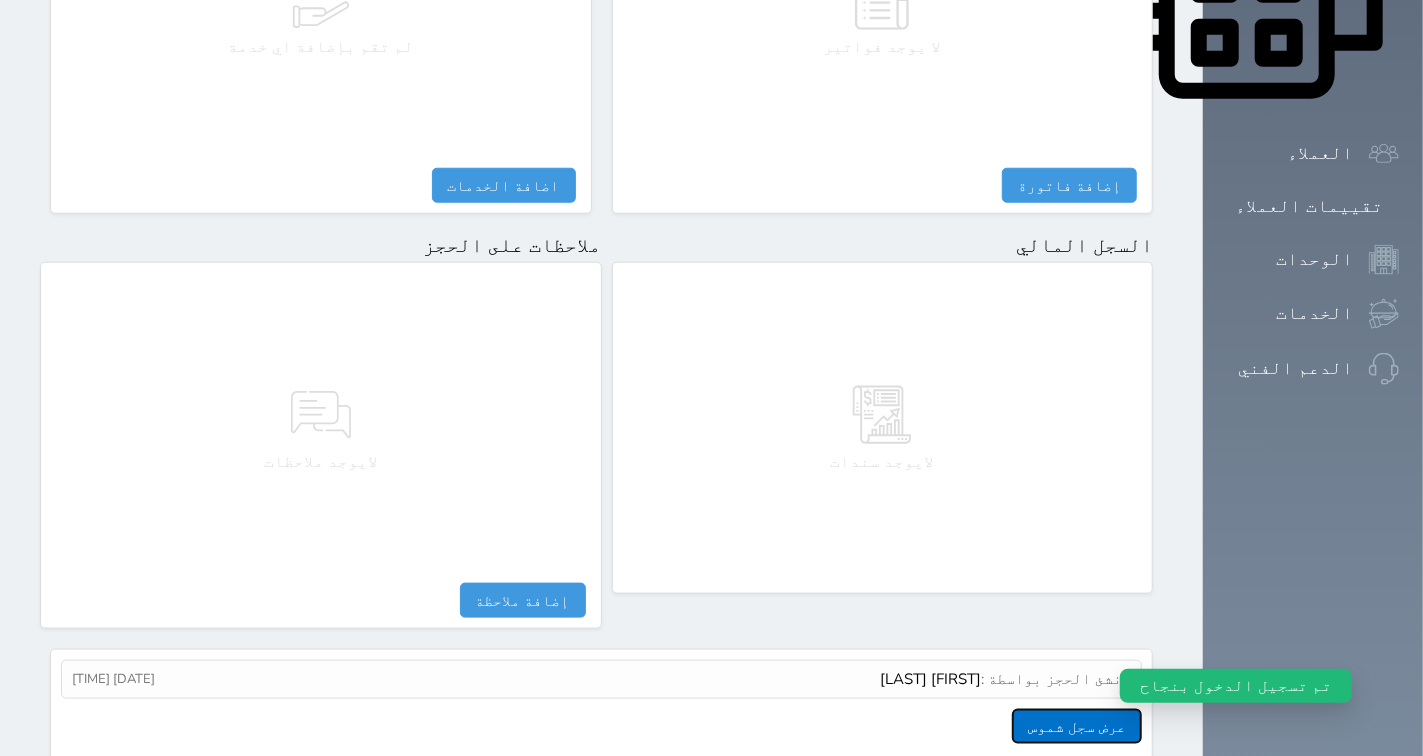 click on "عرض سجل شموس" at bounding box center [1077, 726] 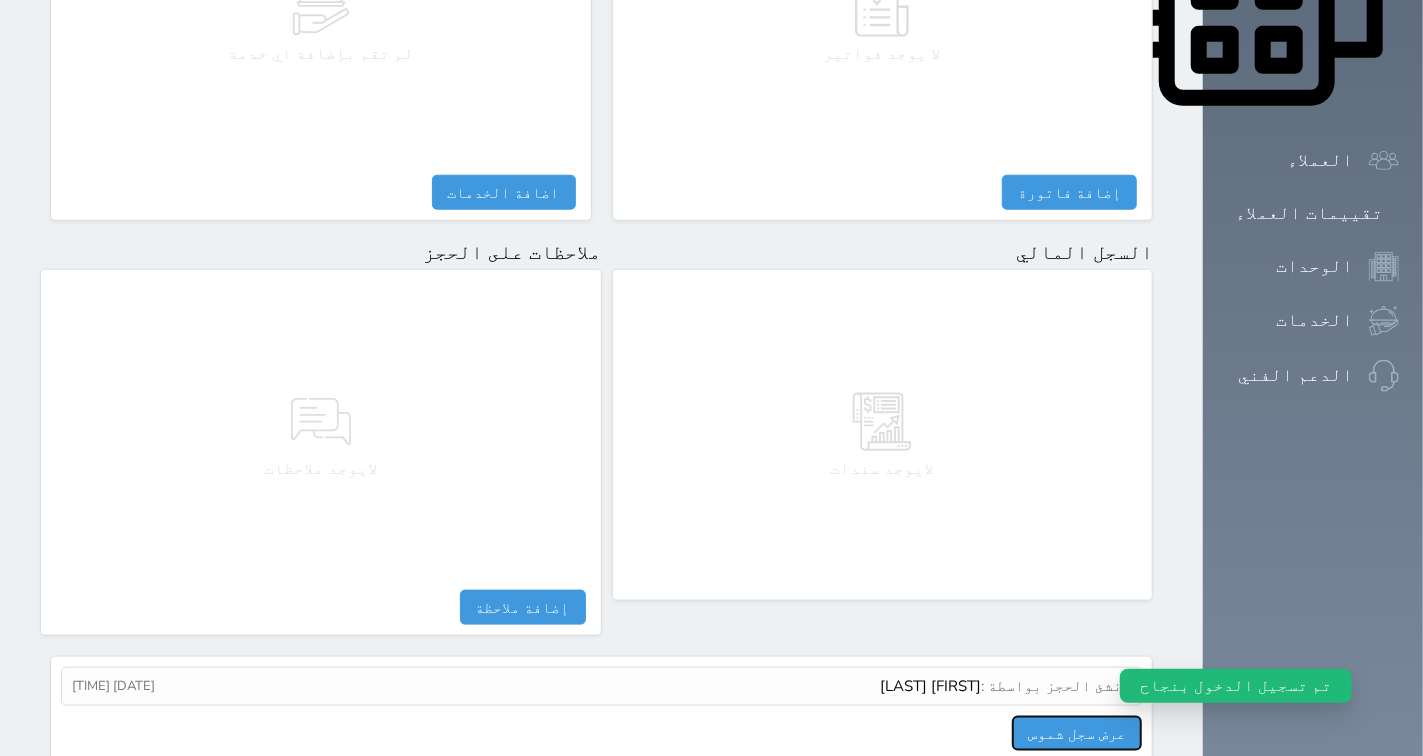 scroll, scrollTop: 135, scrollLeft: 0, axis: vertical 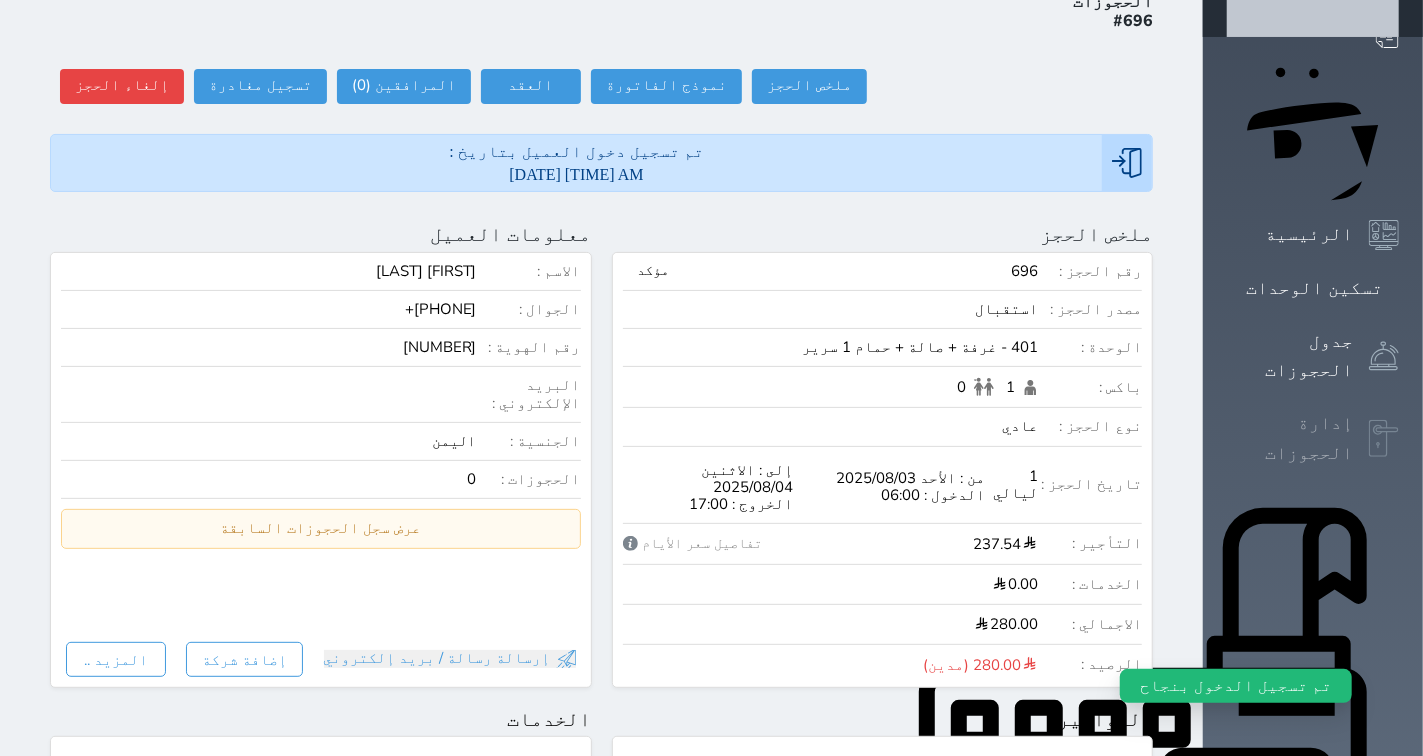 click 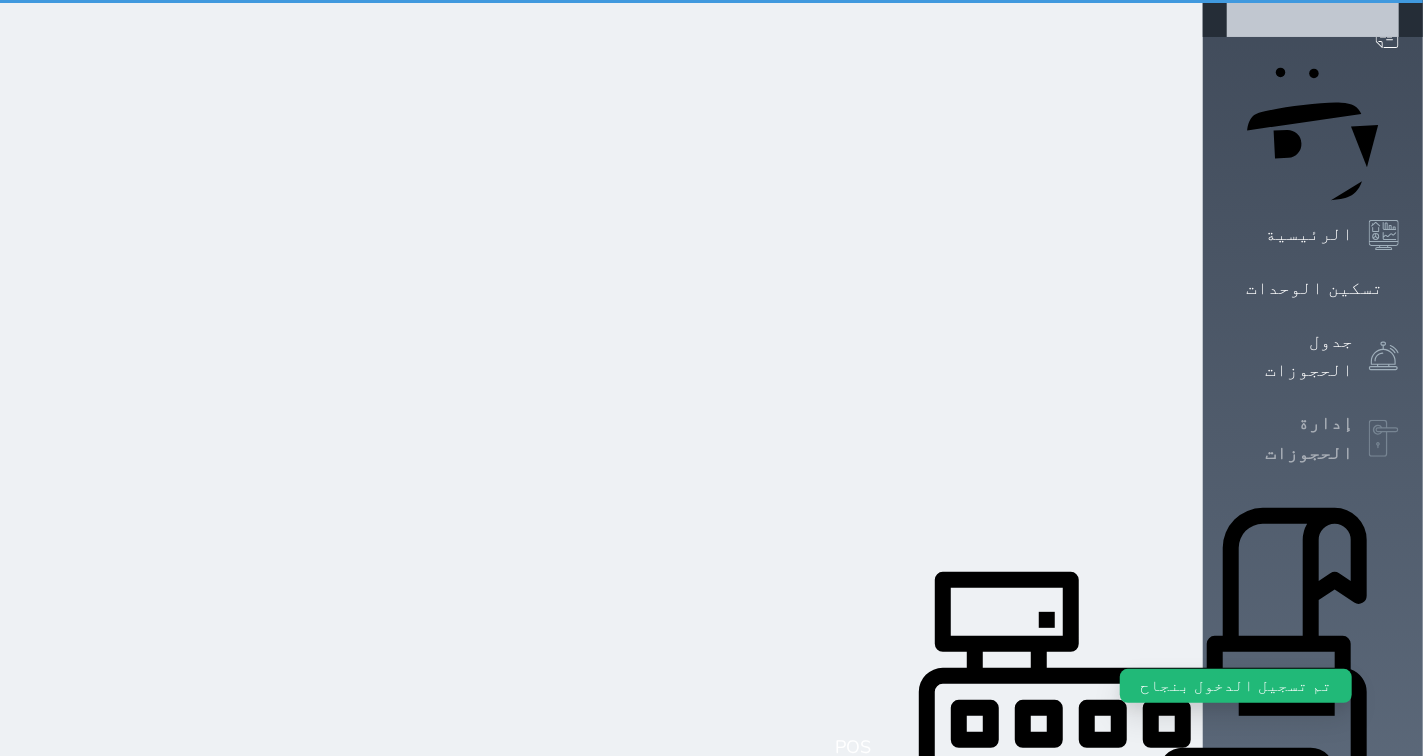 select on "open_all" 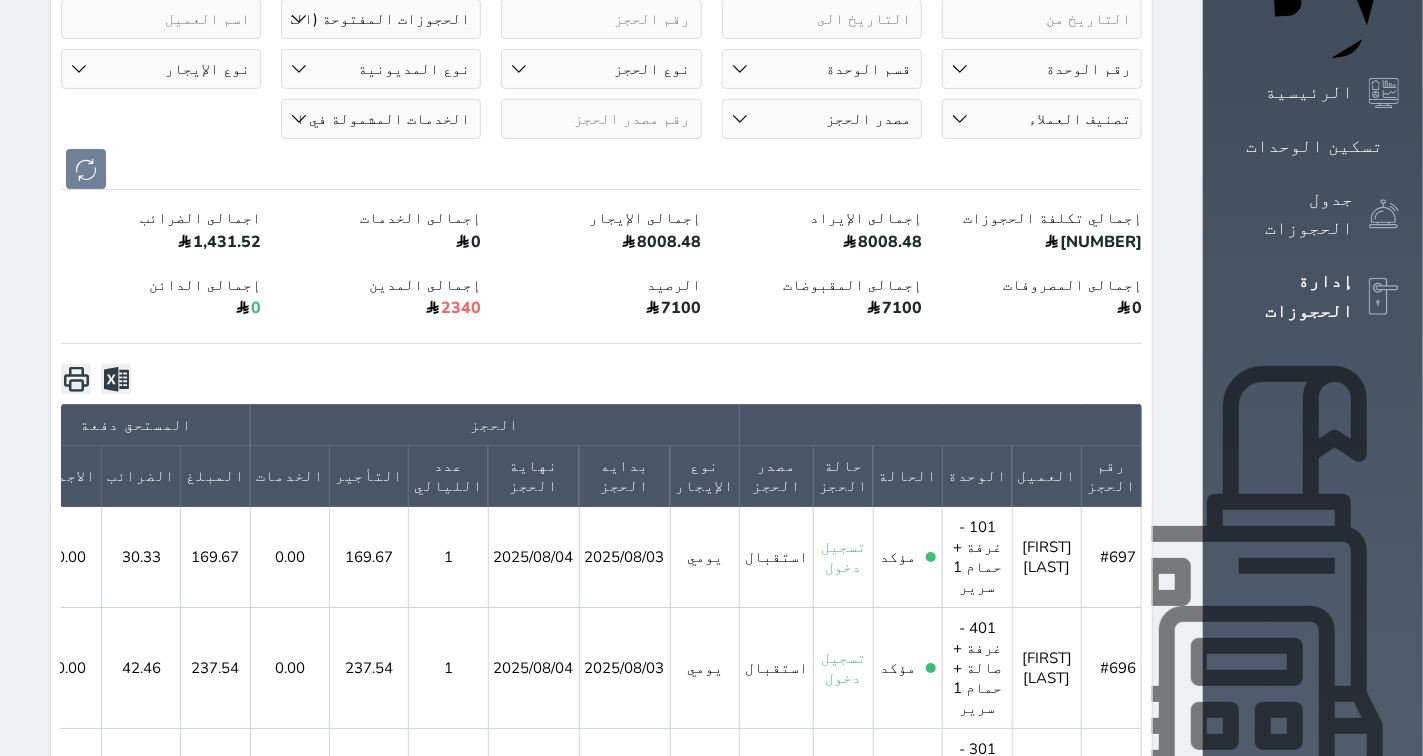 scroll, scrollTop: 0, scrollLeft: 0, axis: both 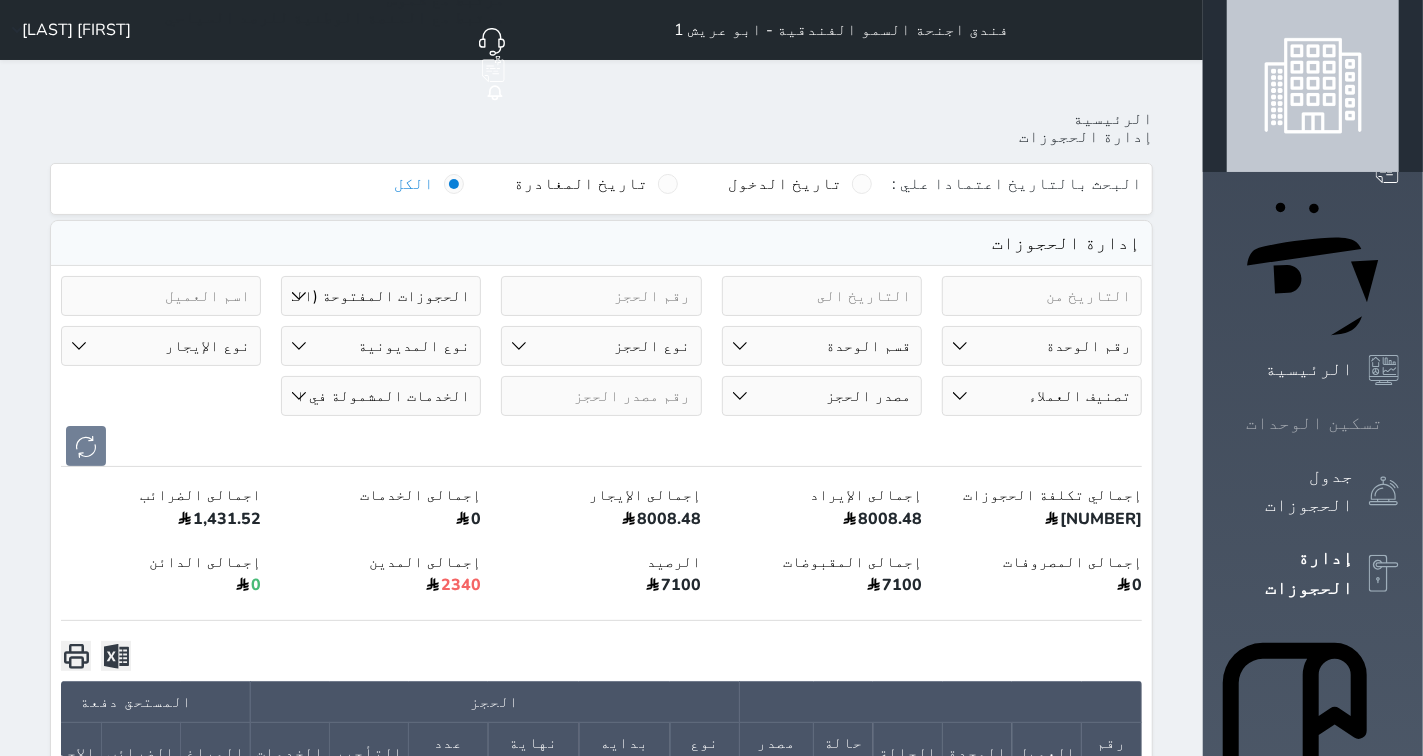 click 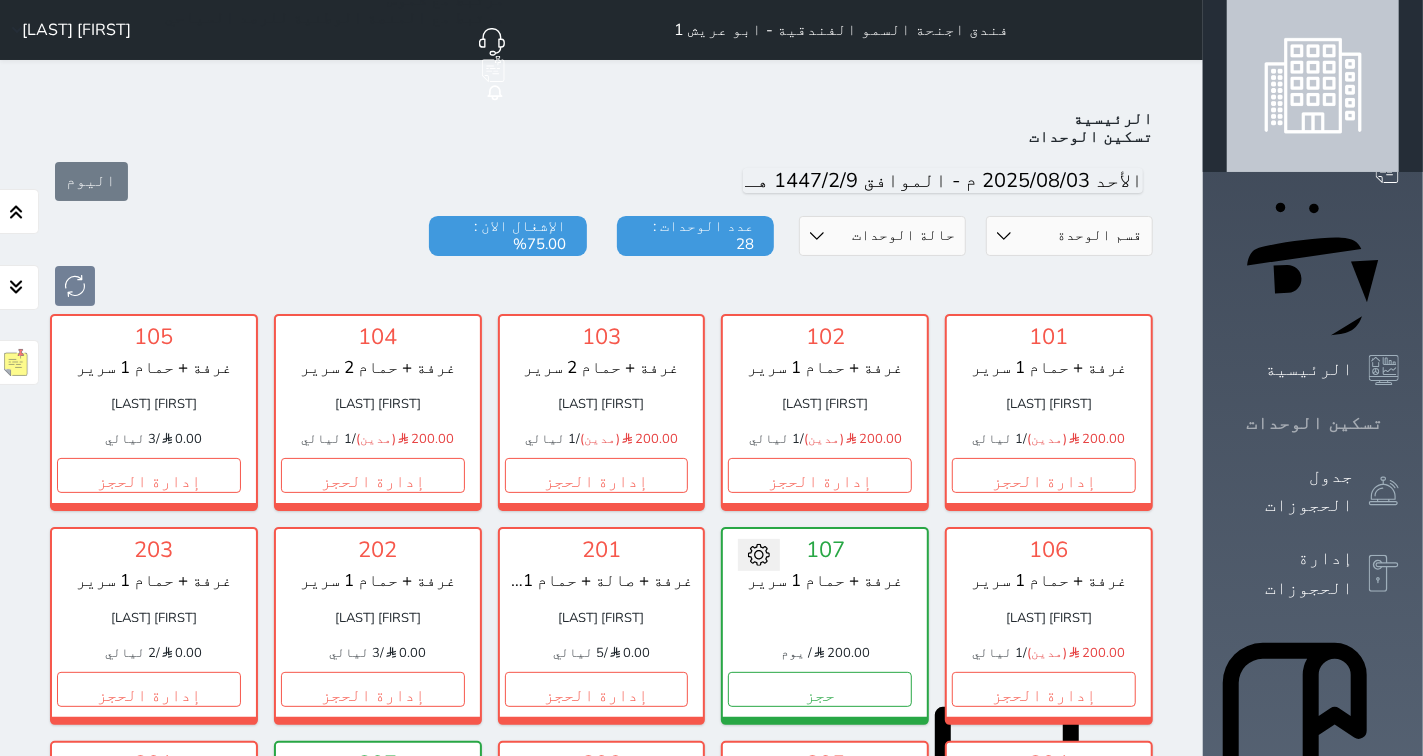 scroll, scrollTop: 77, scrollLeft: 0, axis: vertical 